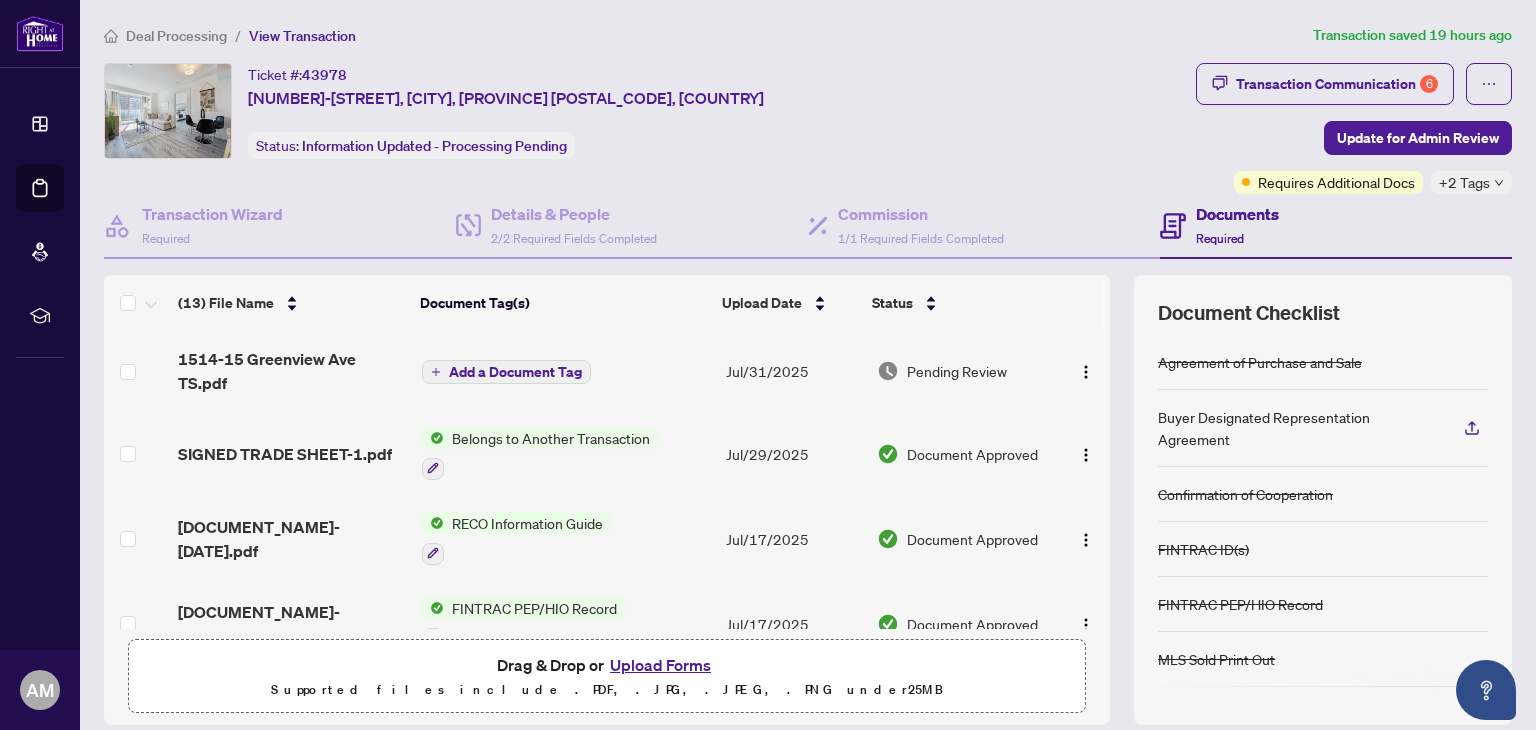 scroll, scrollTop: 0, scrollLeft: 0, axis: both 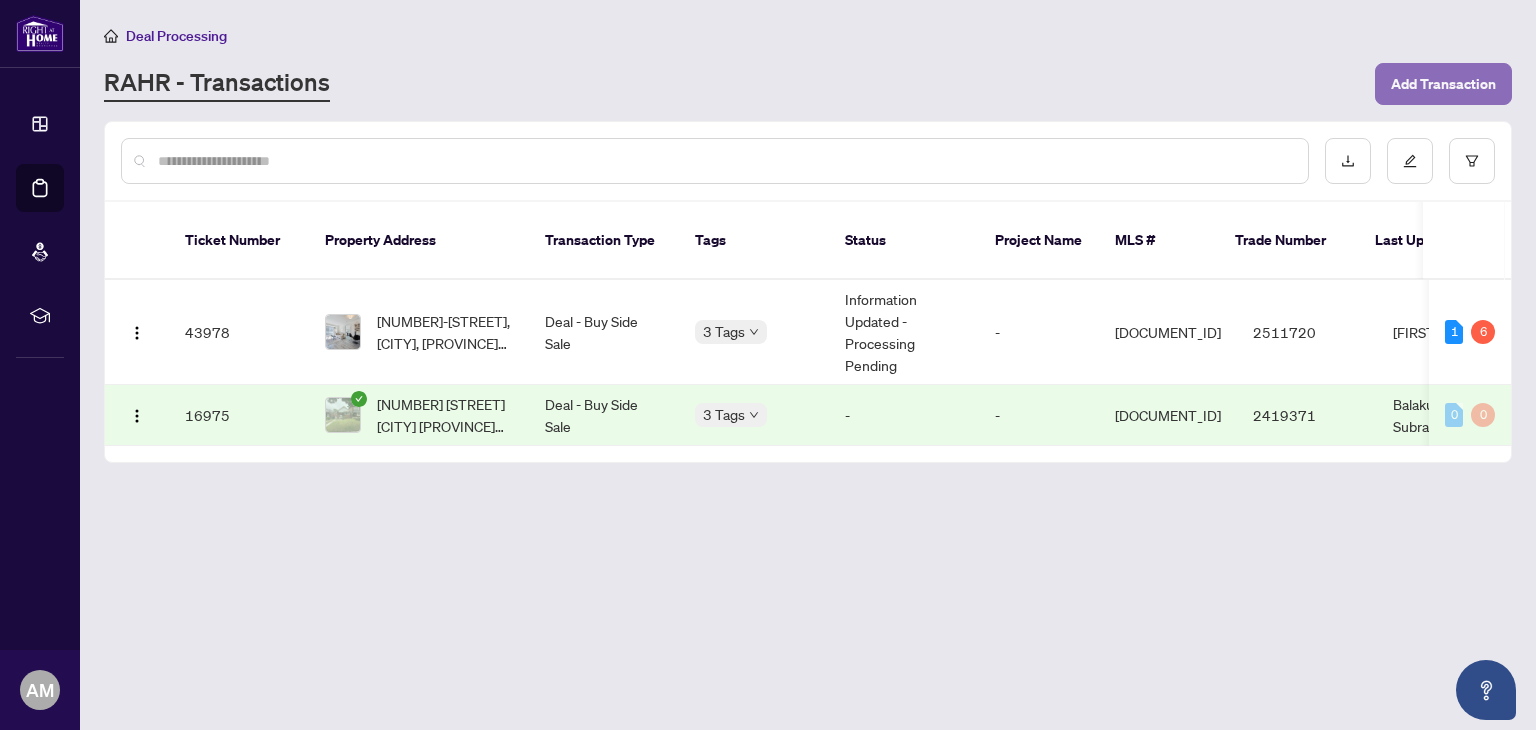 click on "Add Transaction" at bounding box center [1443, 84] 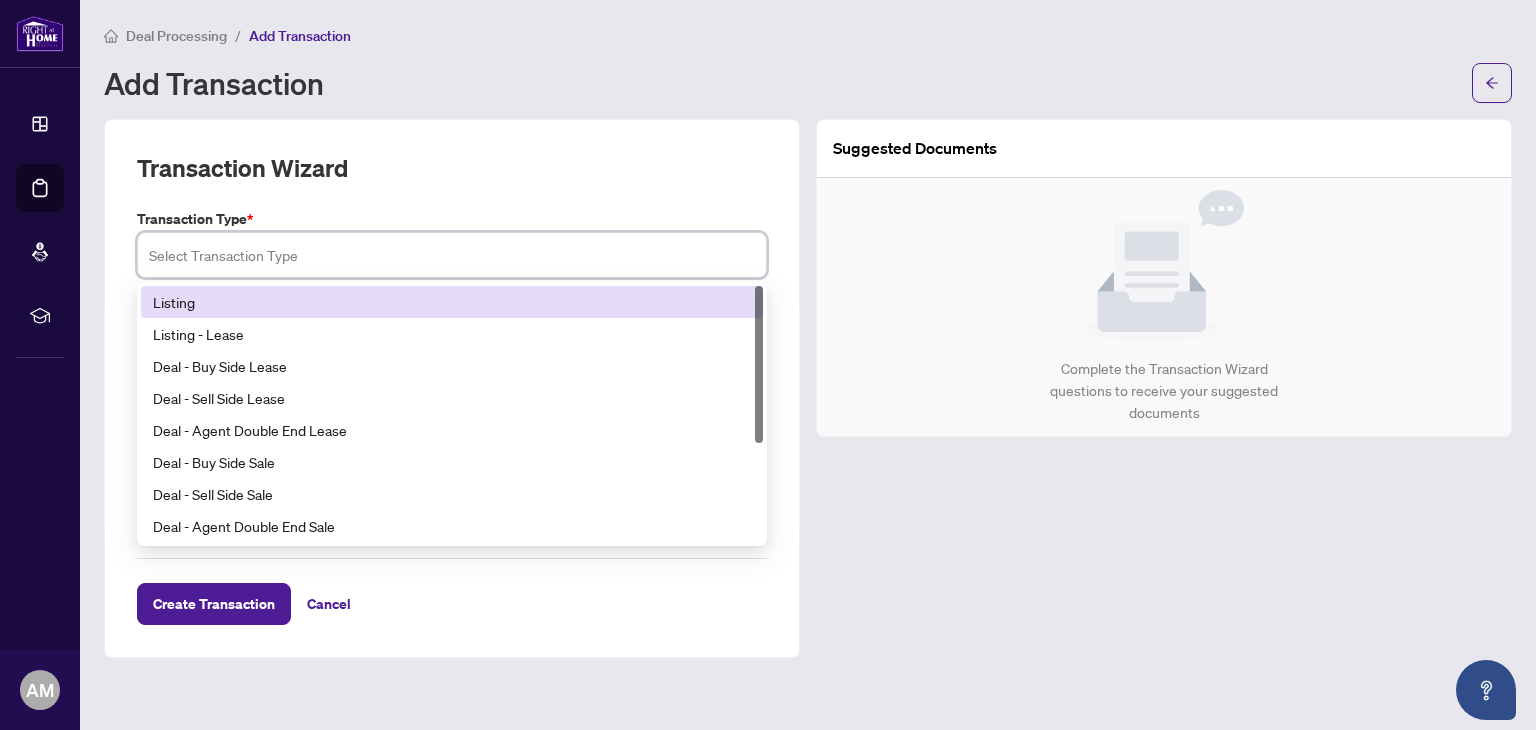 click at bounding box center (452, 255) 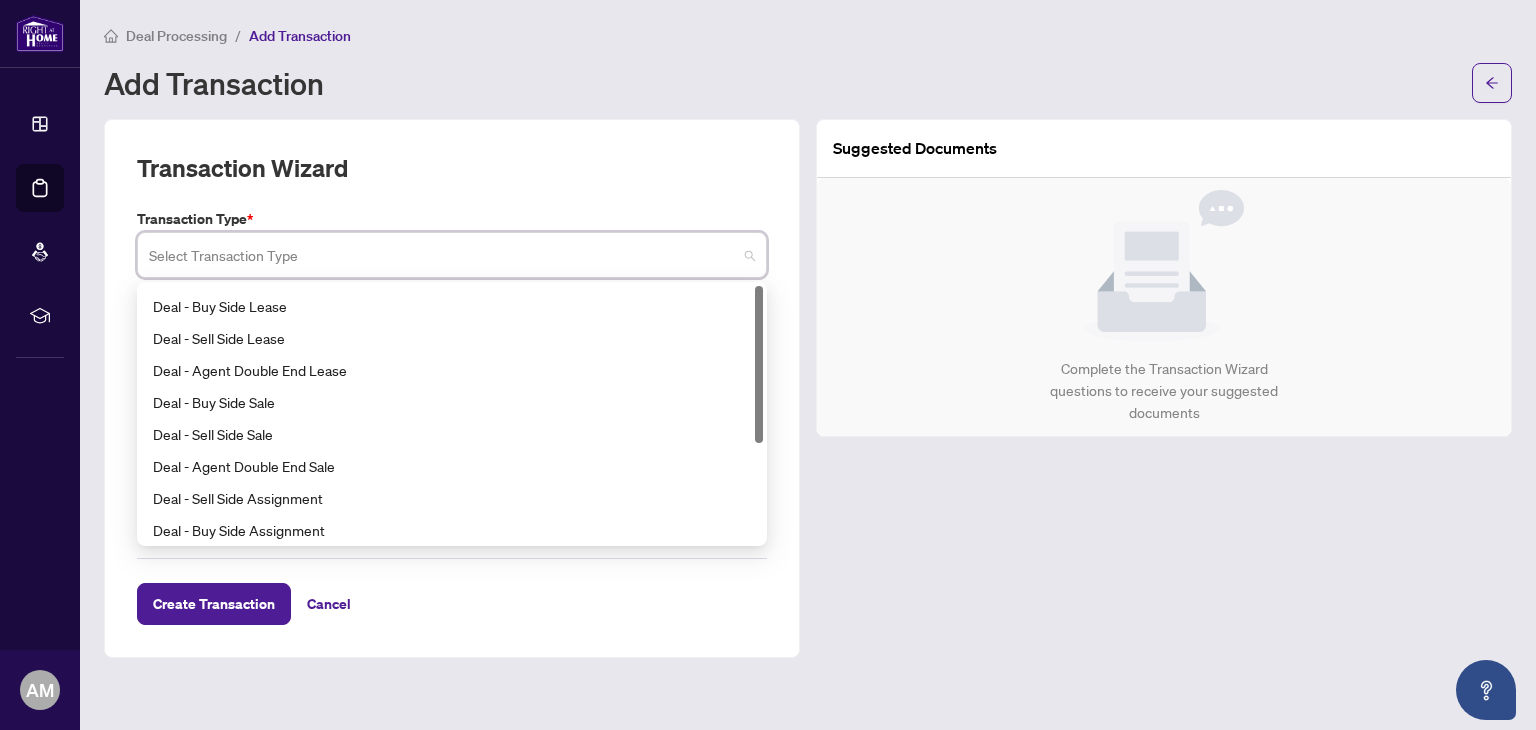scroll, scrollTop: 0, scrollLeft: 0, axis: both 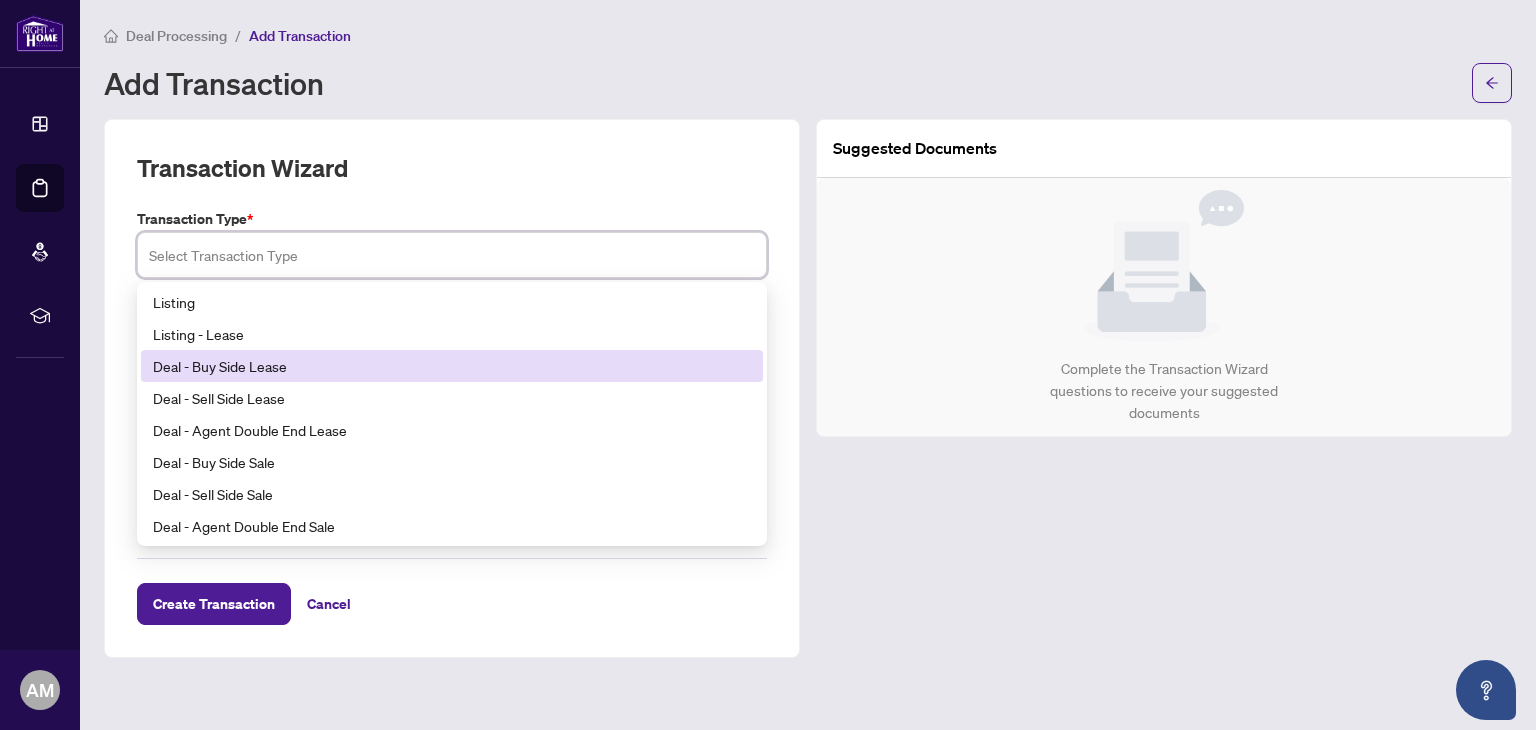 click on "Deal - Buy Side Lease" at bounding box center [452, 366] 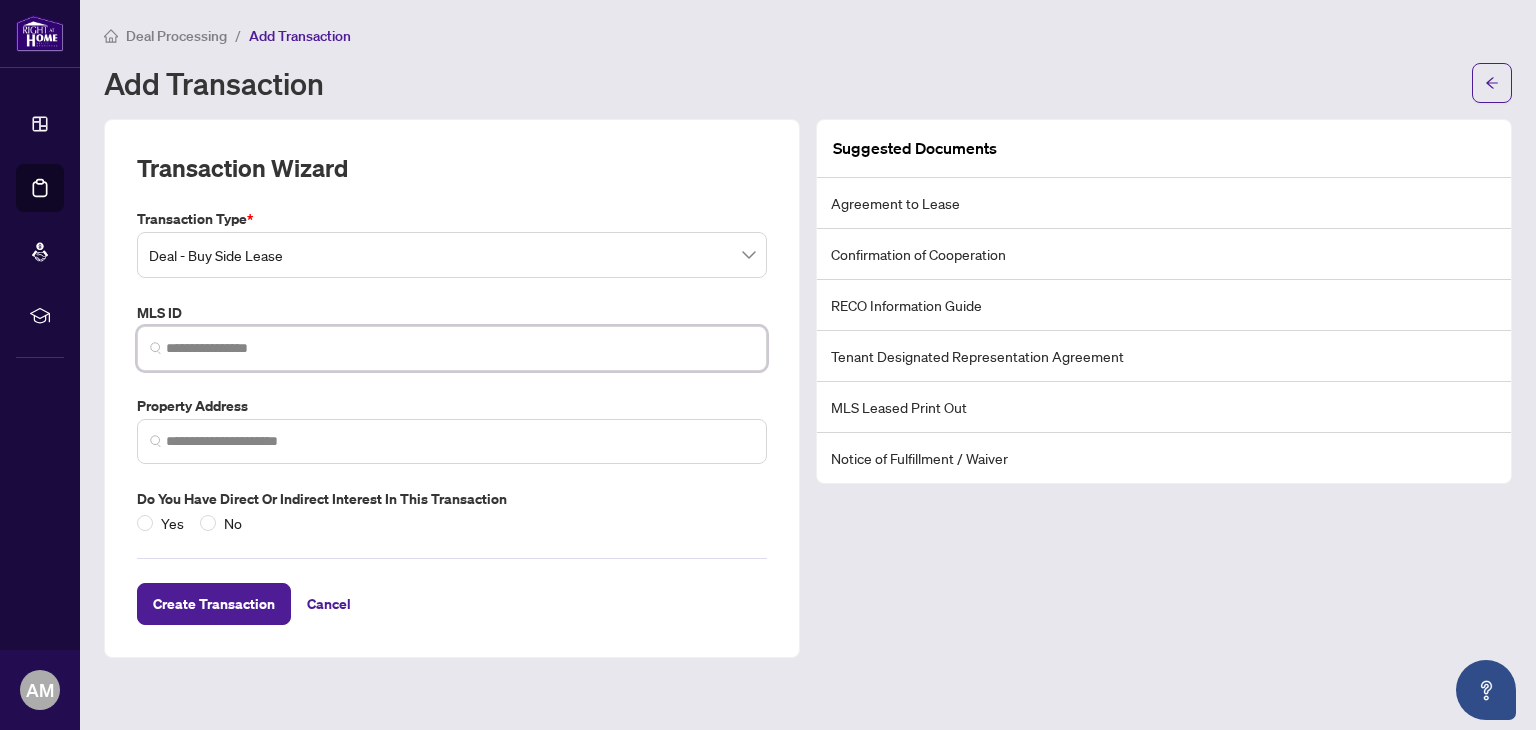 click at bounding box center (460, 348) 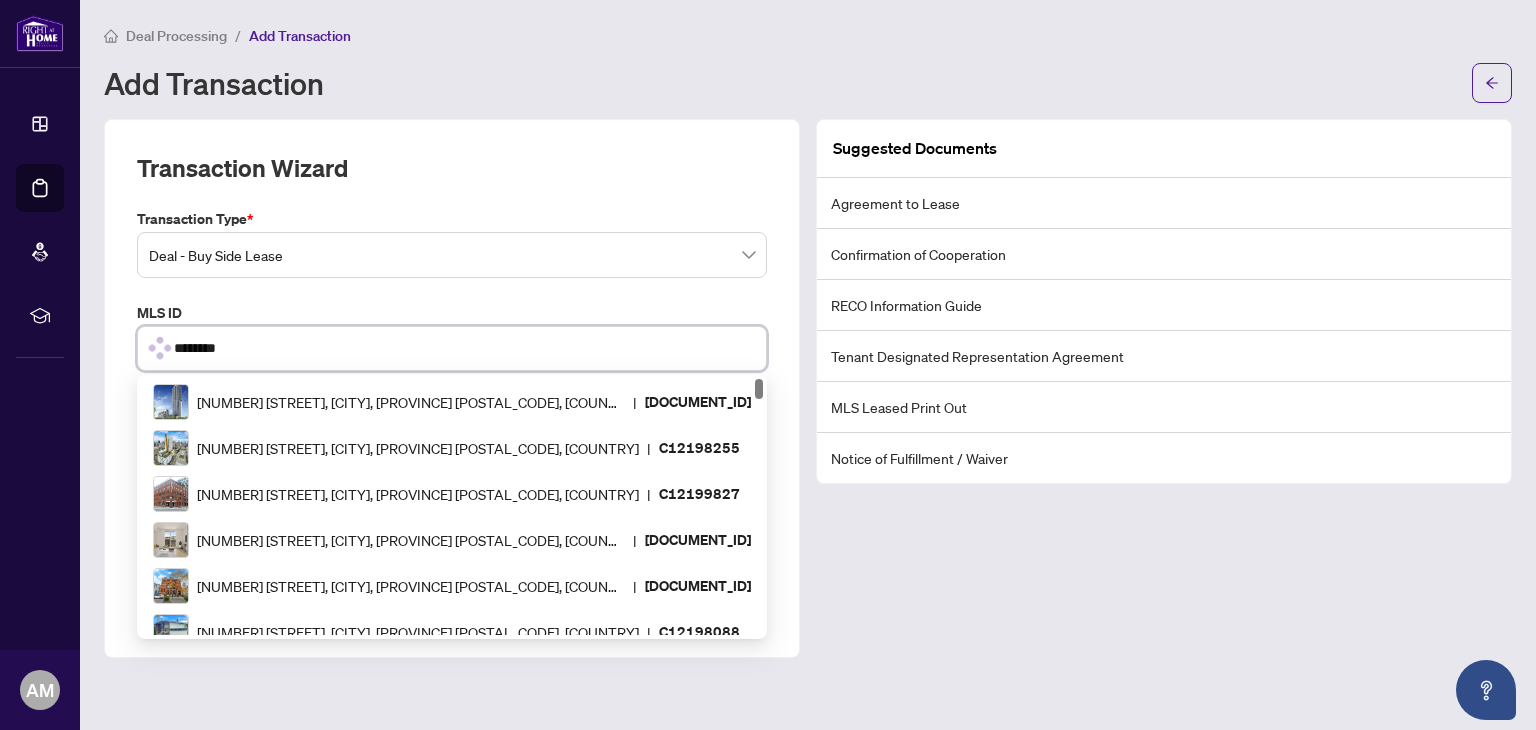 type on "*********" 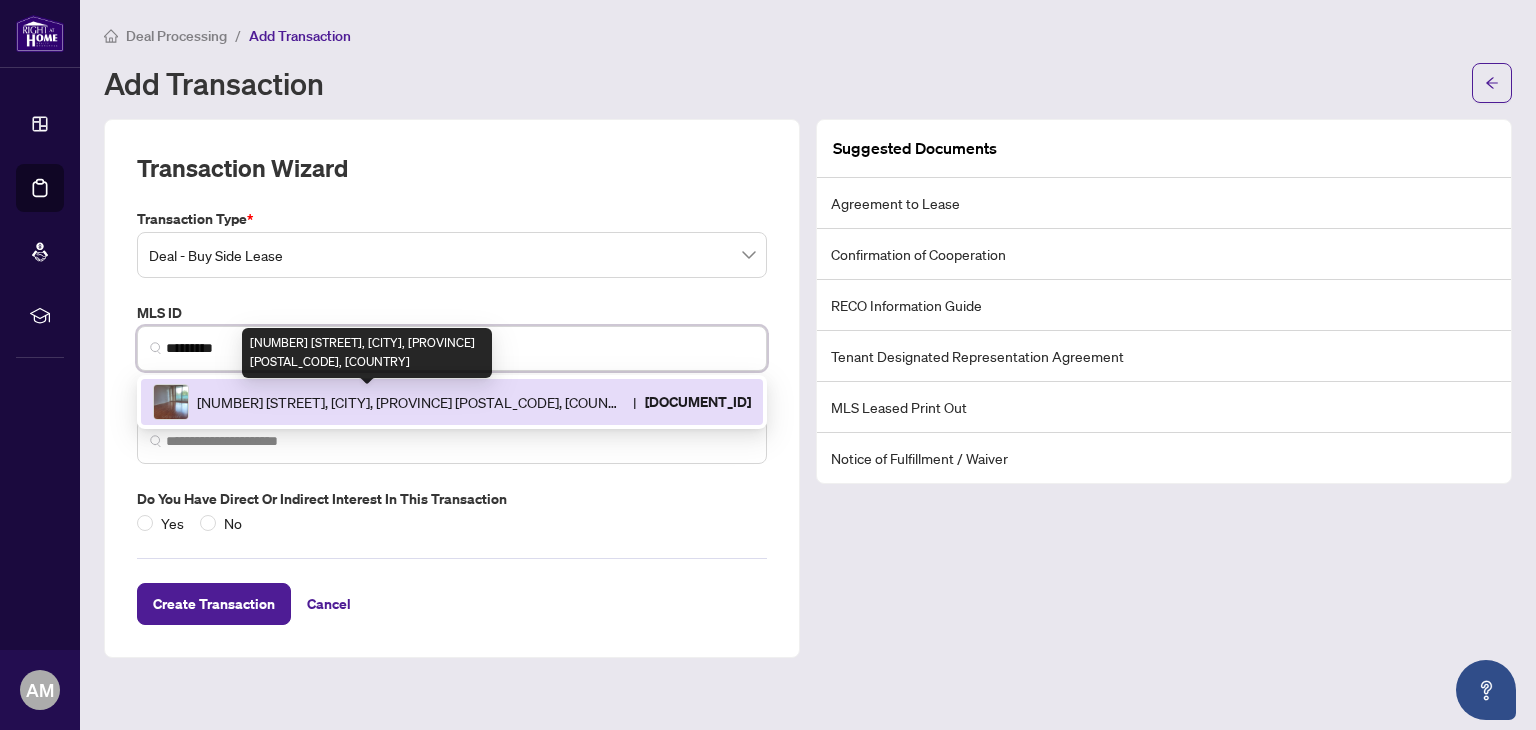 click on "[NUMBER] [STREET], [CITY], [PROVINCE] [POSTAL_CODE], [COUNTRY]" at bounding box center (411, 402) 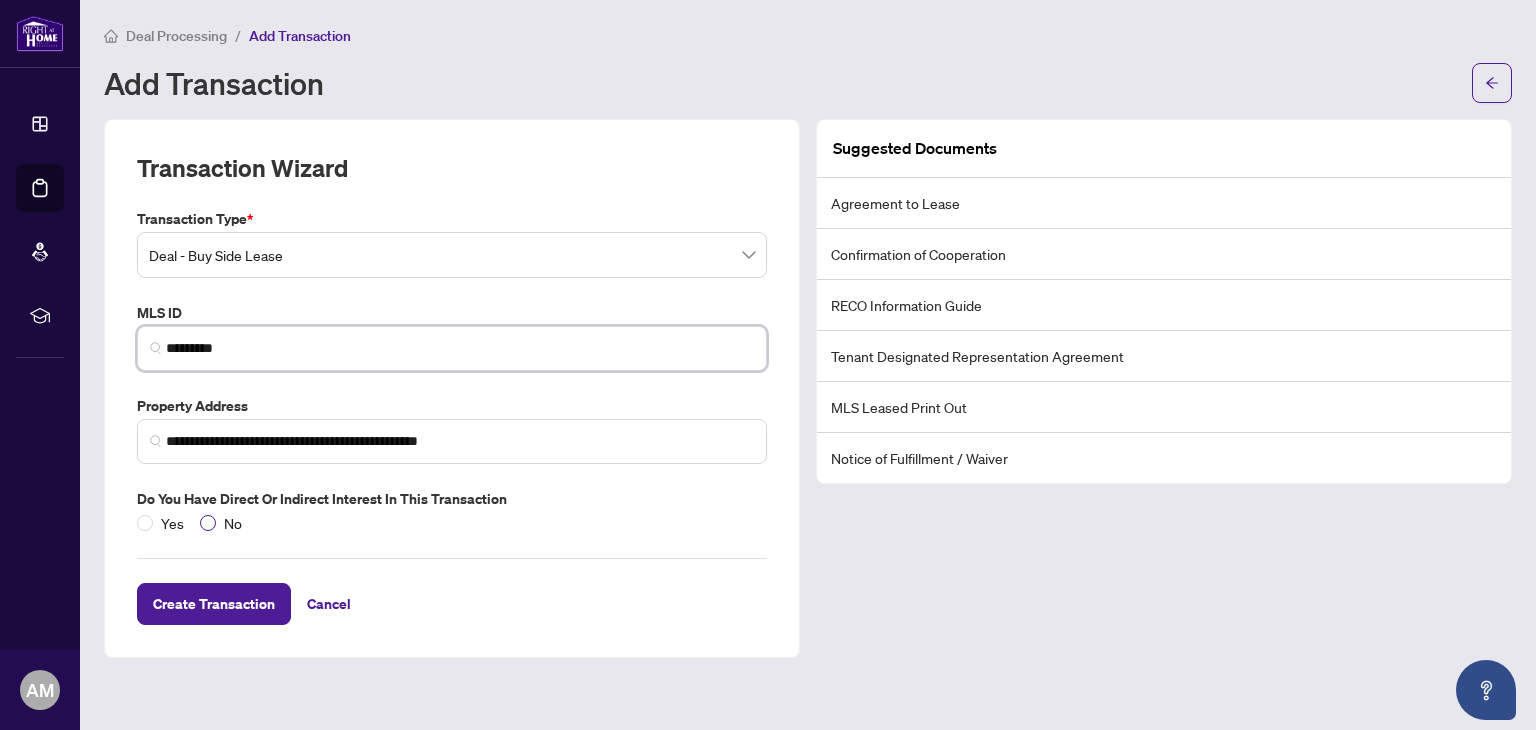 type on "*********" 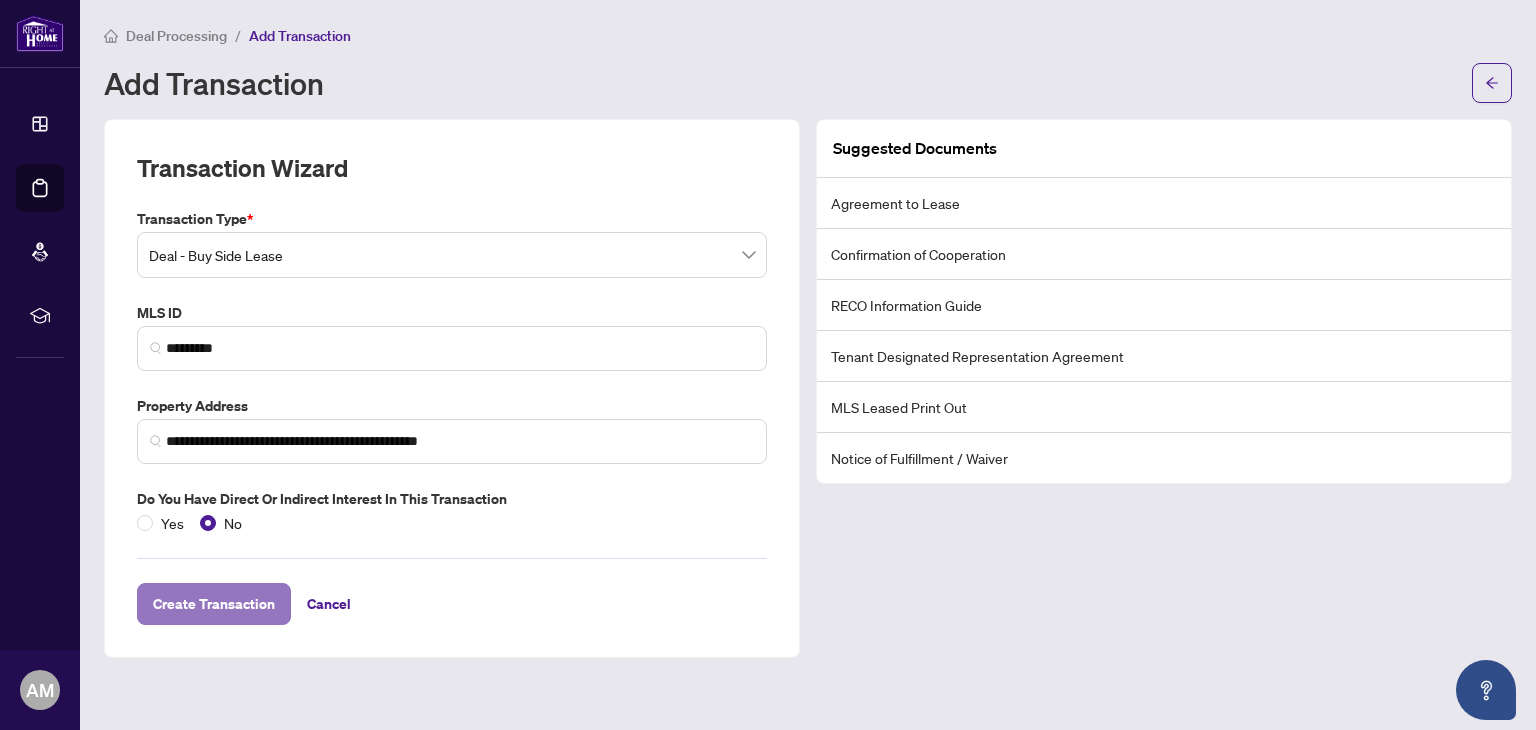 click on "Create Transaction" at bounding box center [214, 604] 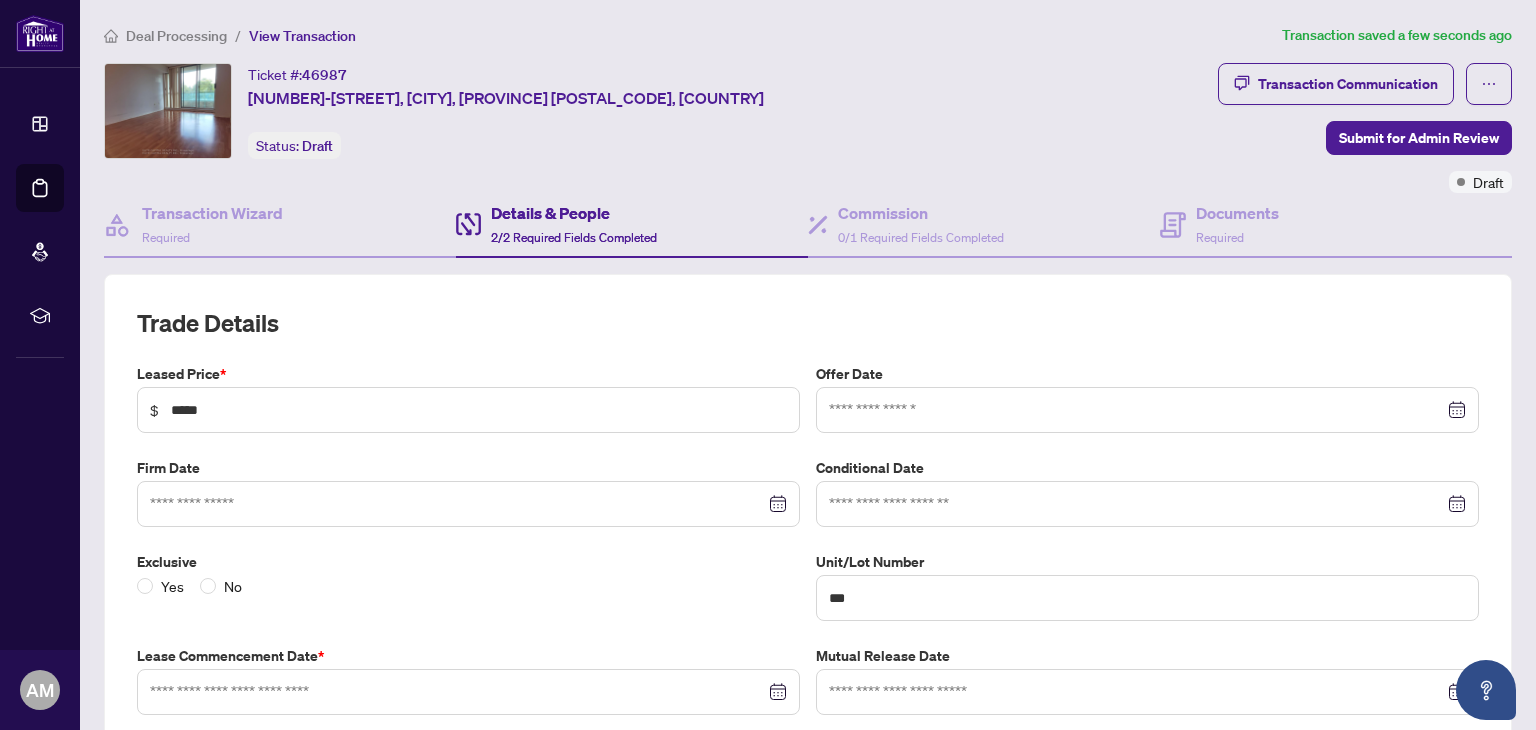 type on "**********" 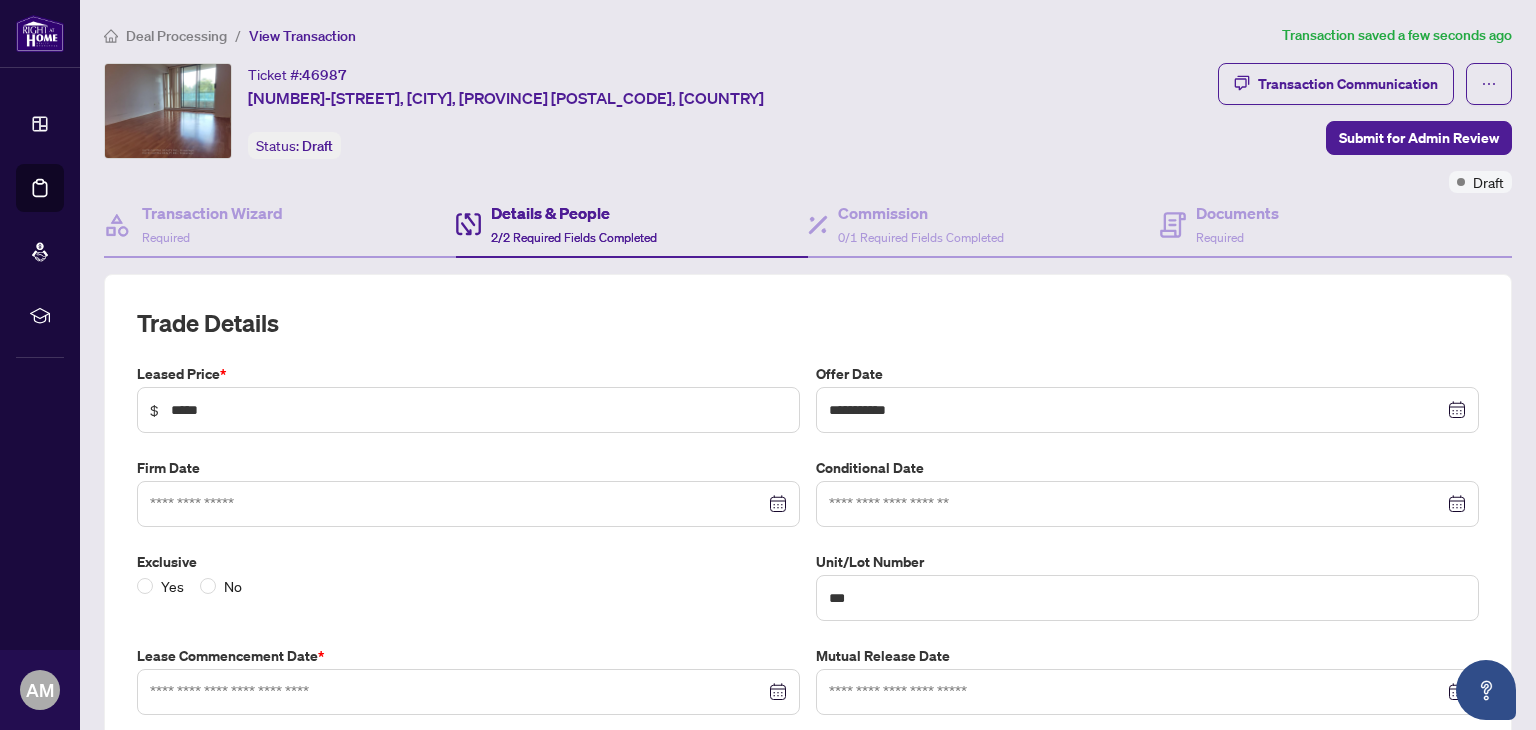 type on "**********" 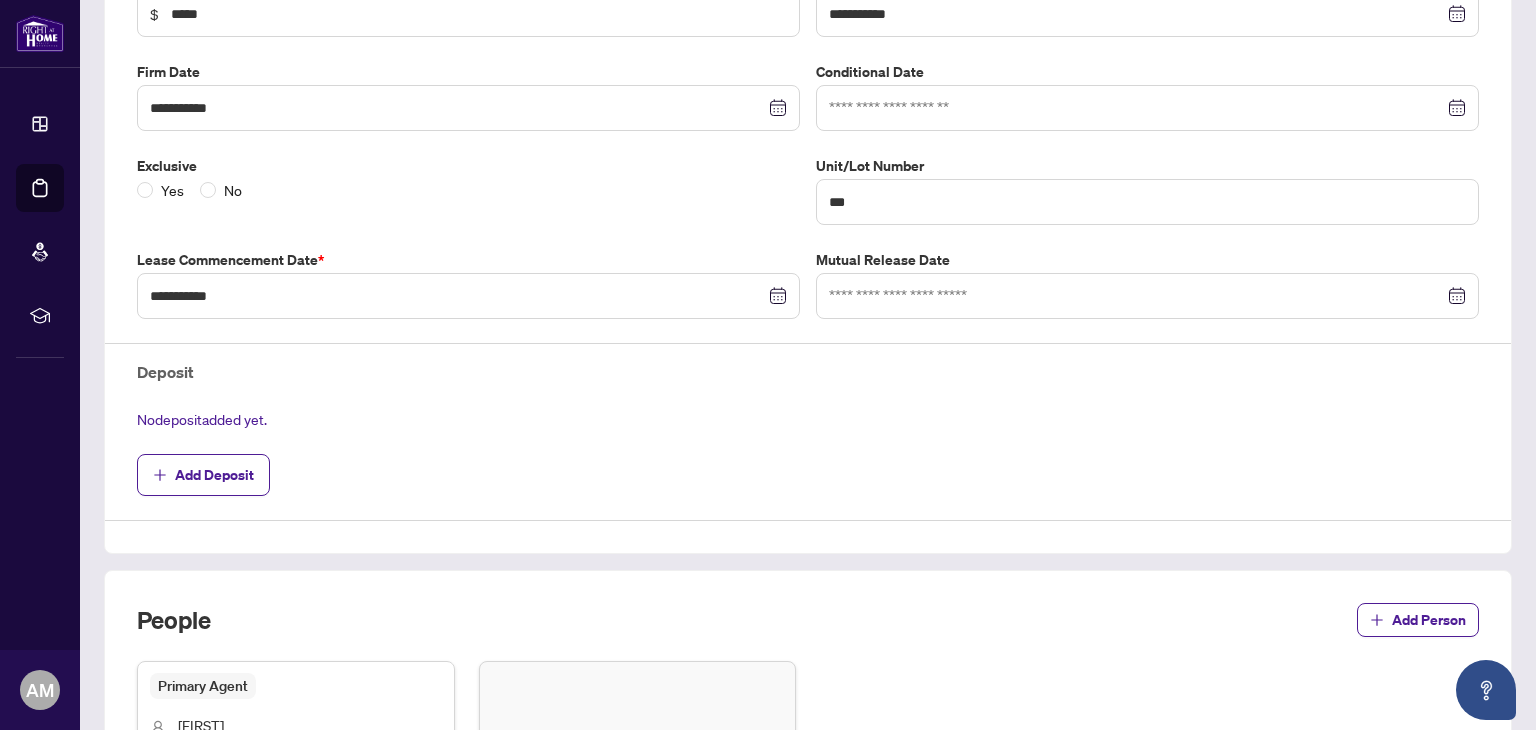 scroll, scrollTop: 400, scrollLeft: 0, axis: vertical 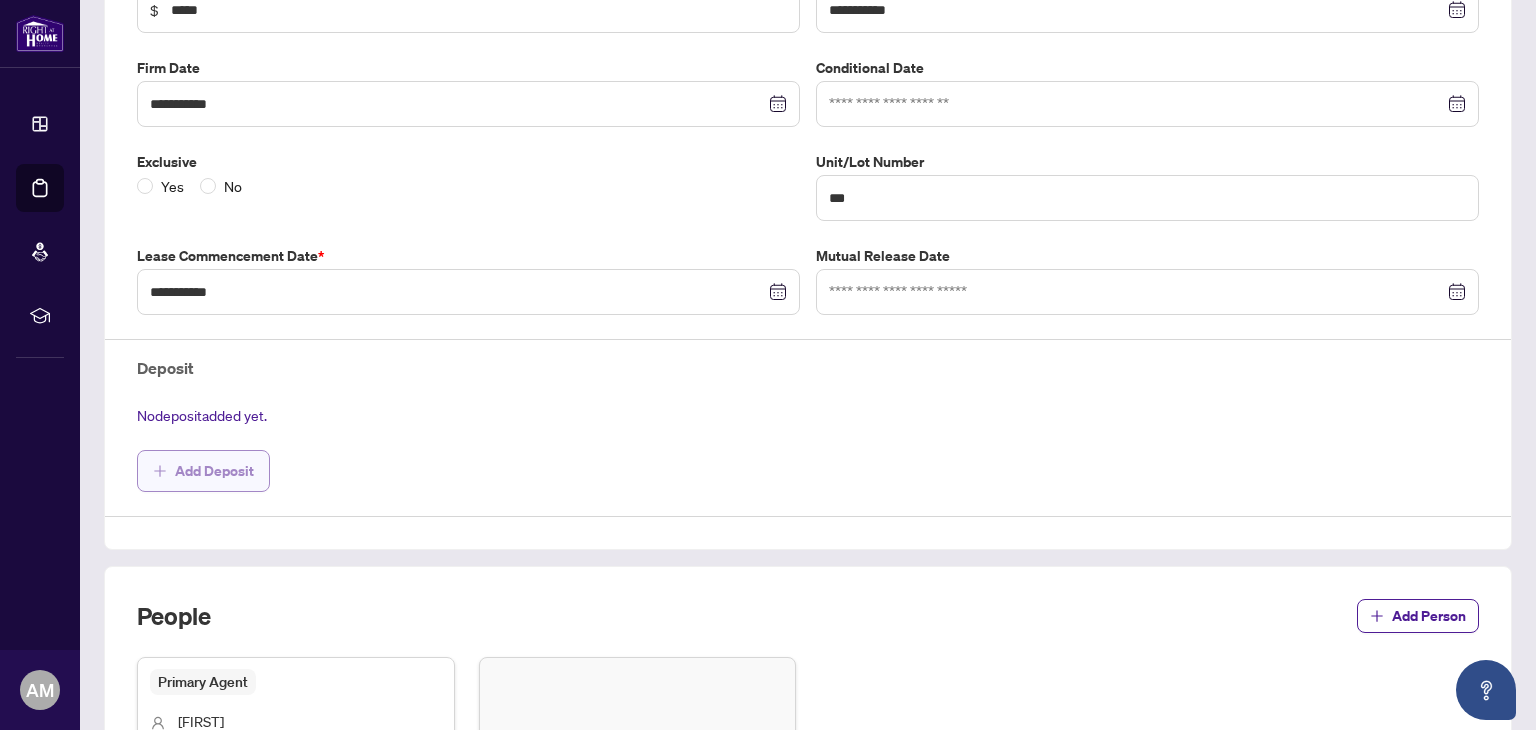 click on "Add Deposit" at bounding box center (214, 471) 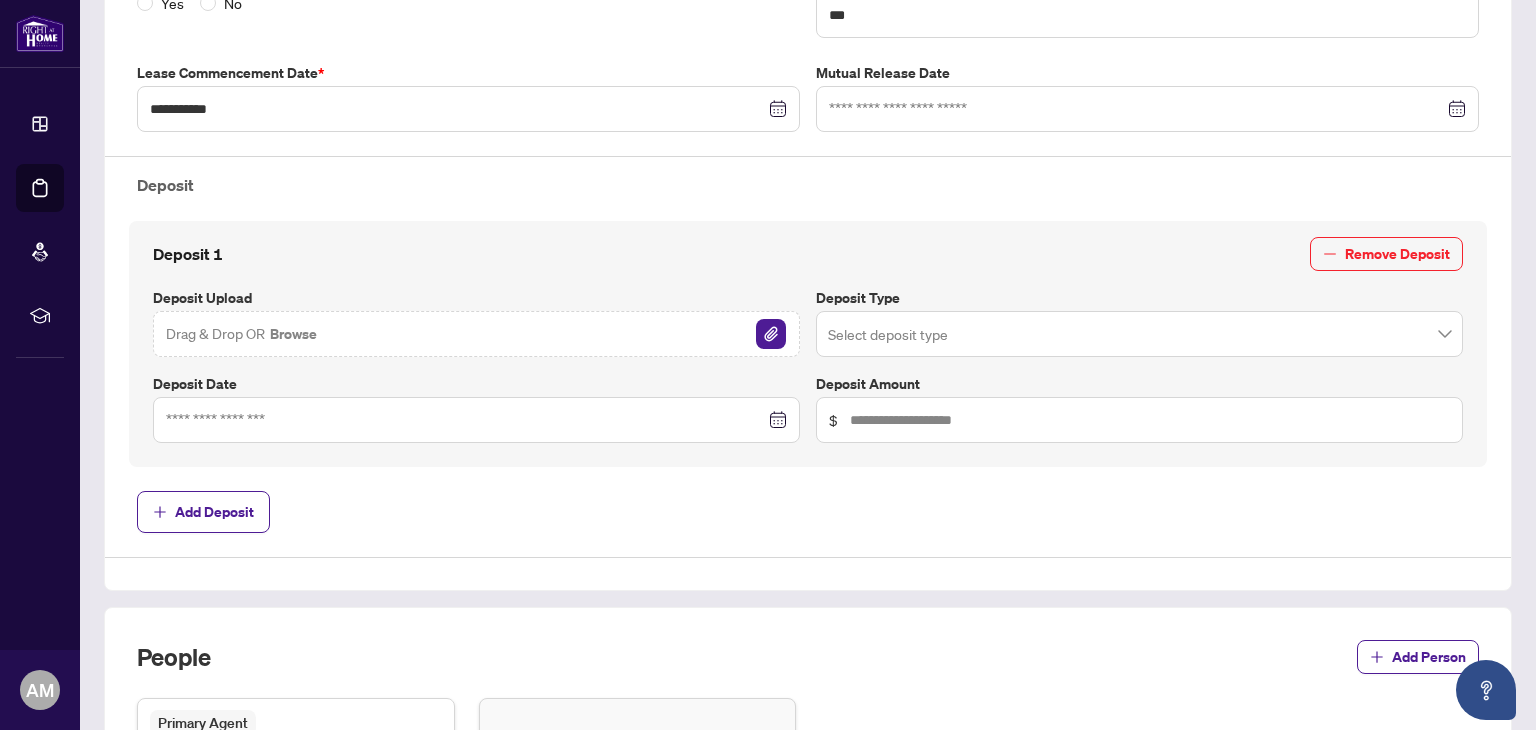 scroll, scrollTop: 600, scrollLeft: 0, axis: vertical 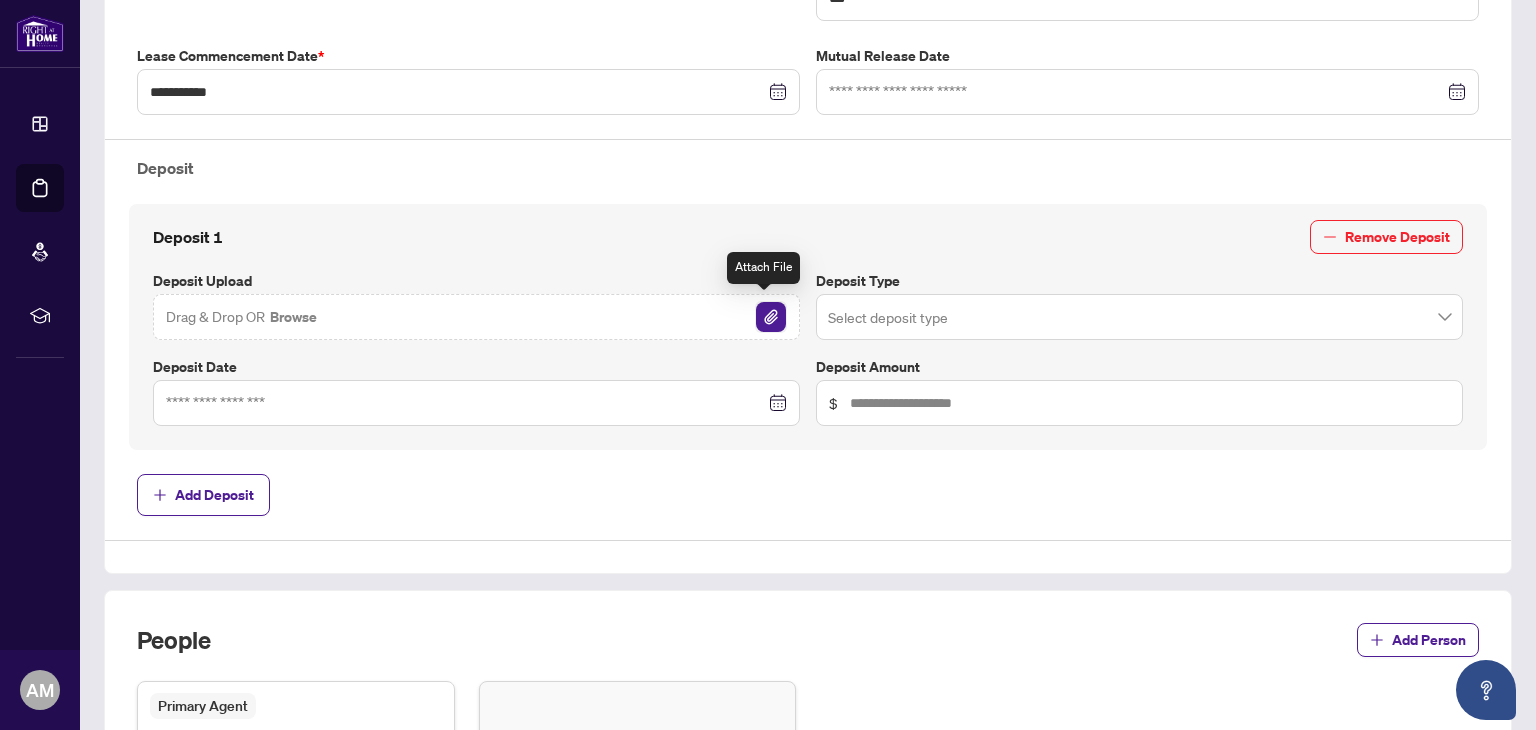 click at bounding box center [771, 317] 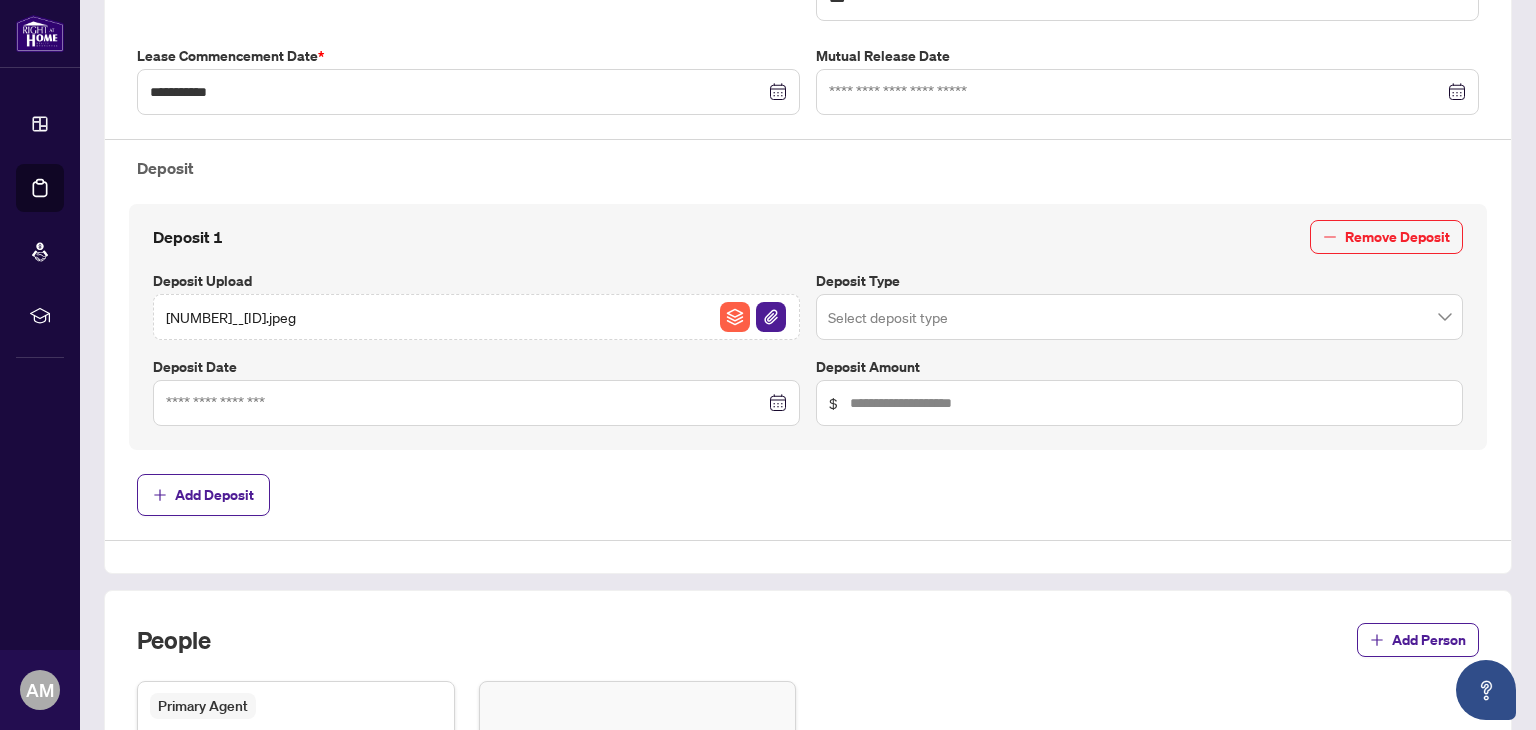 click at bounding box center [476, 403] 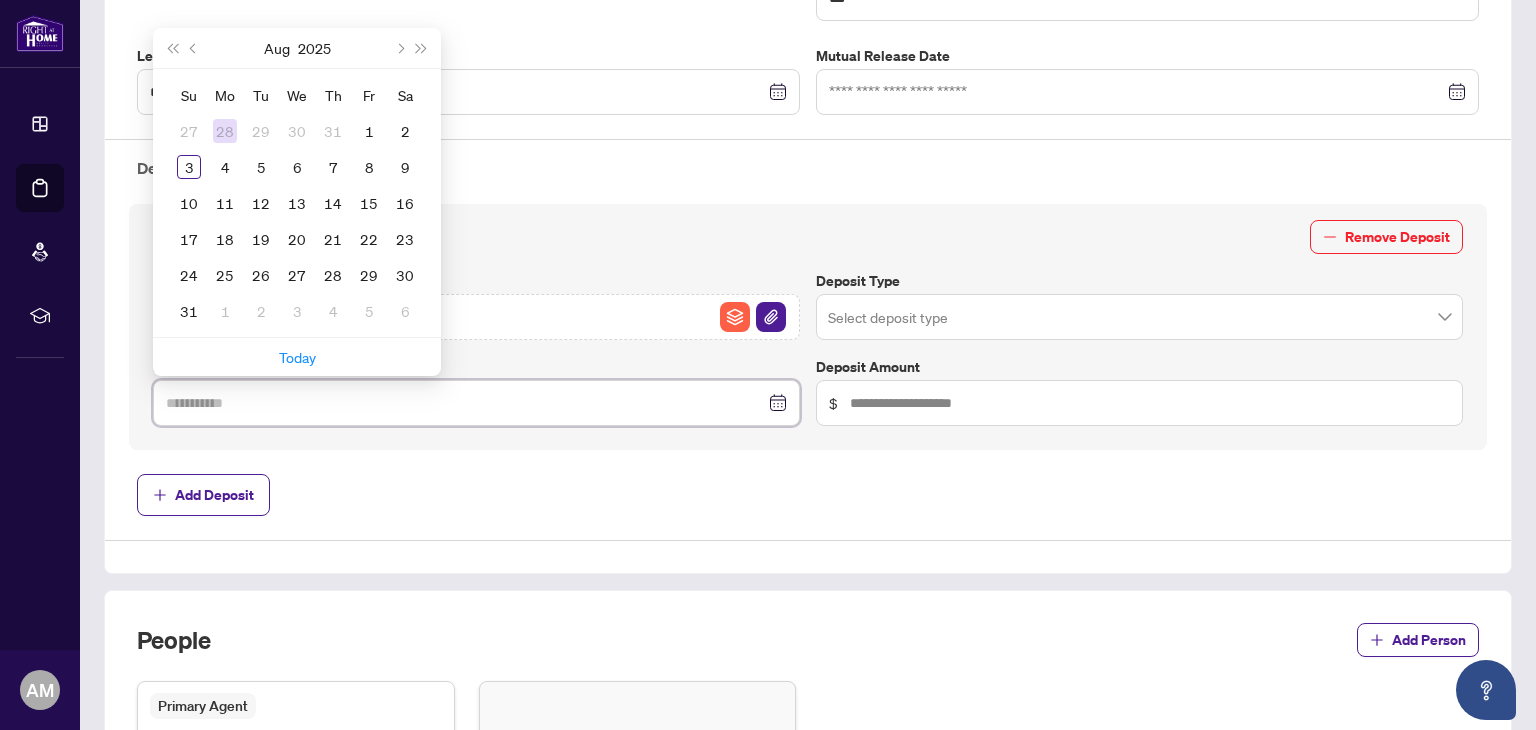 type on "**********" 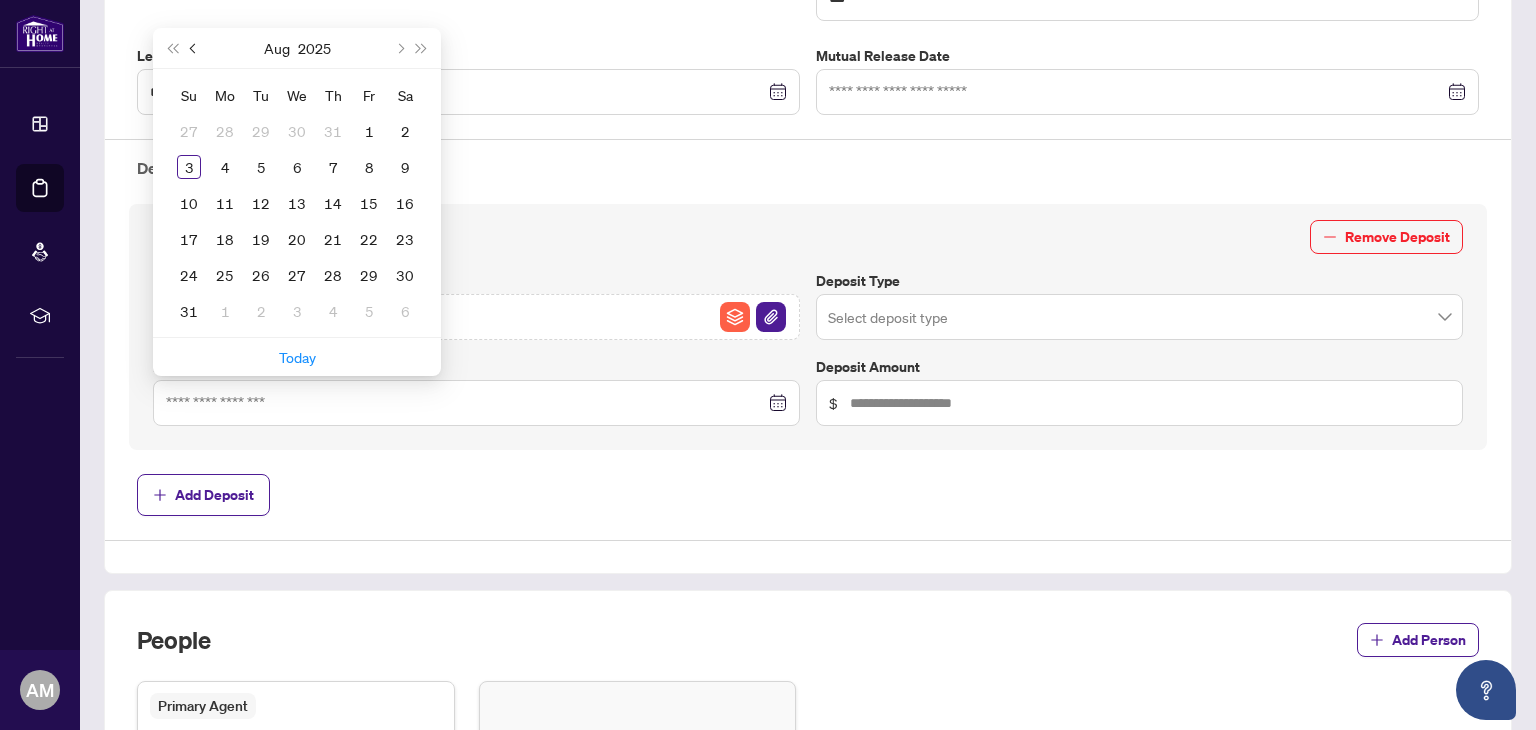 click at bounding box center [195, 48] 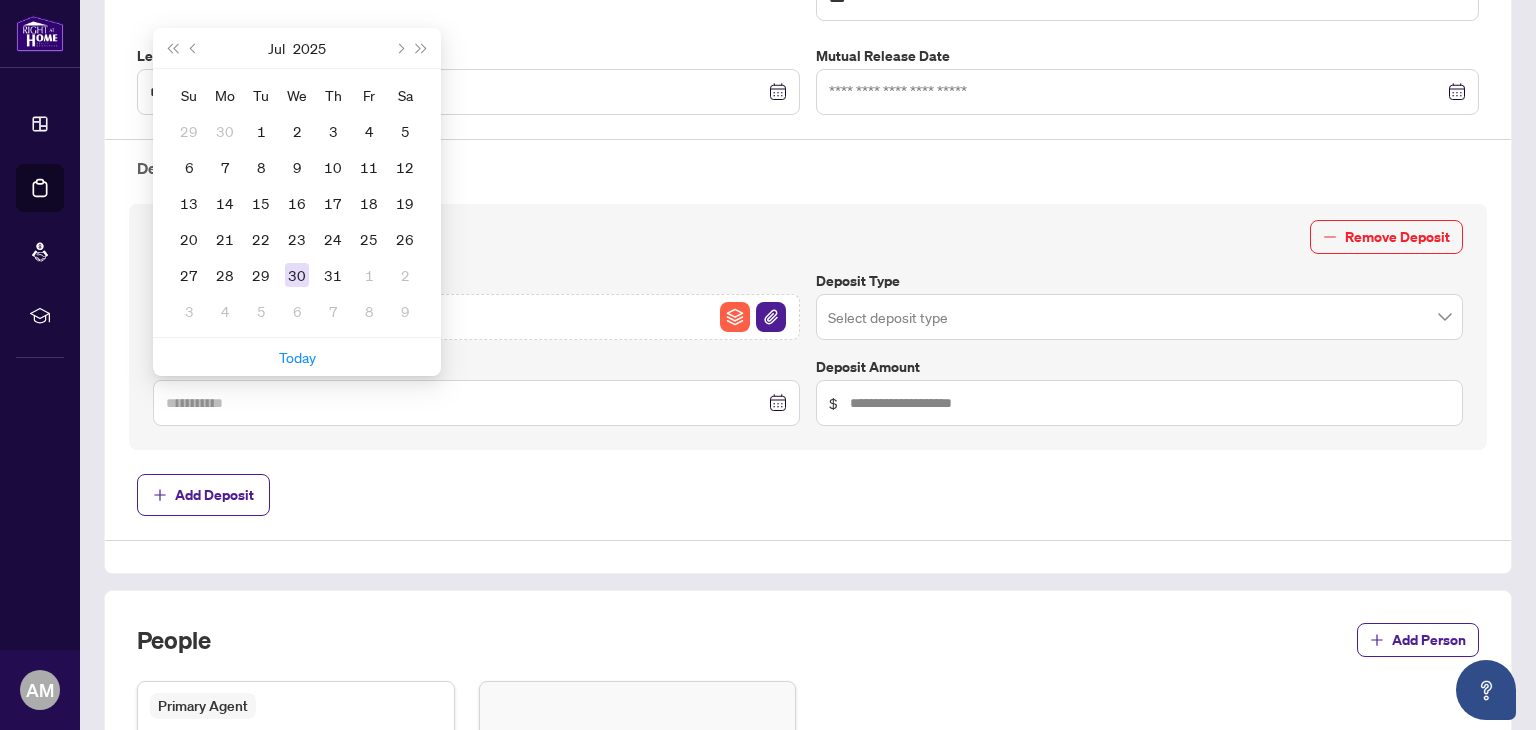 type on "**********" 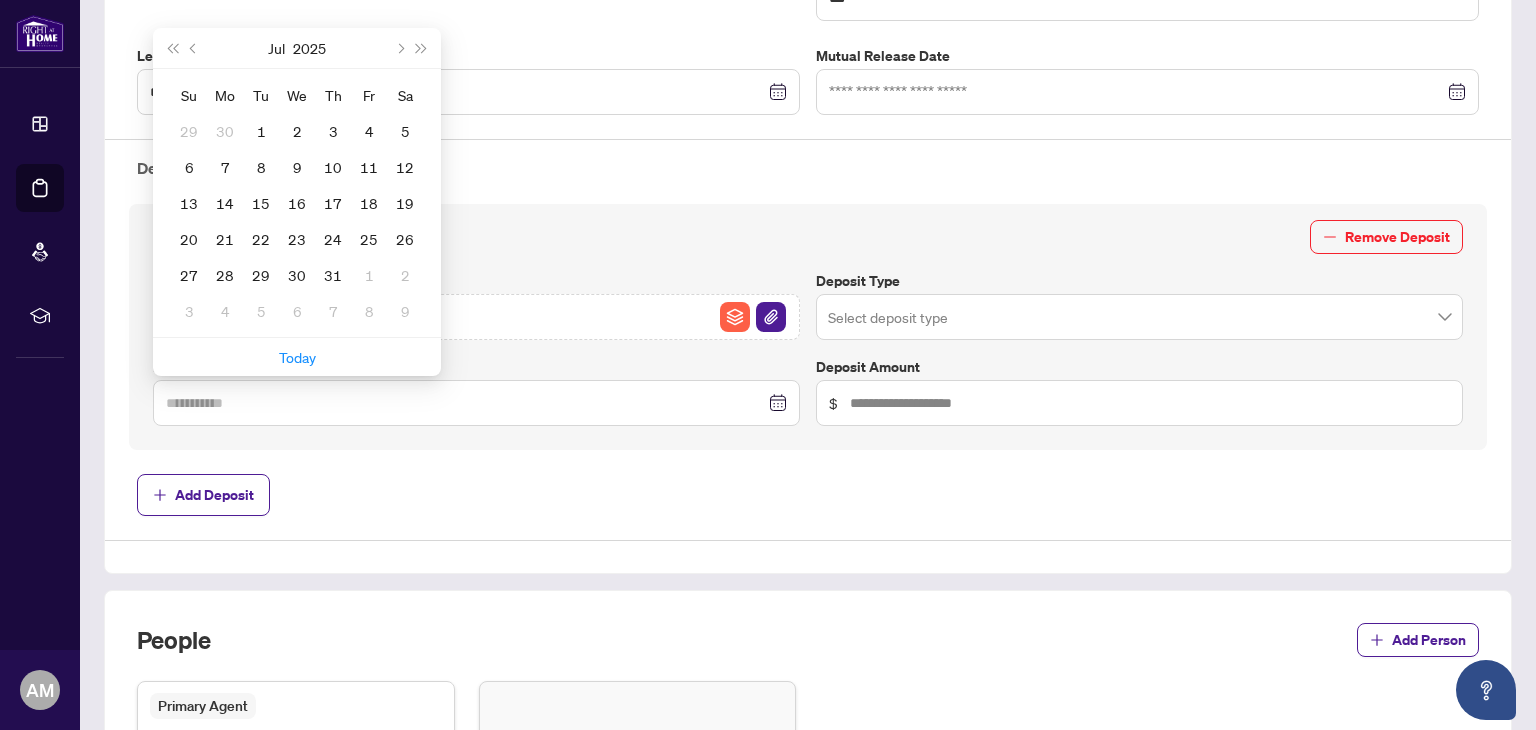 click on "30" at bounding box center [297, 275] 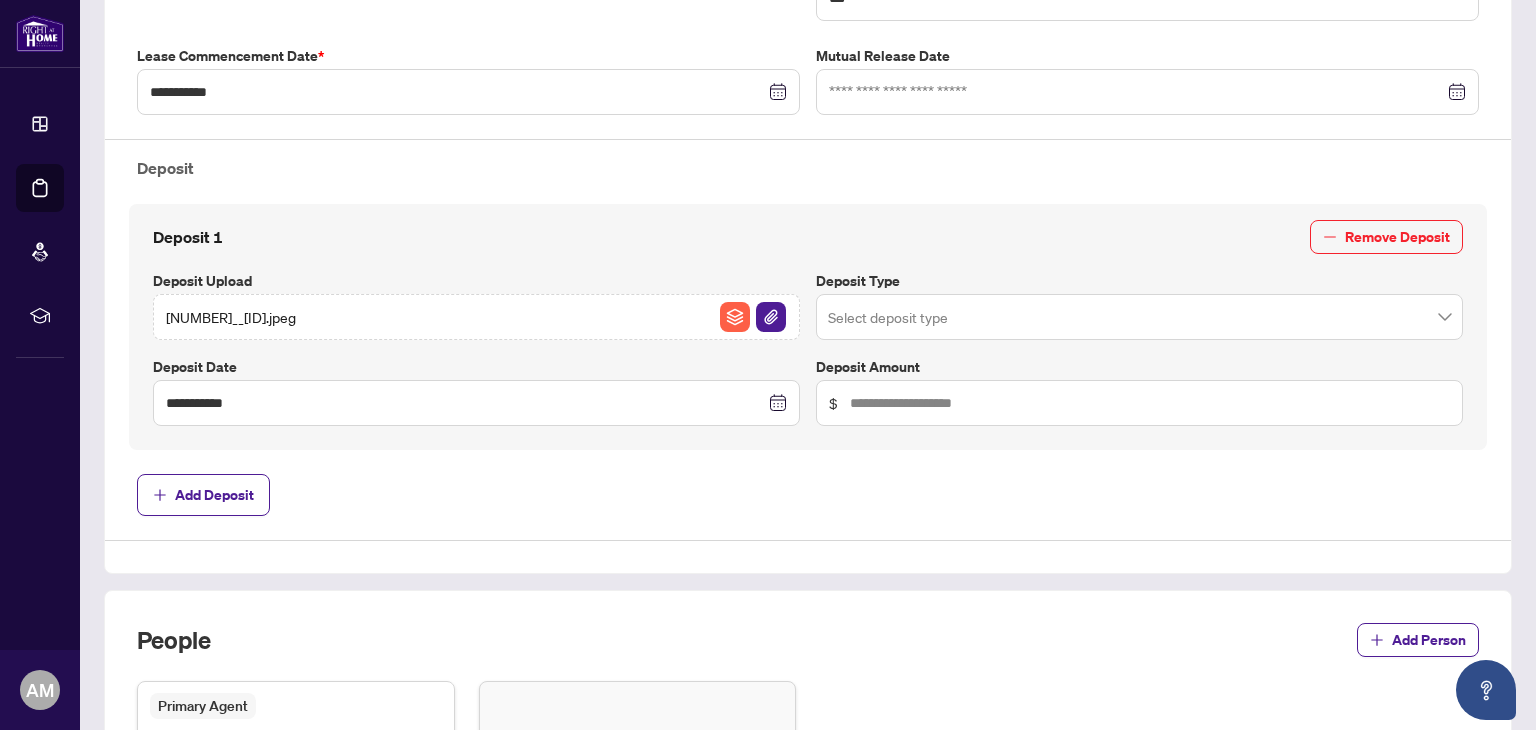 click at bounding box center [1139, 317] 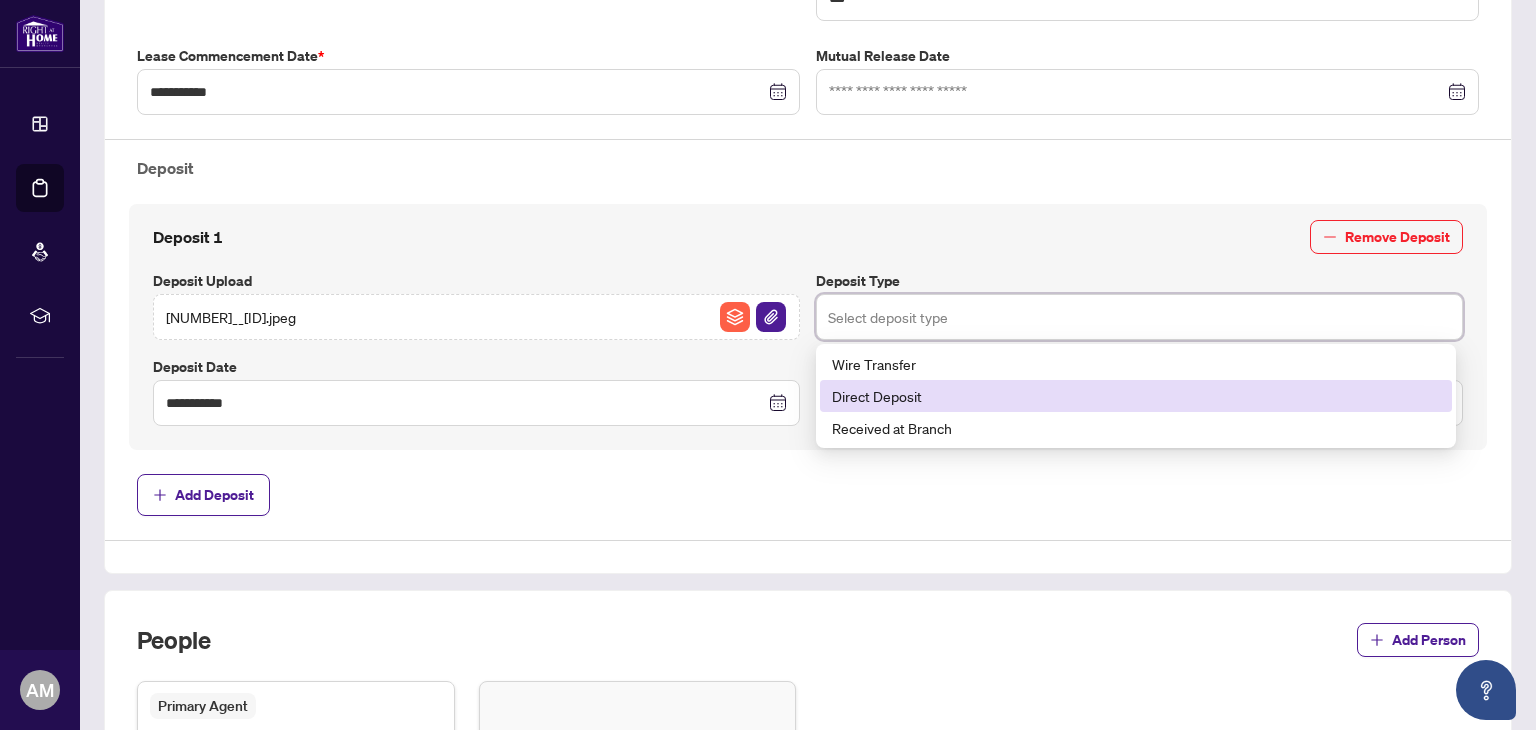 click on "Direct Deposit" at bounding box center (1136, 396) 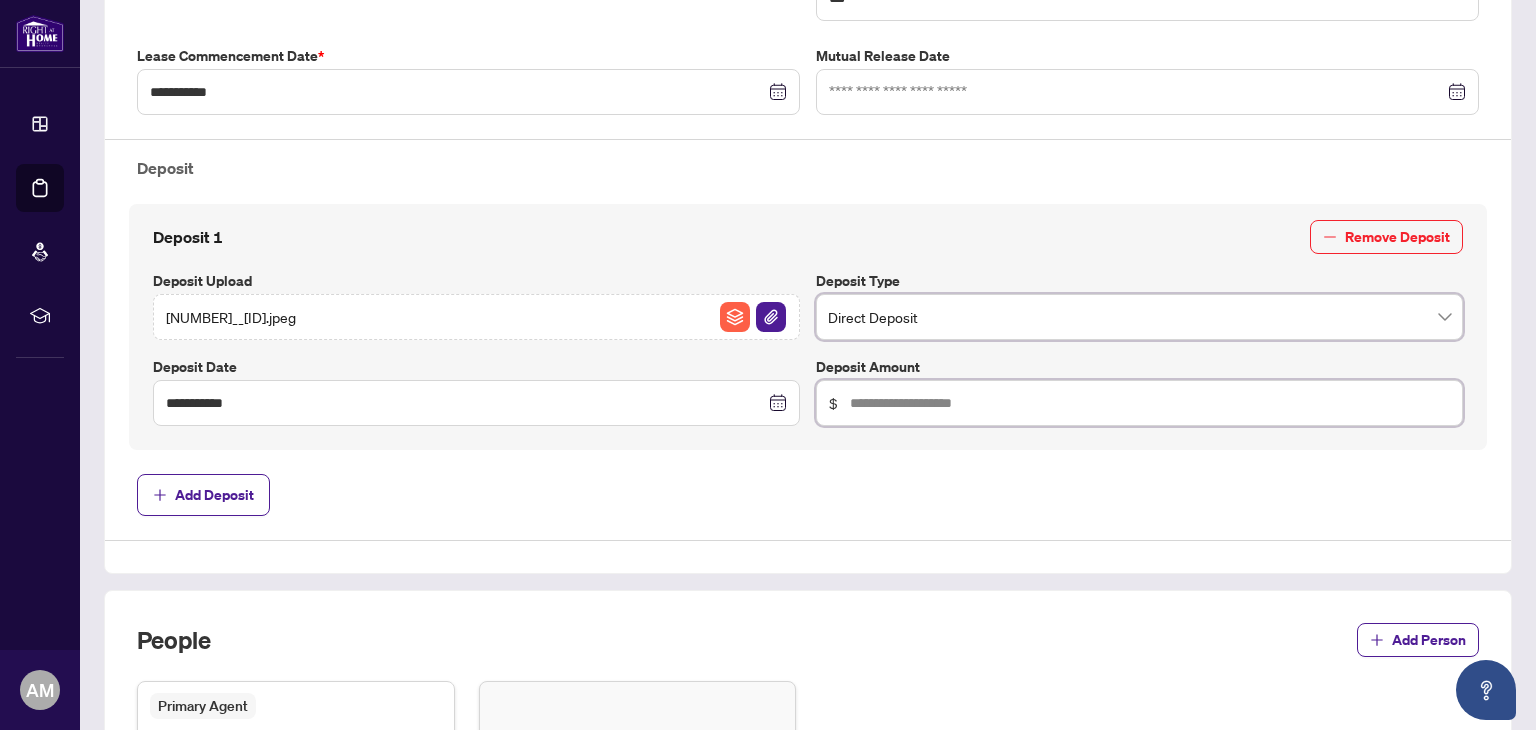 click at bounding box center [1150, 403] 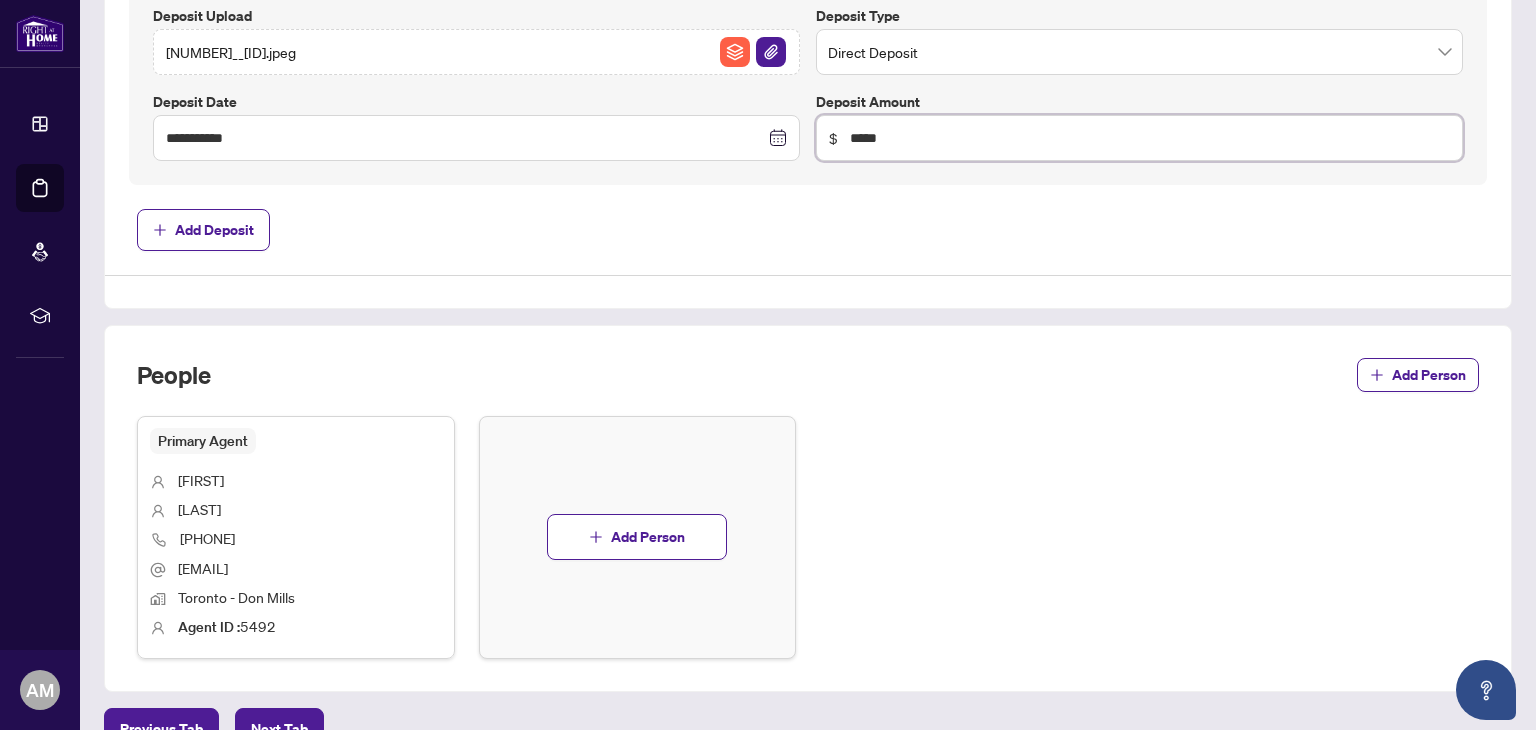 scroll, scrollTop: 900, scrollLeft: 0, axis: vertical 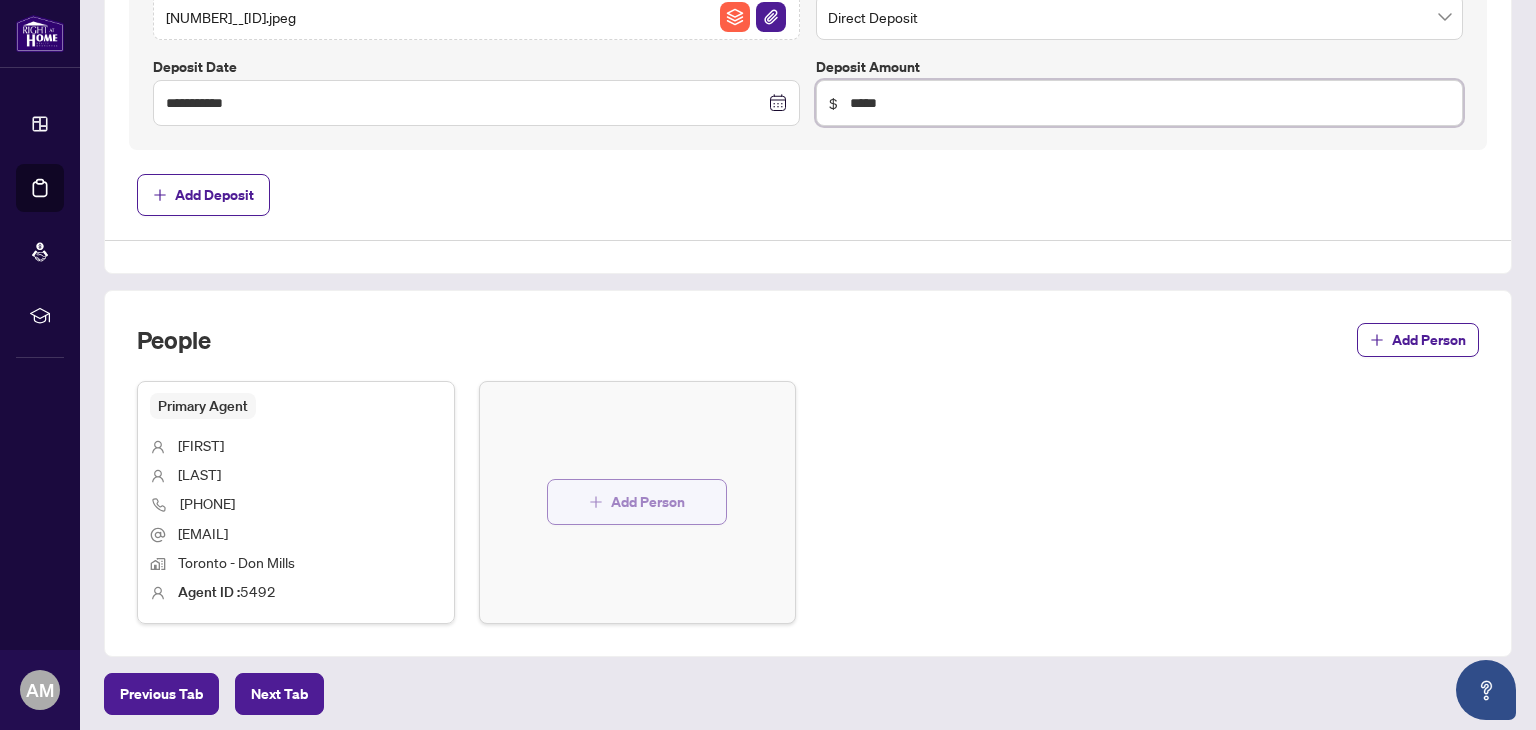 type on "*****" 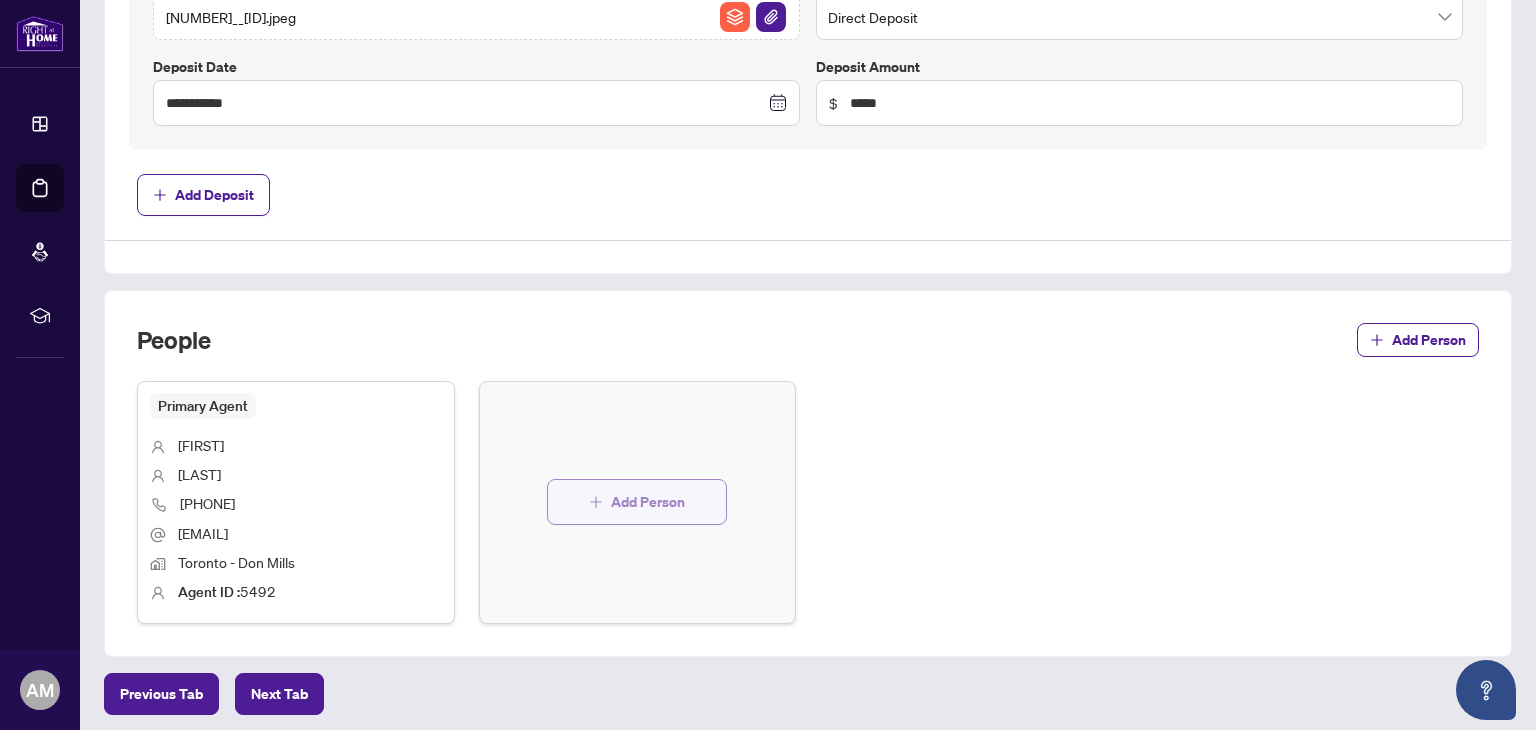 click on "Add Person" at bounding box center [648, 502] 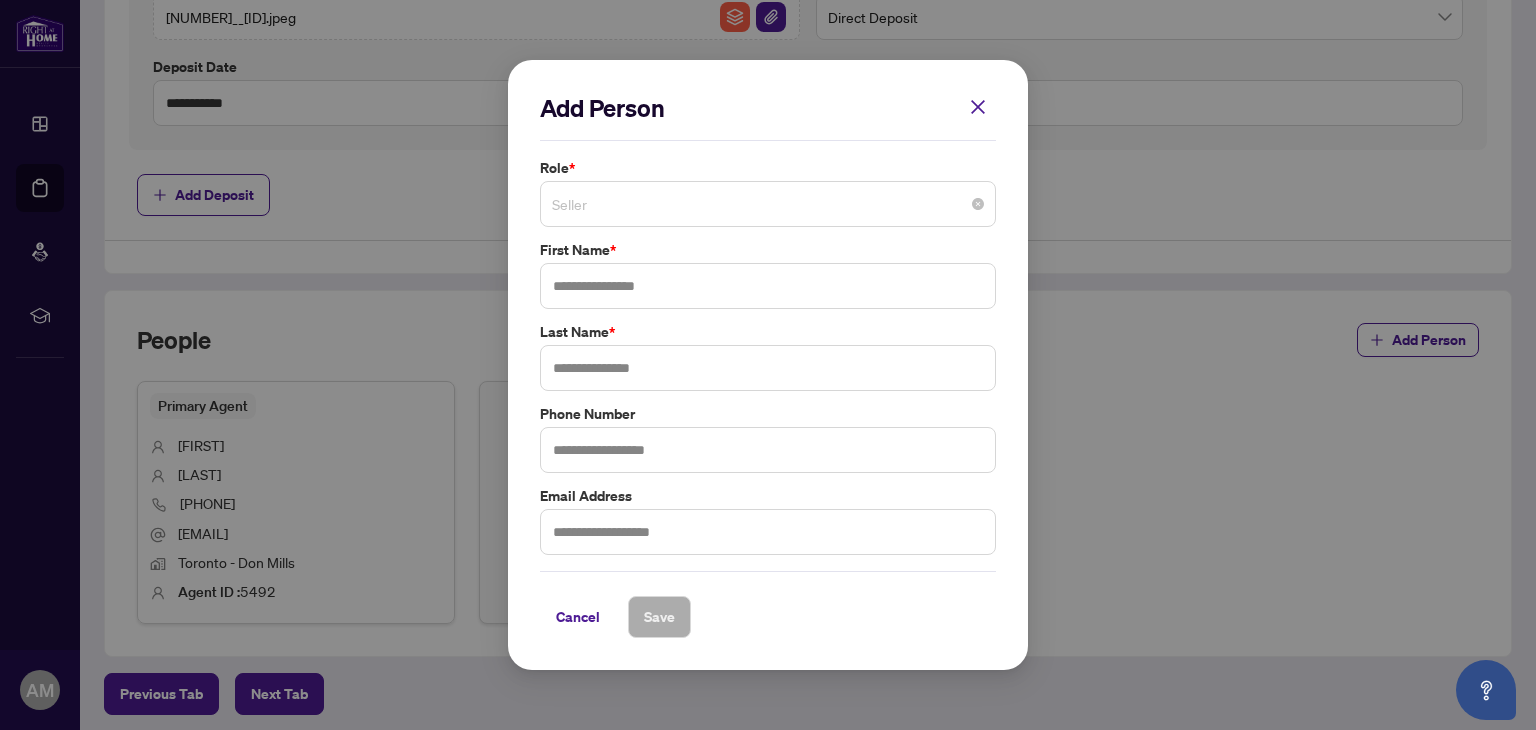 click on "Seller" at bounding box center [768, 204] 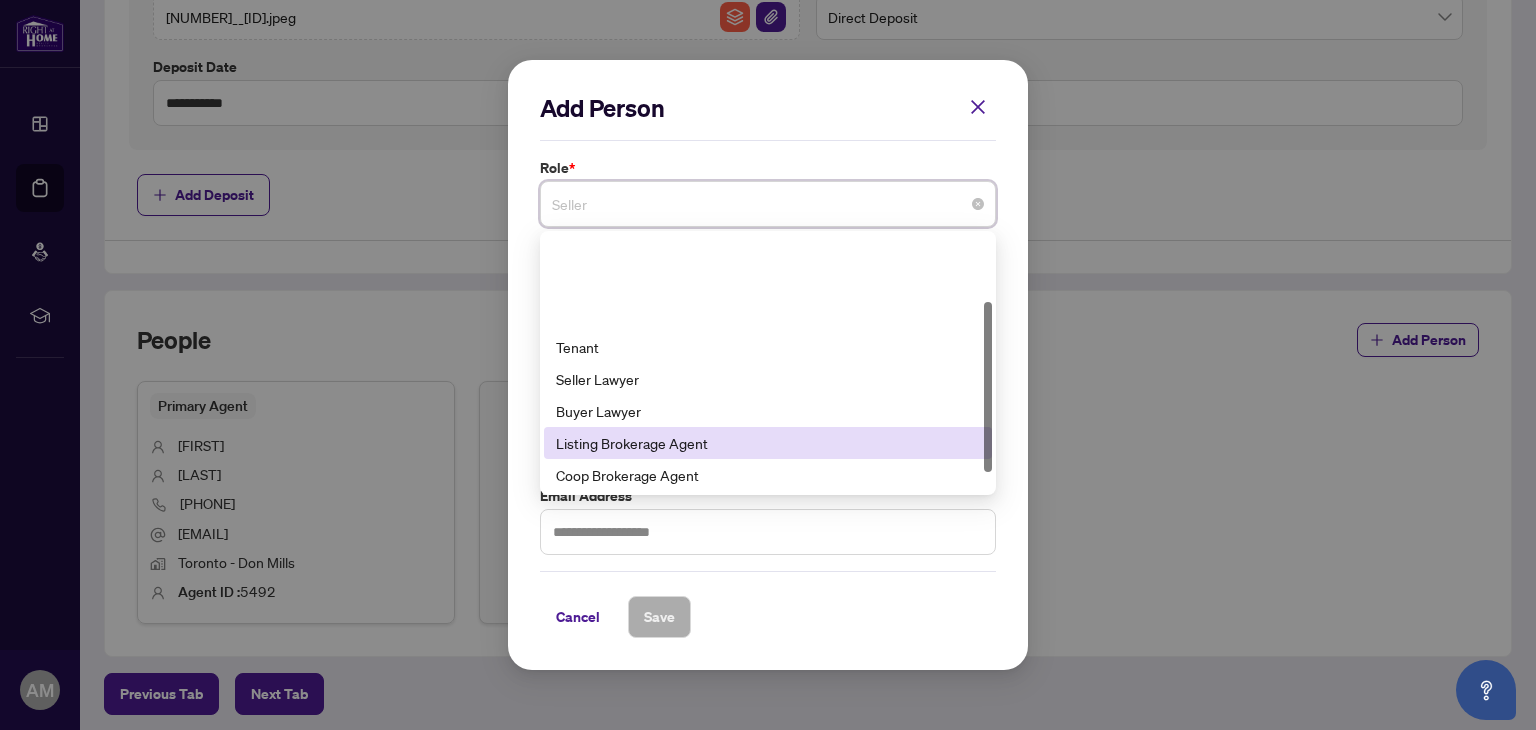 scroll, scrollTop: 100, scrollLeft: 0, axis: vertical 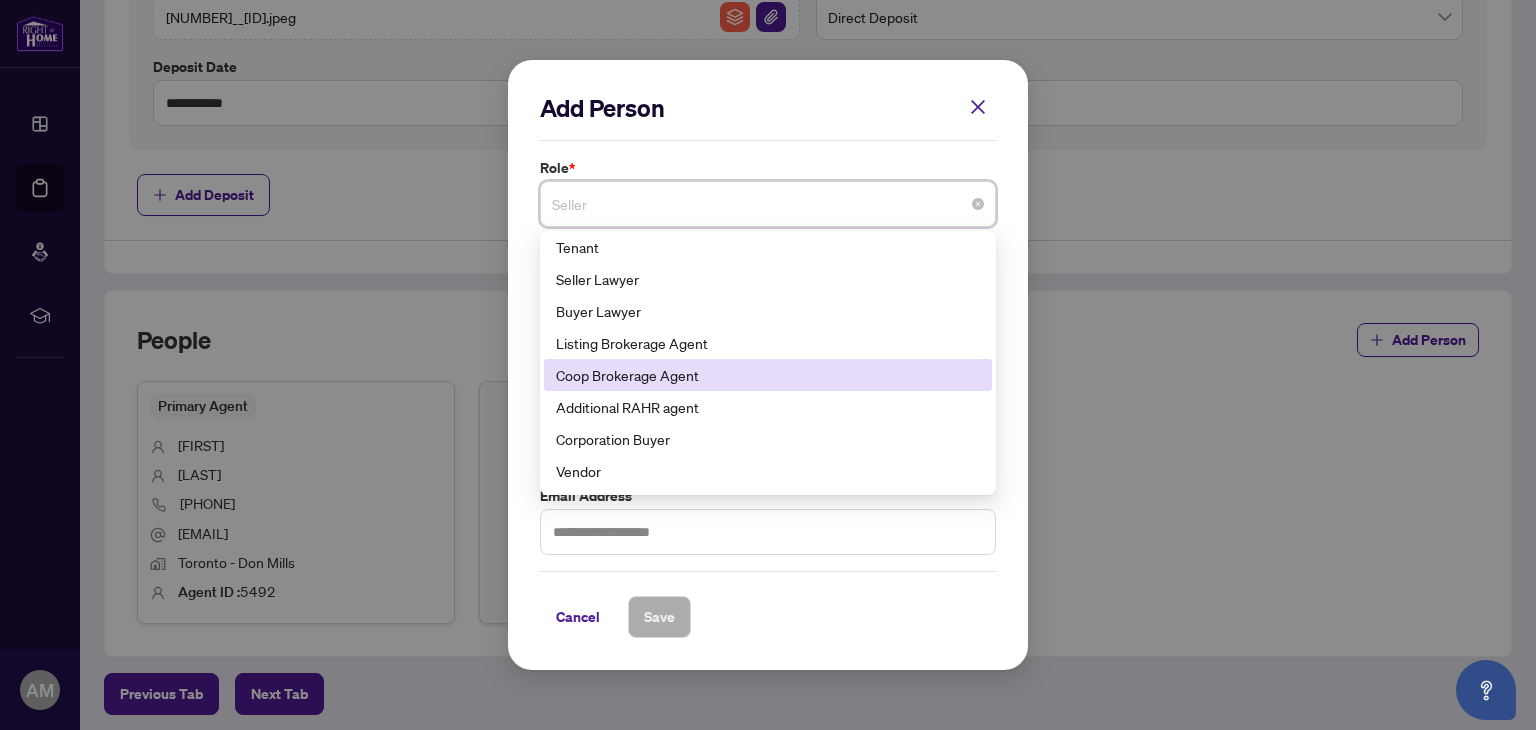 click on "Coop Brokerage Agent" at bounding box center [768, 375] 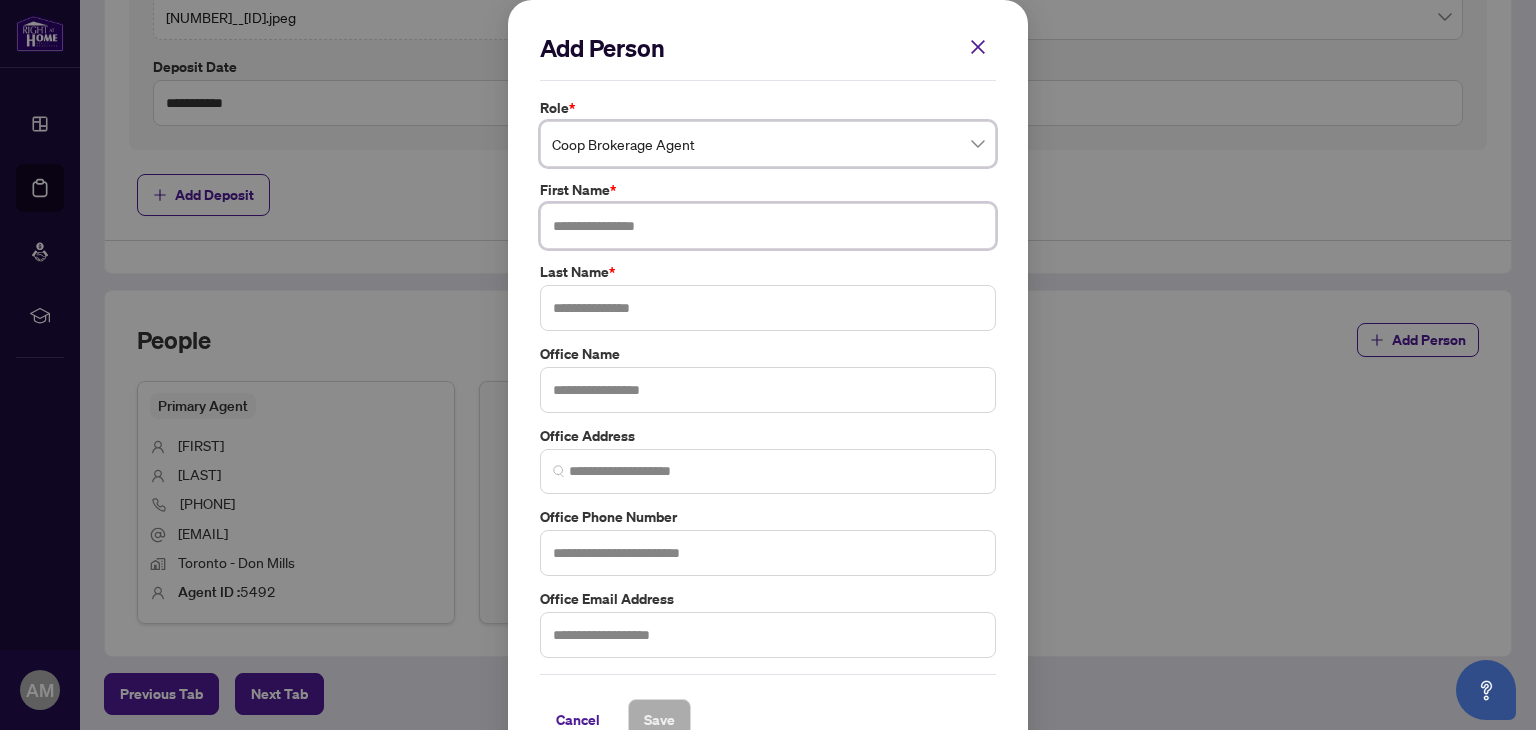 click at bounding box center [768, 226] 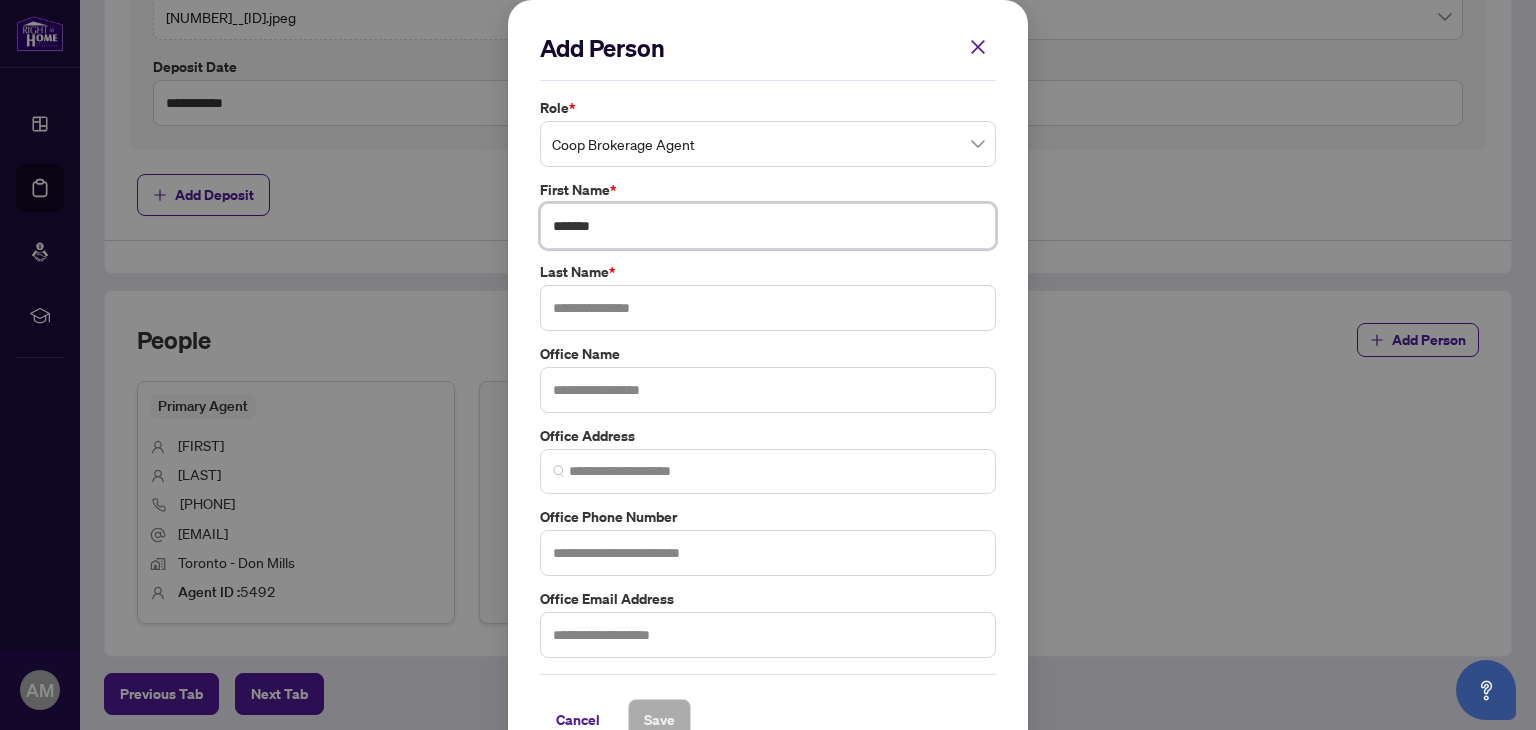 type on "*******" 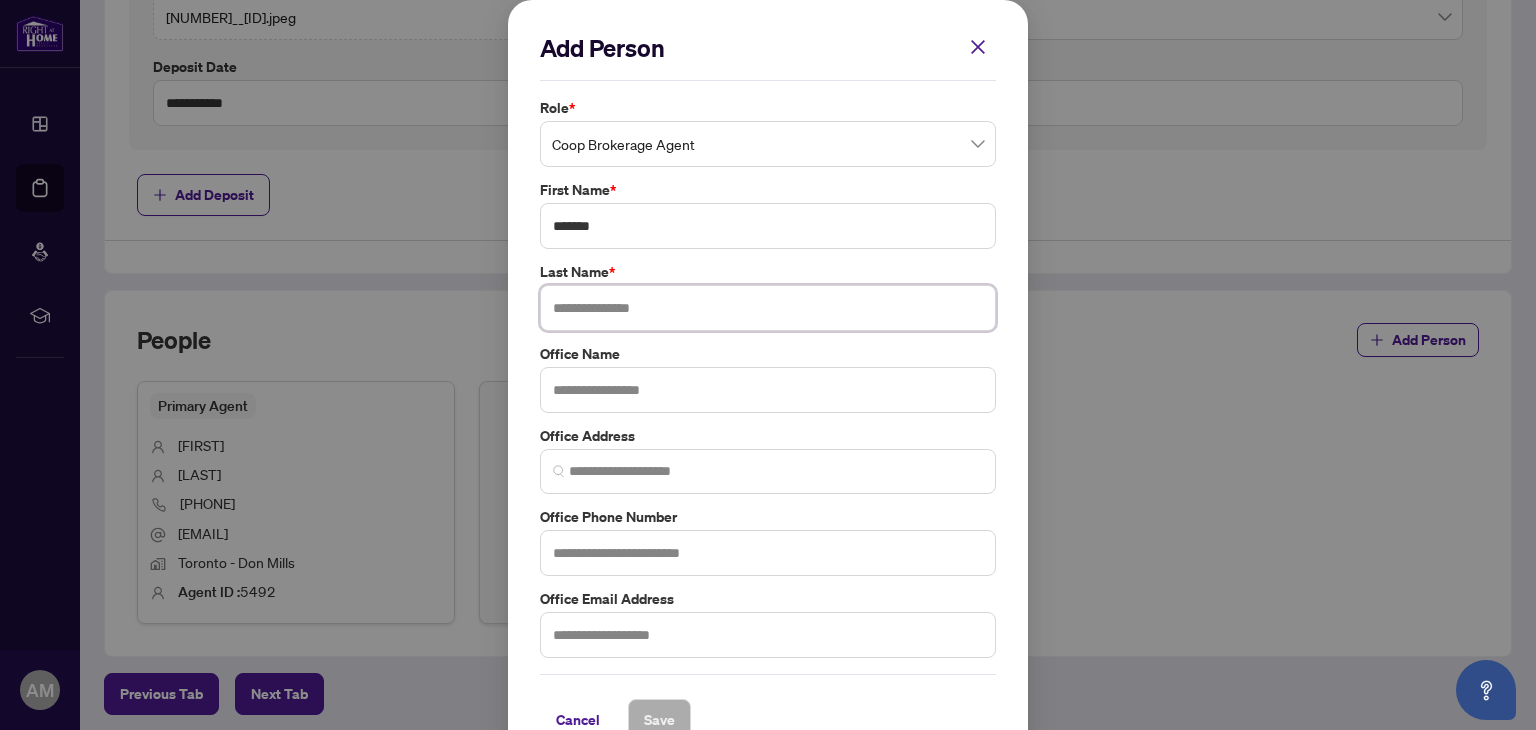 click at bounding box center [768, 308] 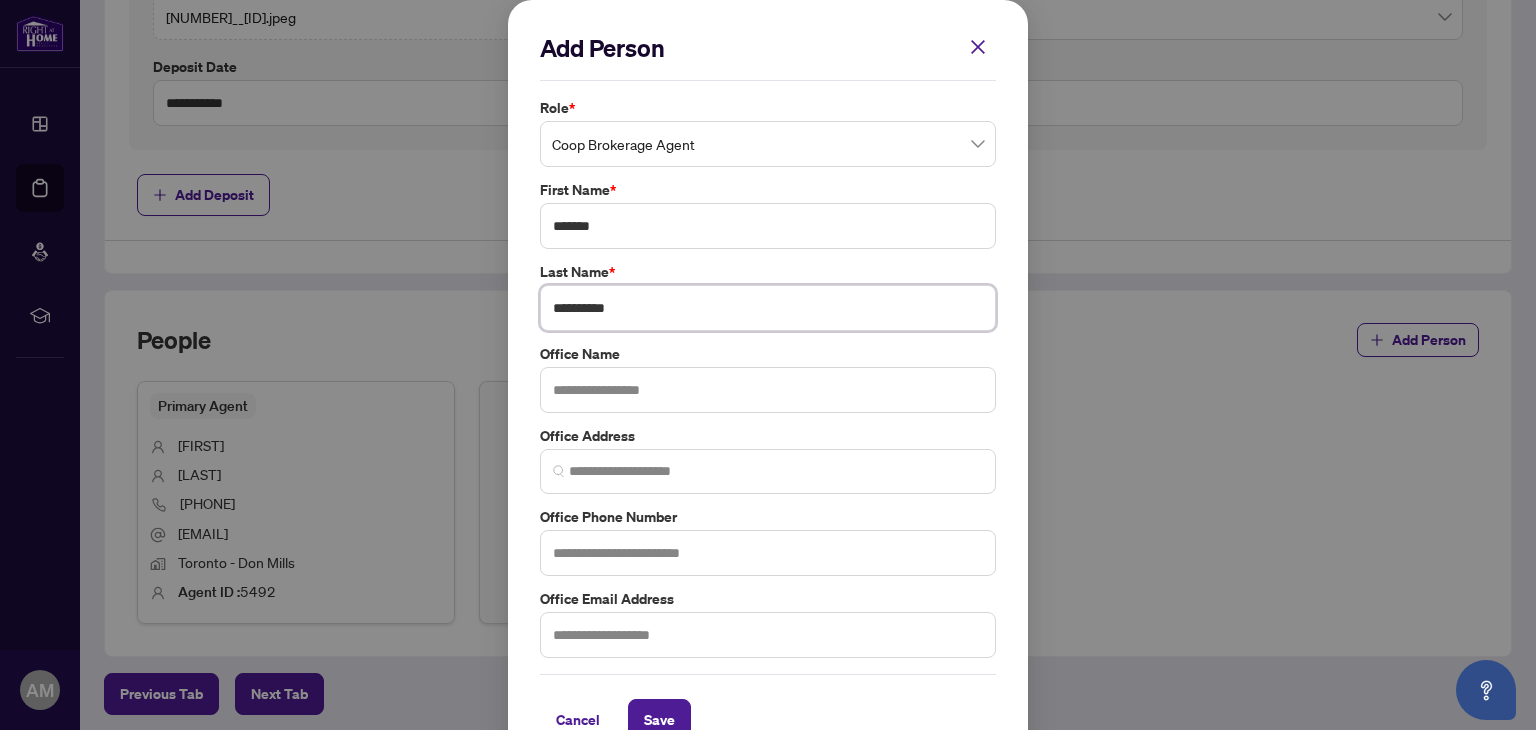 type on "**********" 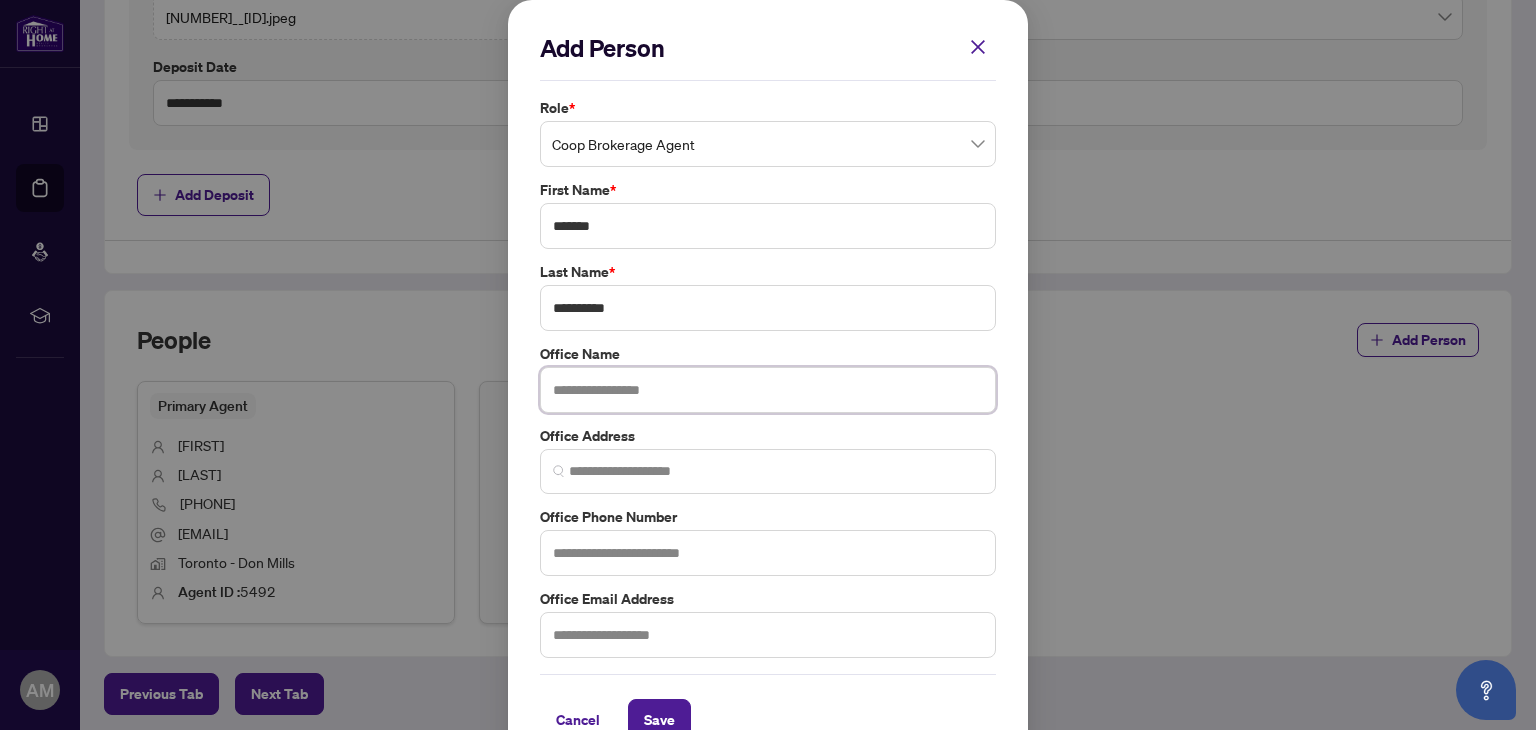 click at bounding box center (768, 390) 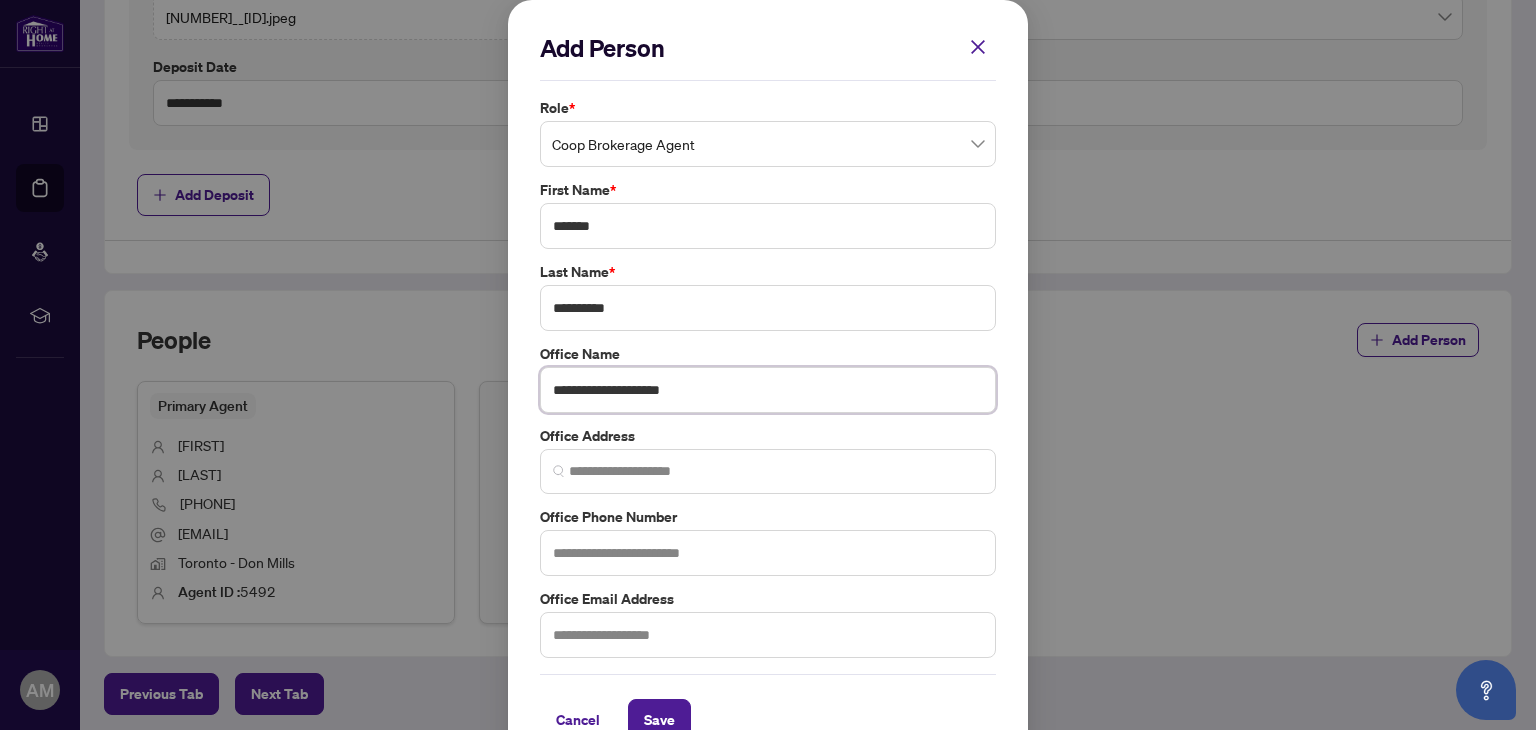 click on "**********" at bounding box center (768, 390) 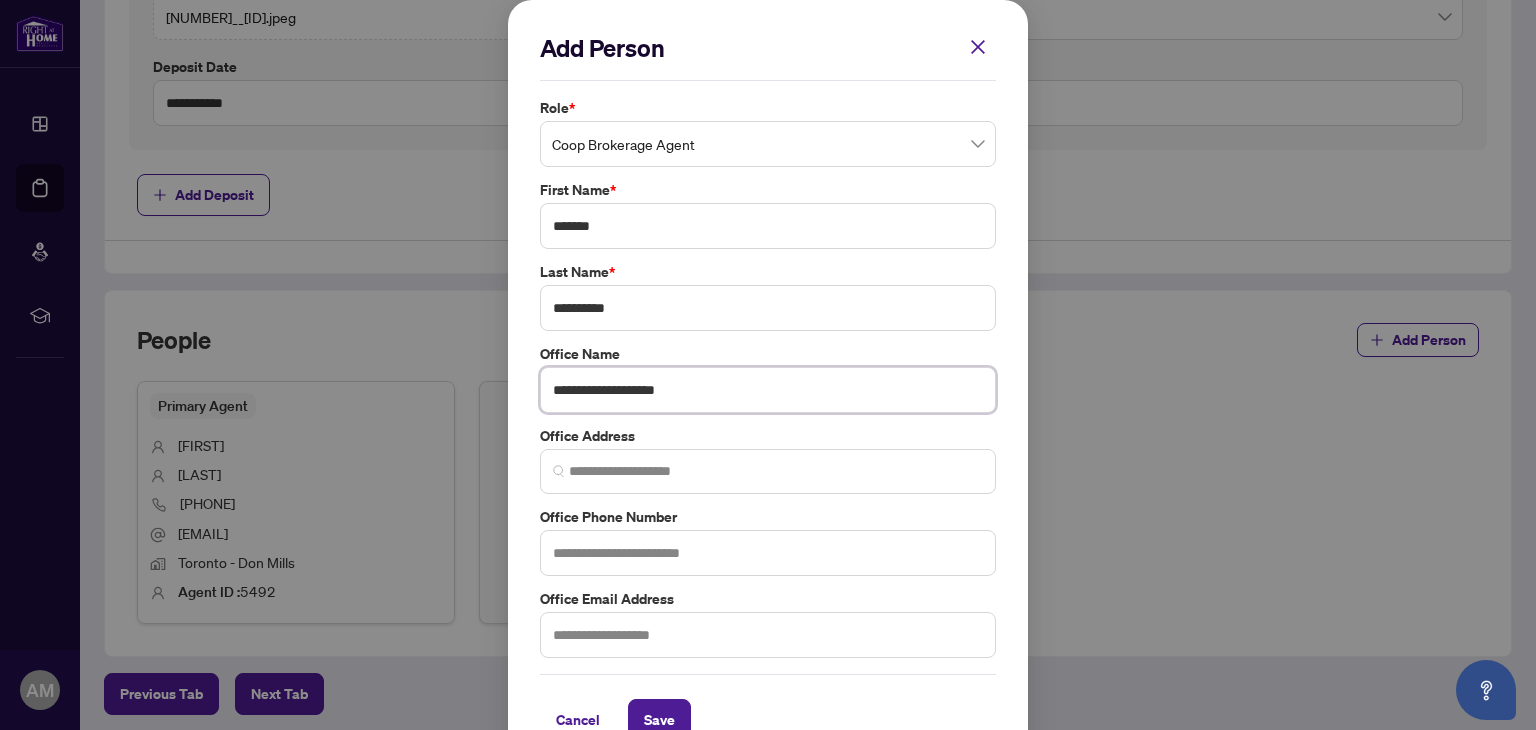 type on "**********" 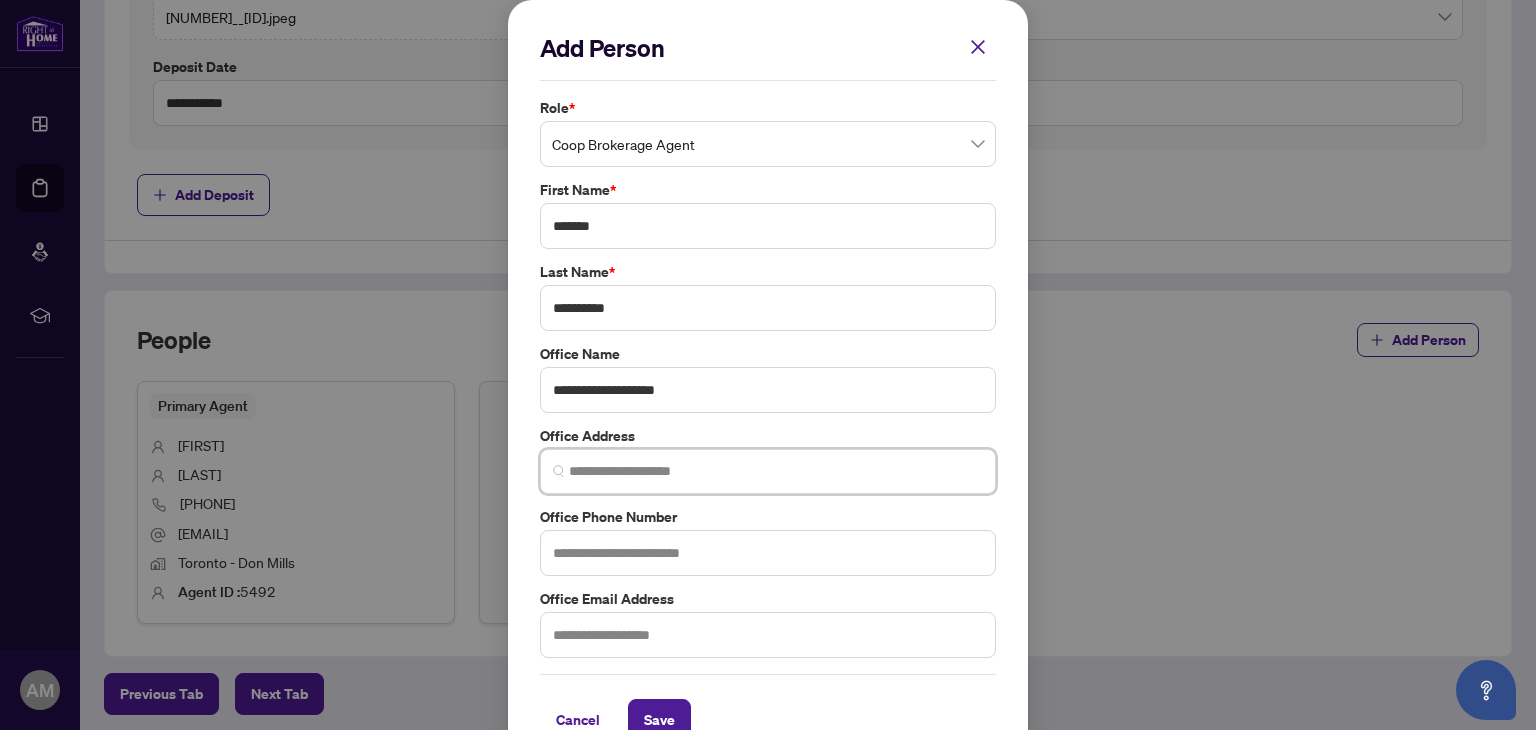 click at bounding box center (776, 471) 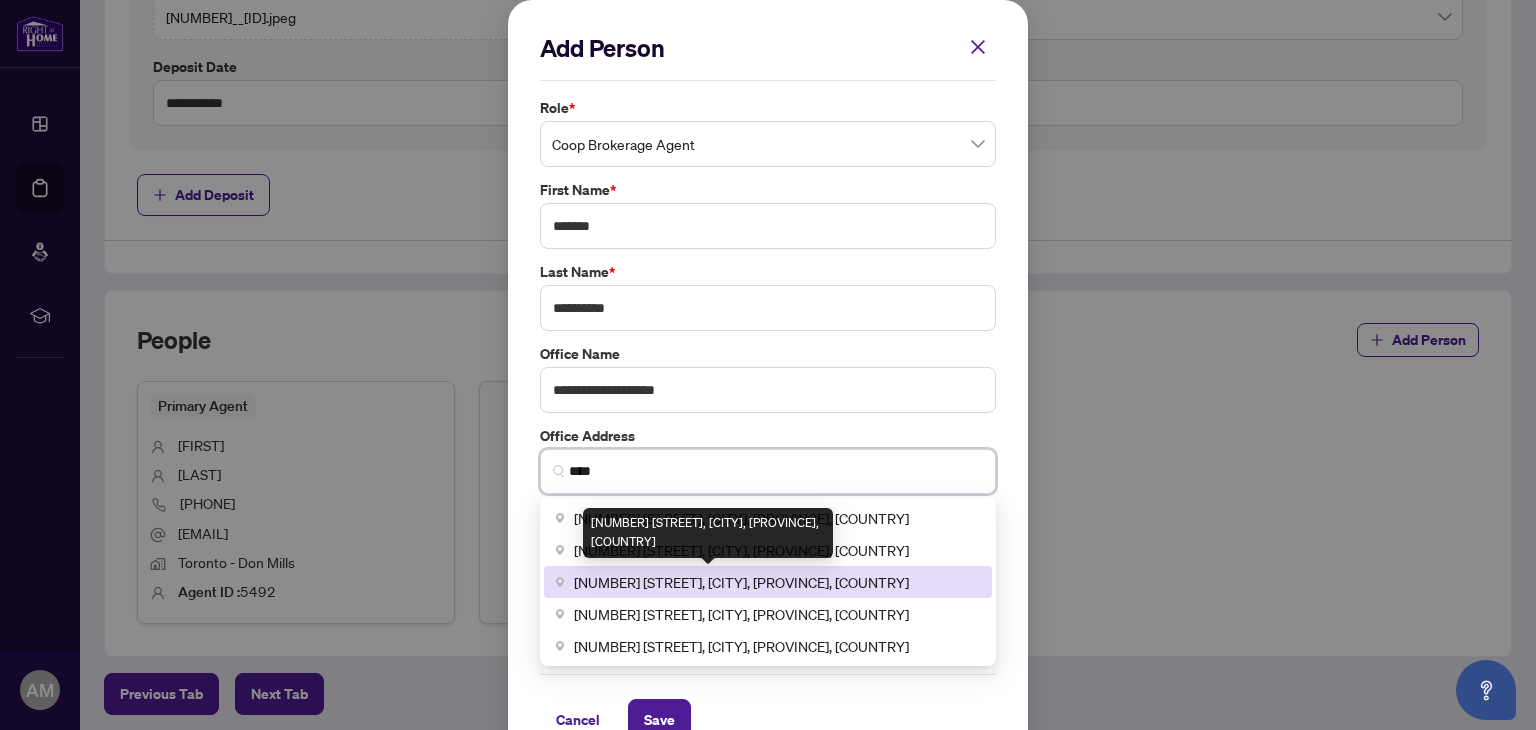 click on "[NUMBER] [STREET], [CITY], [PROVINCE], [COUNTRY]" at bounding box center [741, 582] 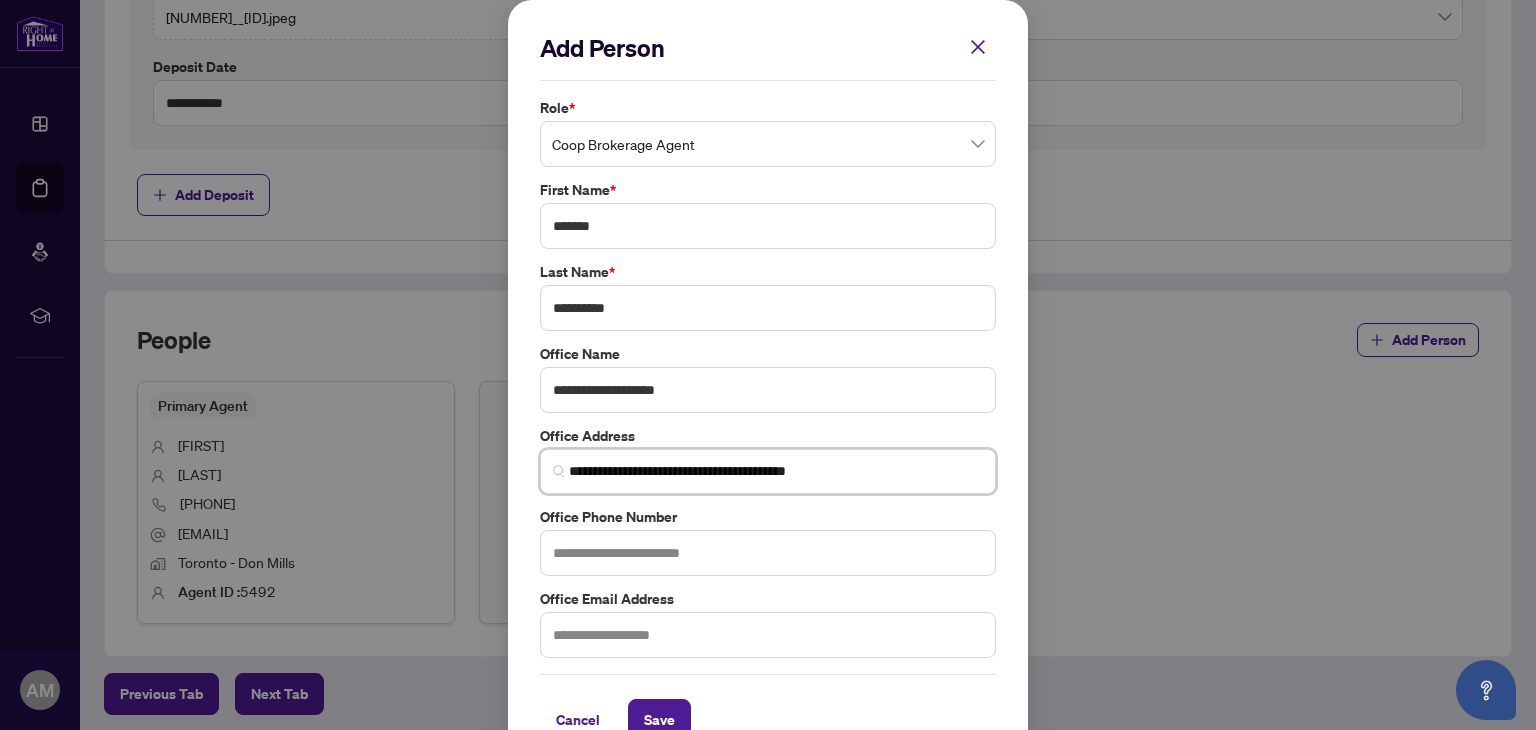 type on "**********" 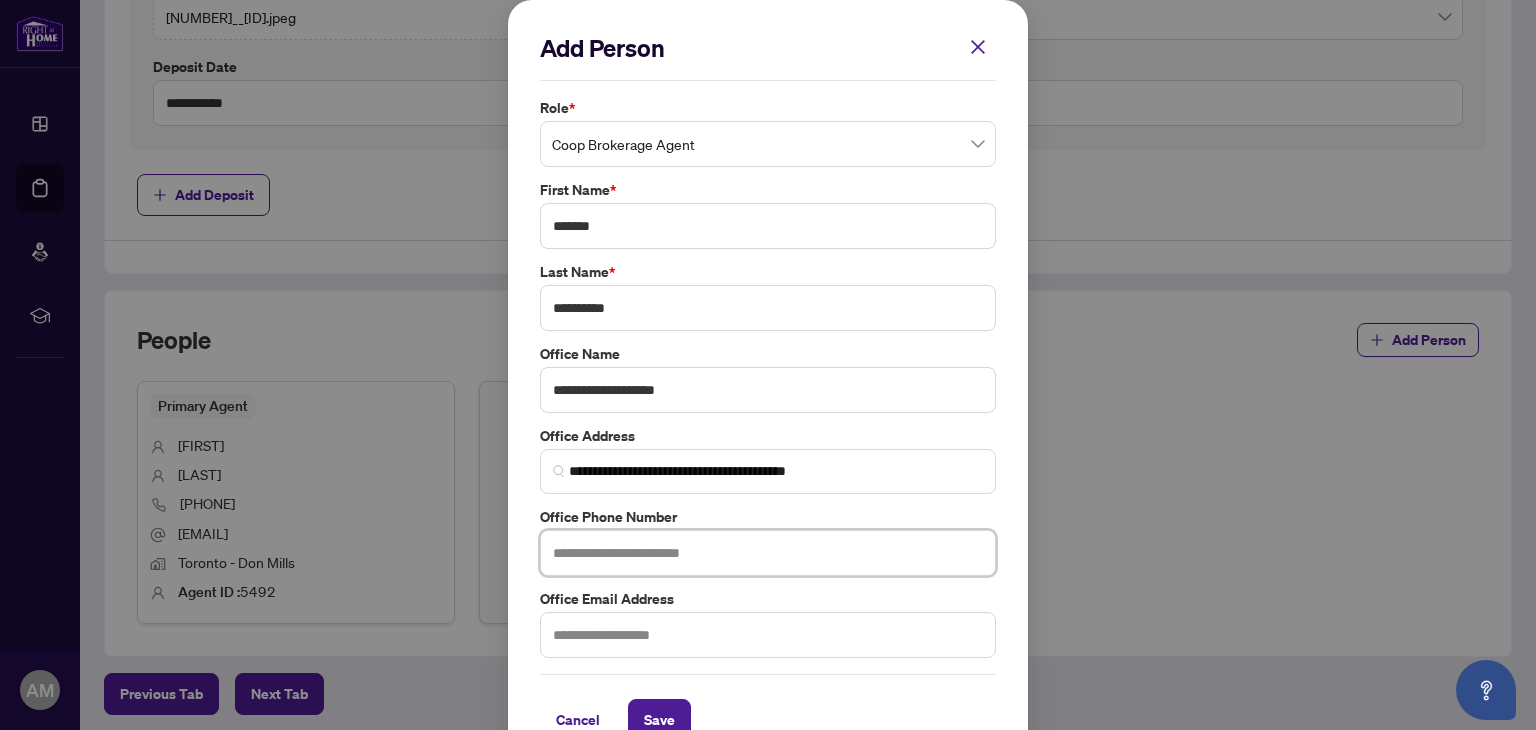 click at bounding box center [768, 553] 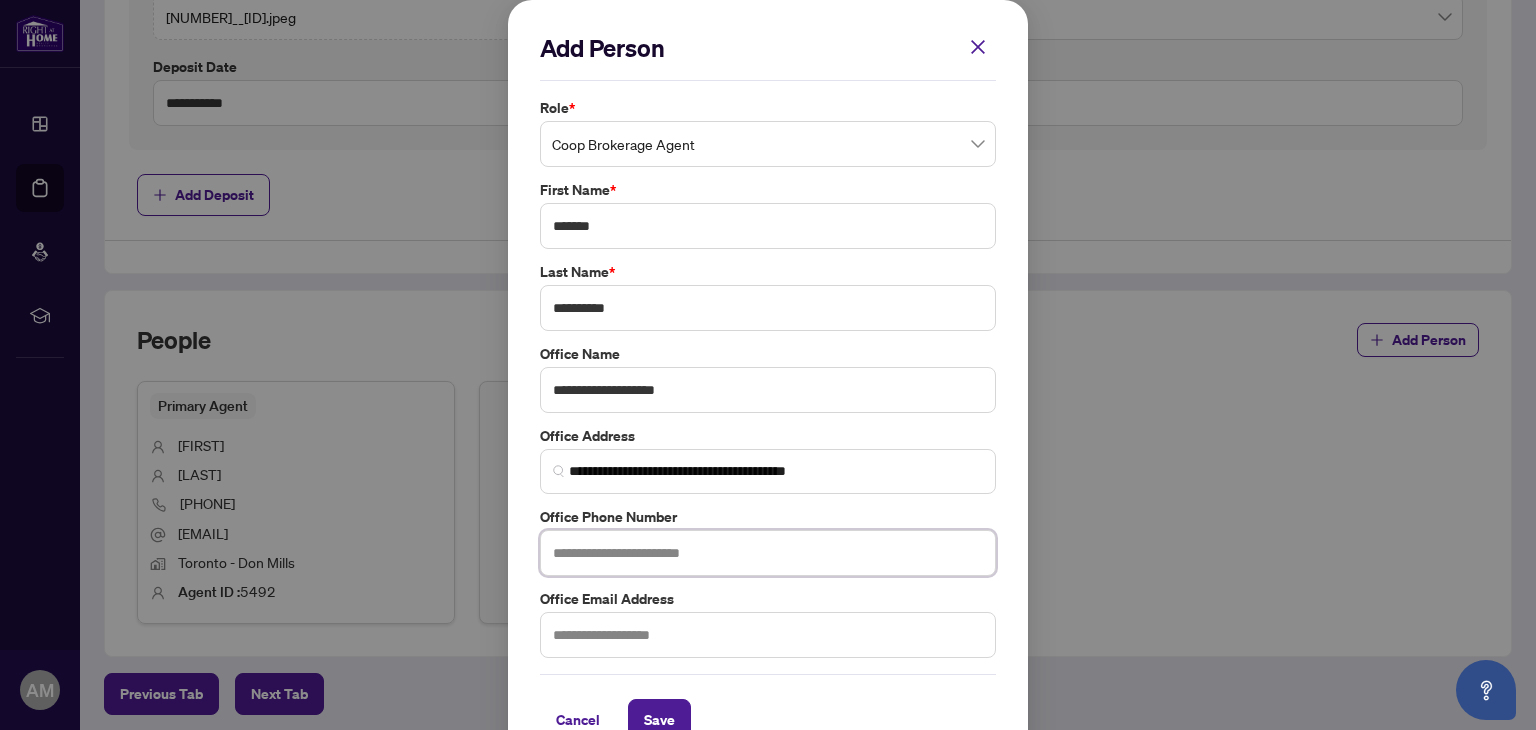 type on "**********" 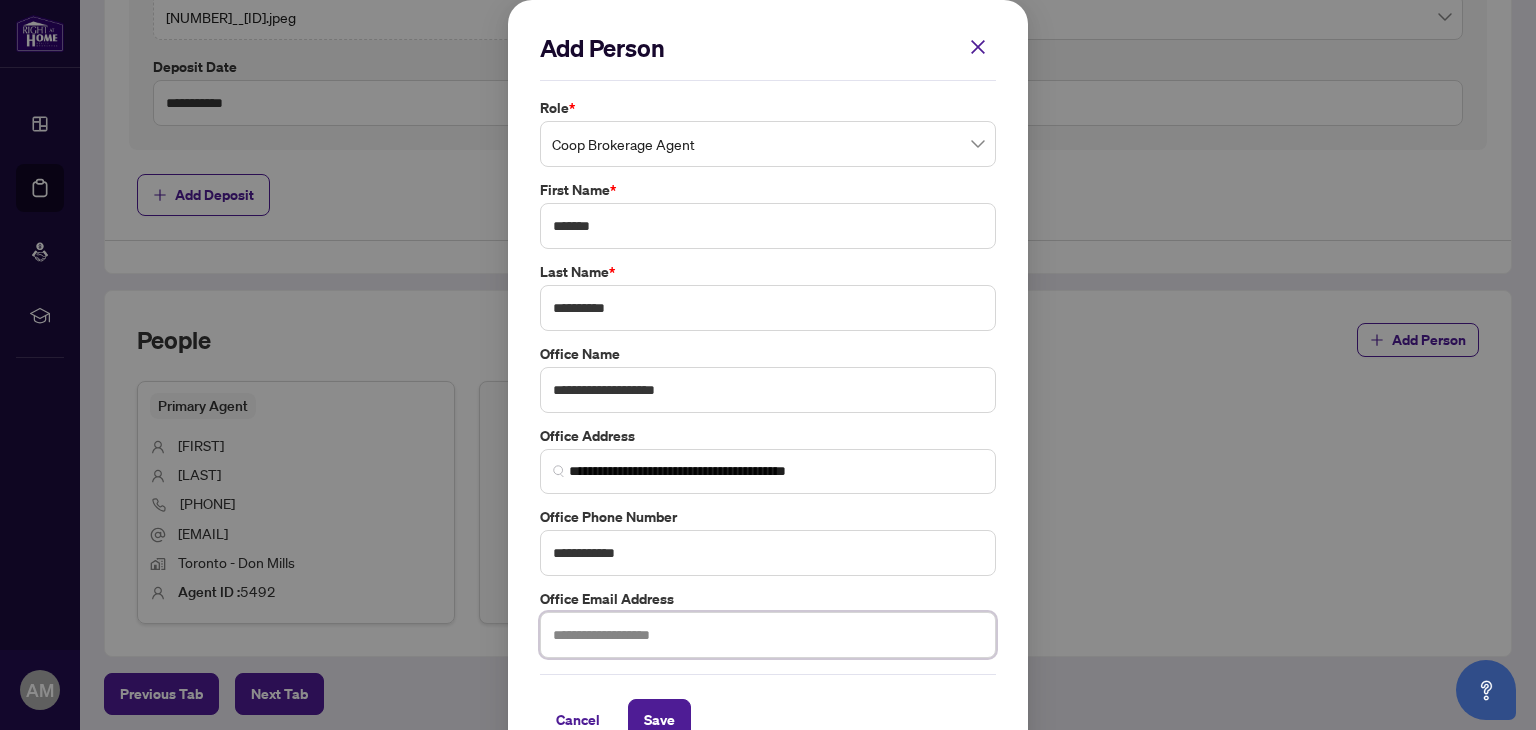click at bounding box center (768, 635) 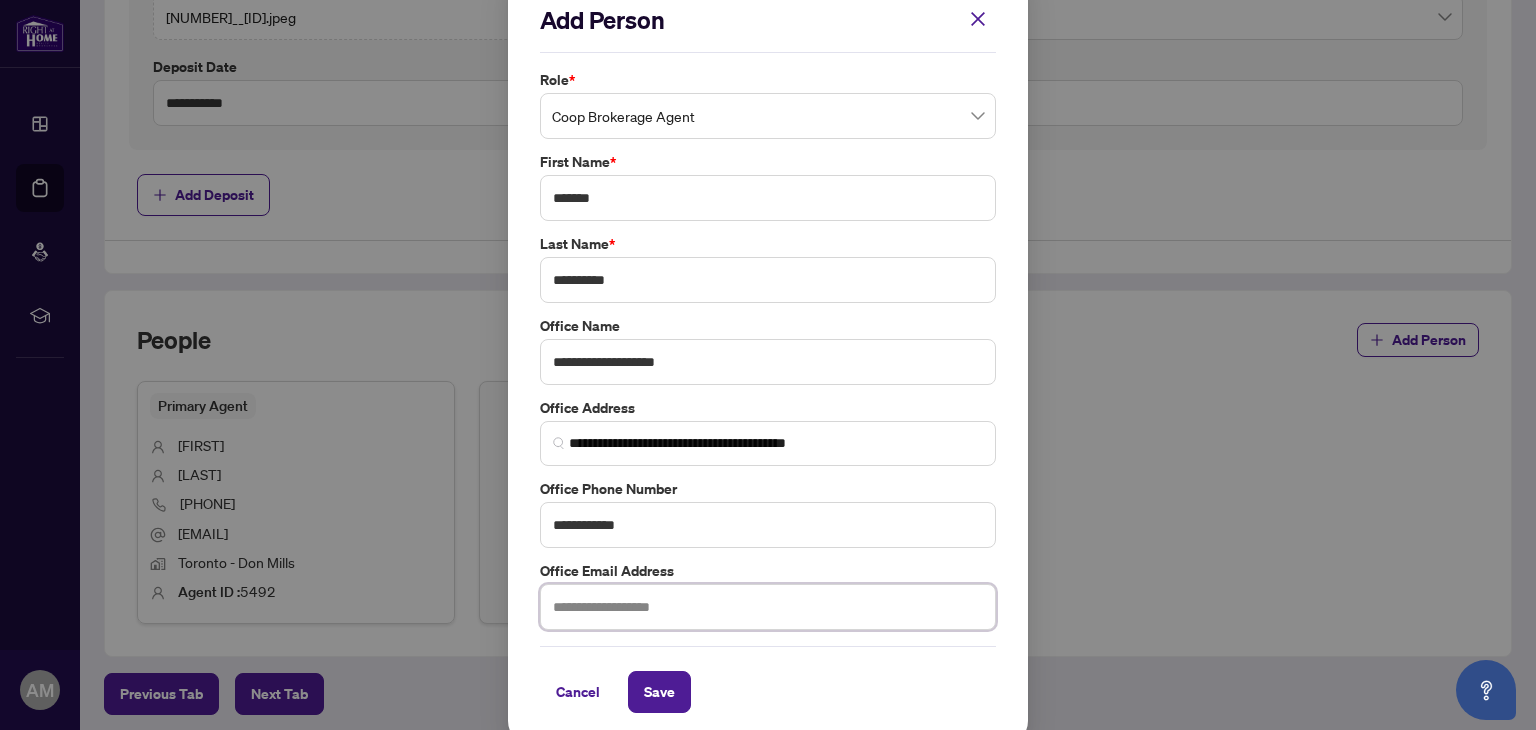 scroll, scrollTop: 40, scrollLeft: 0, axis: vertical 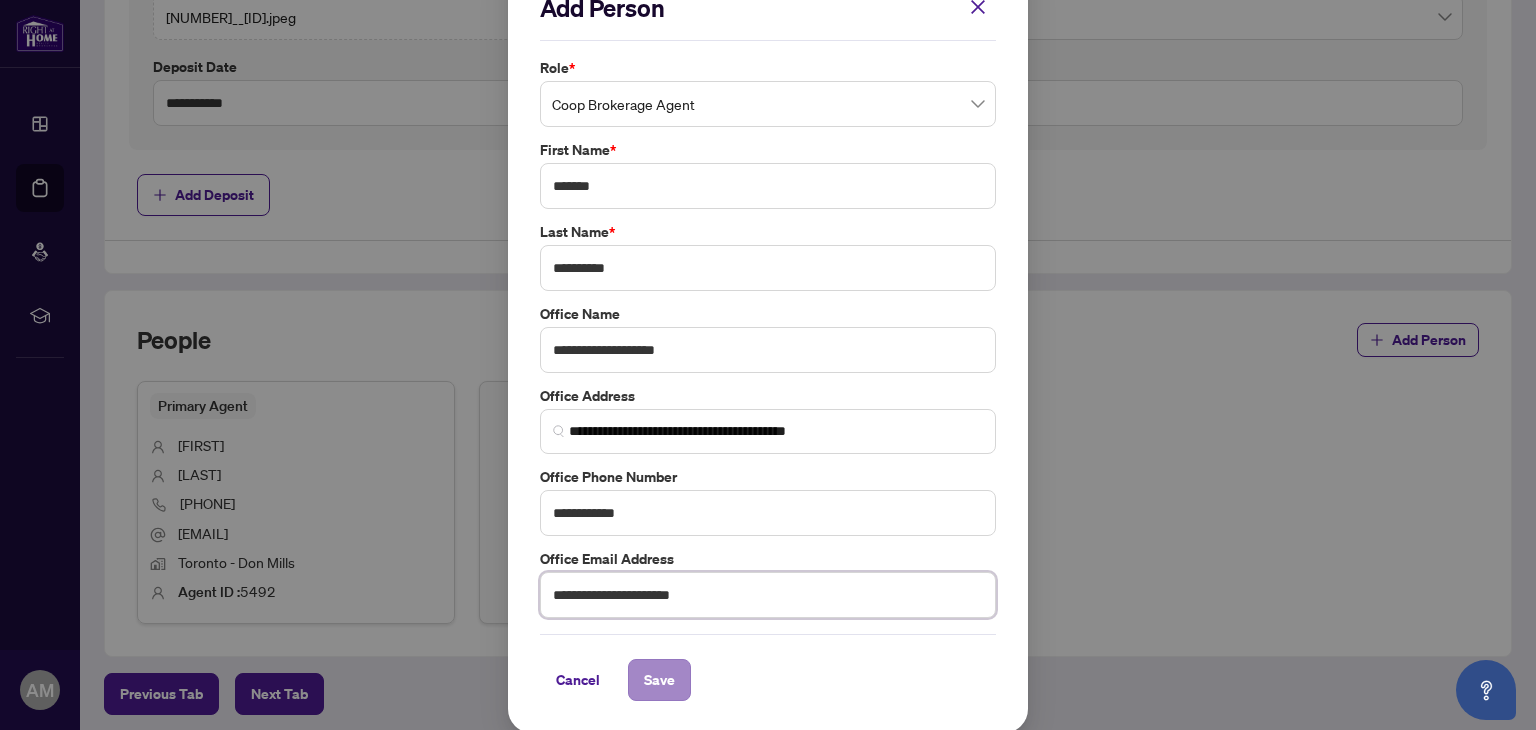 type on "**********" 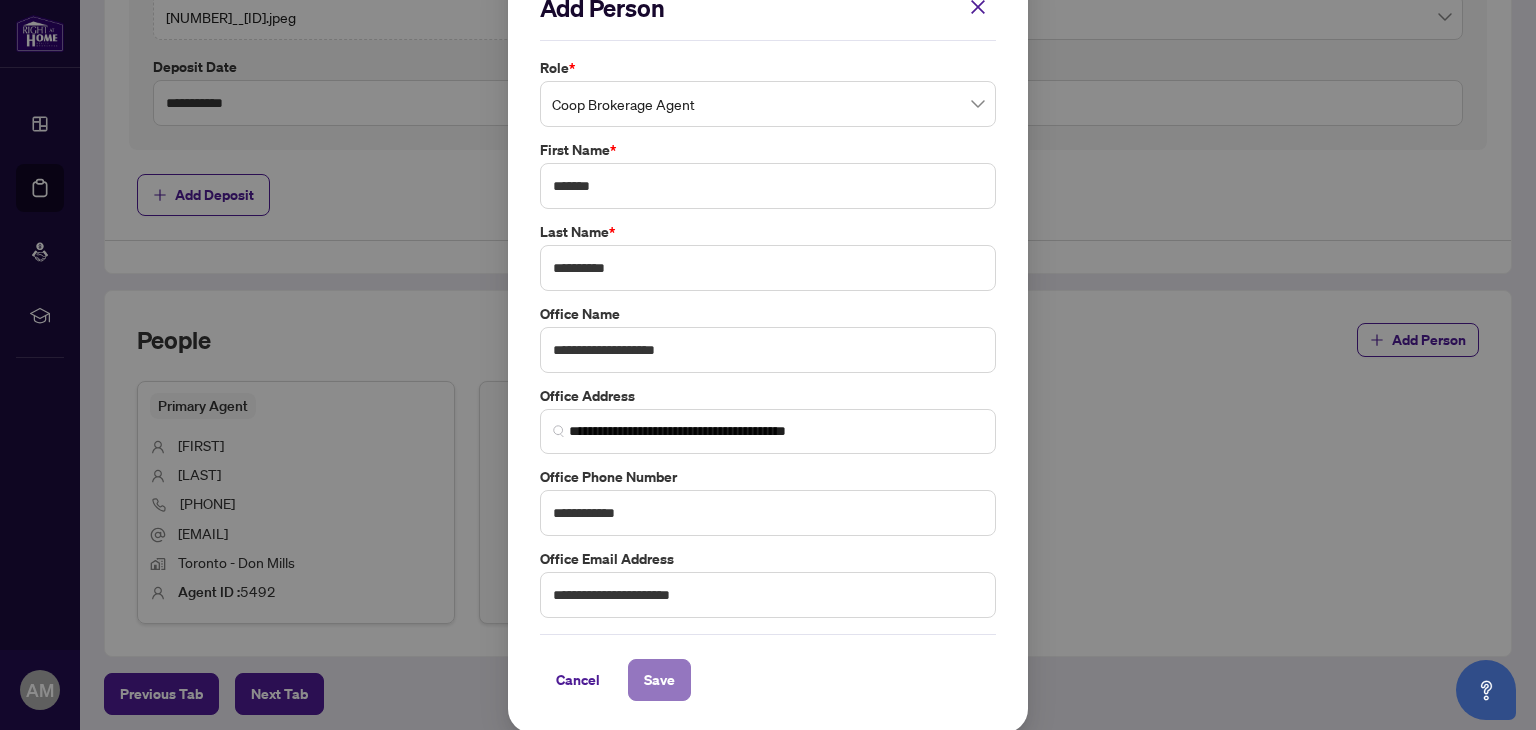 click on "Save" at bounding box center (659, 680) 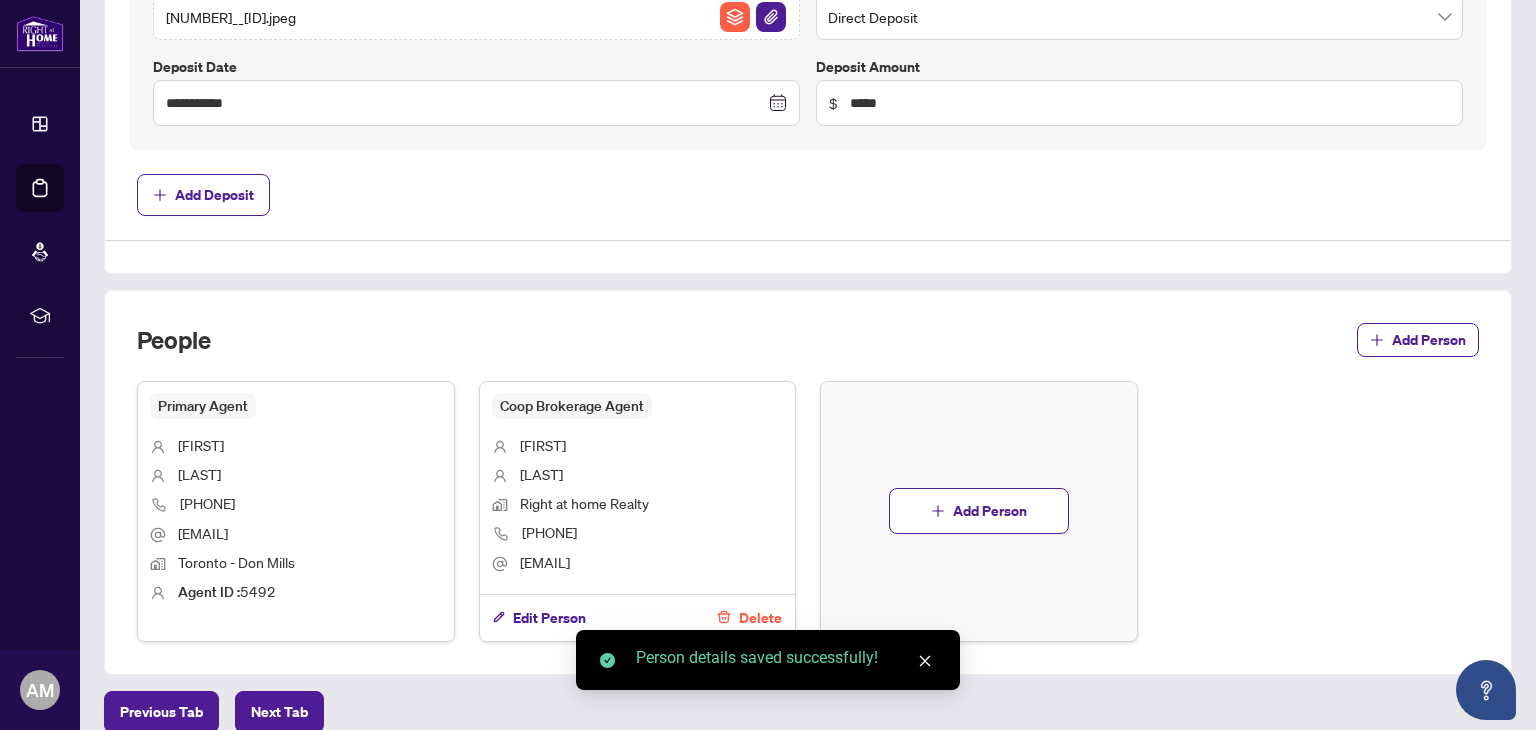 scroll, scrollTop: 988, scrollLeft: 0, axis: vertical 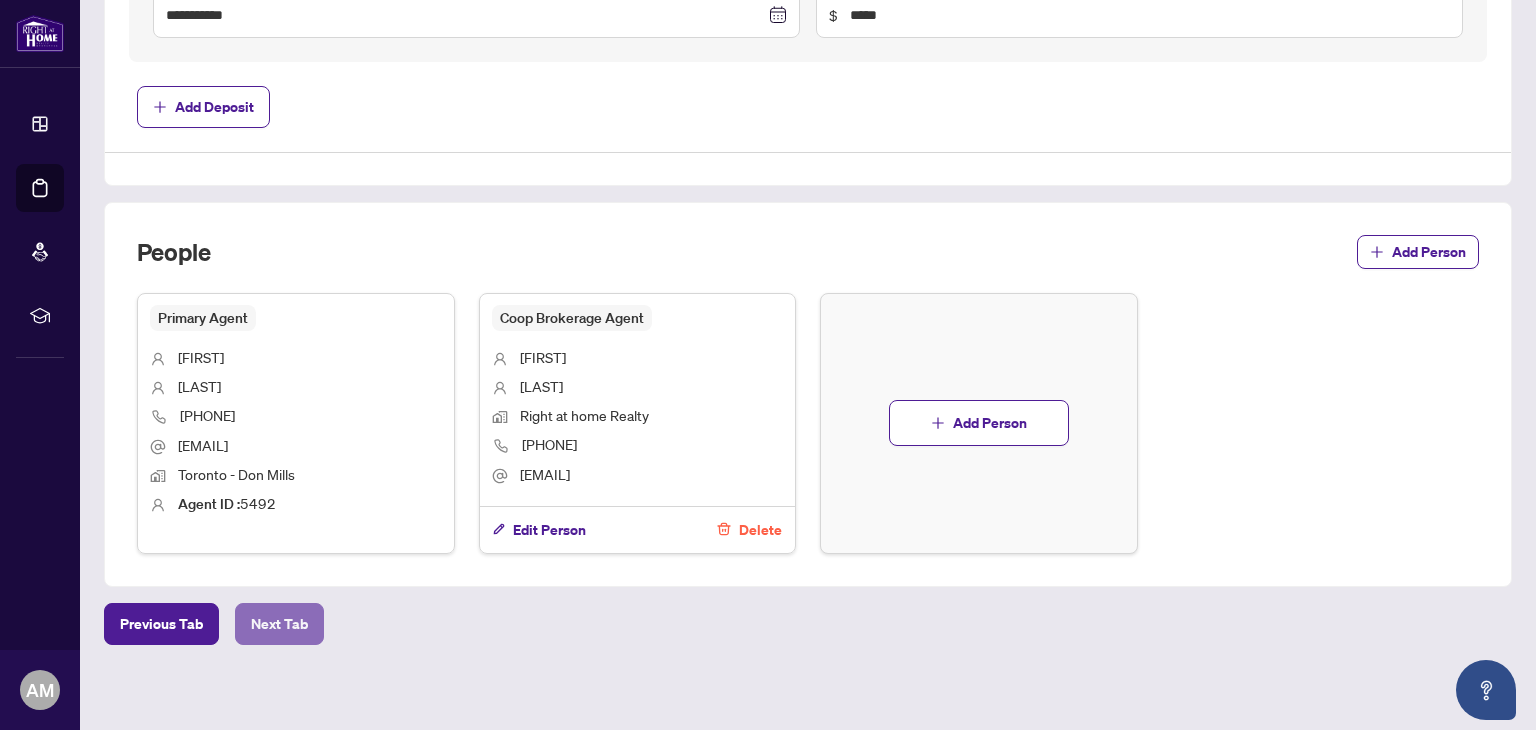 click on "Next Tab" at bounding box center (279, 624) 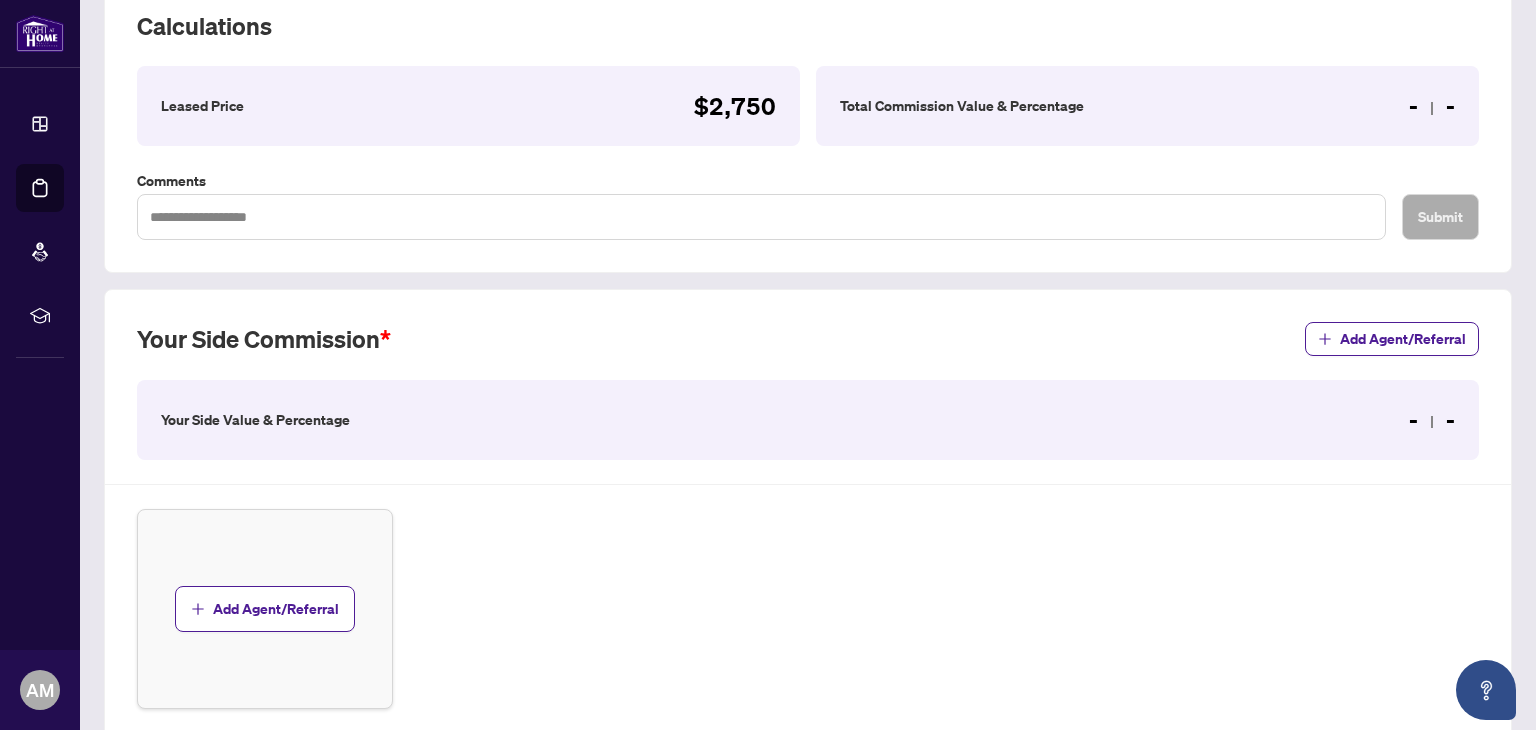 scroll, scrollTop: 300, scrollLeft: 0, axis: vertical 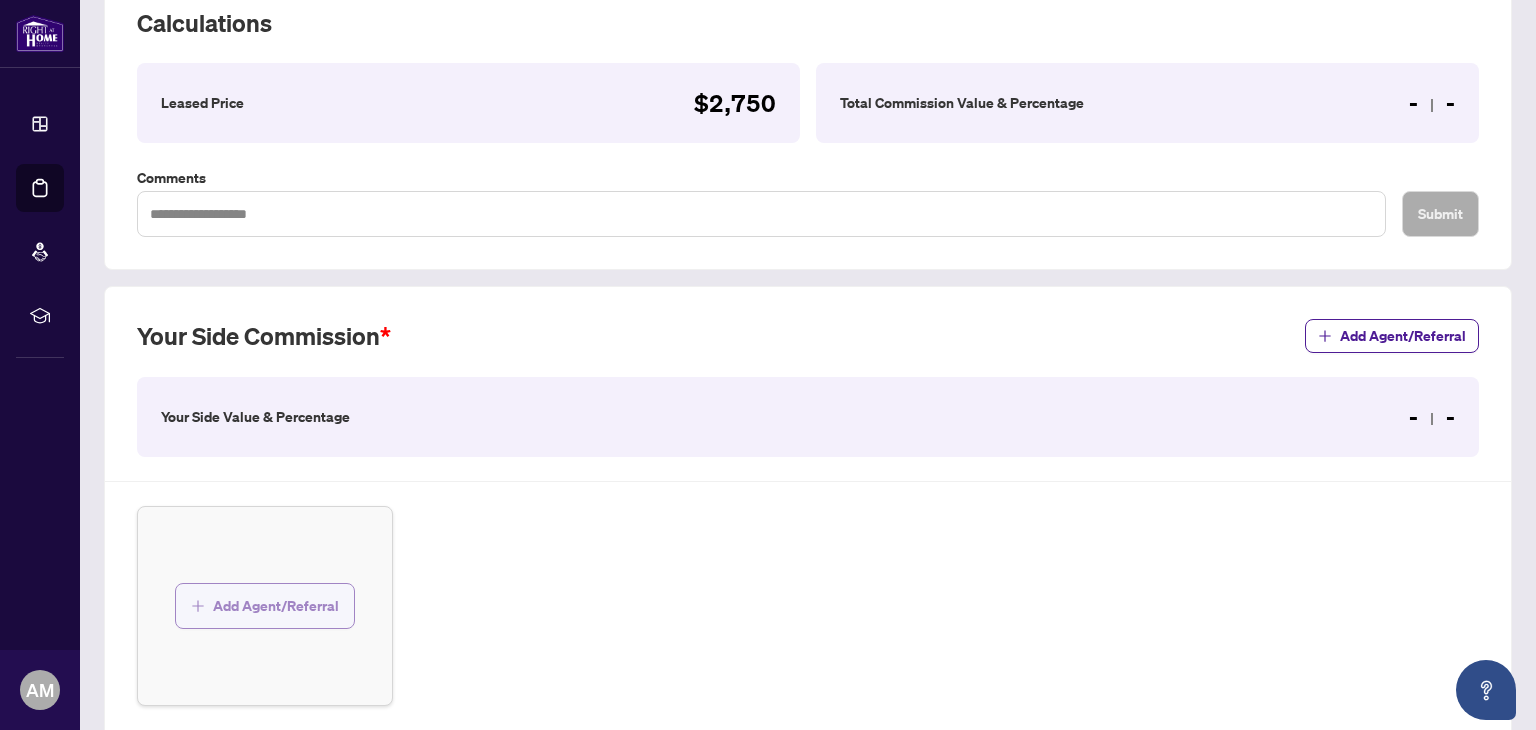 click on "Add Agent/Referral" at bounding box center (276, 606) 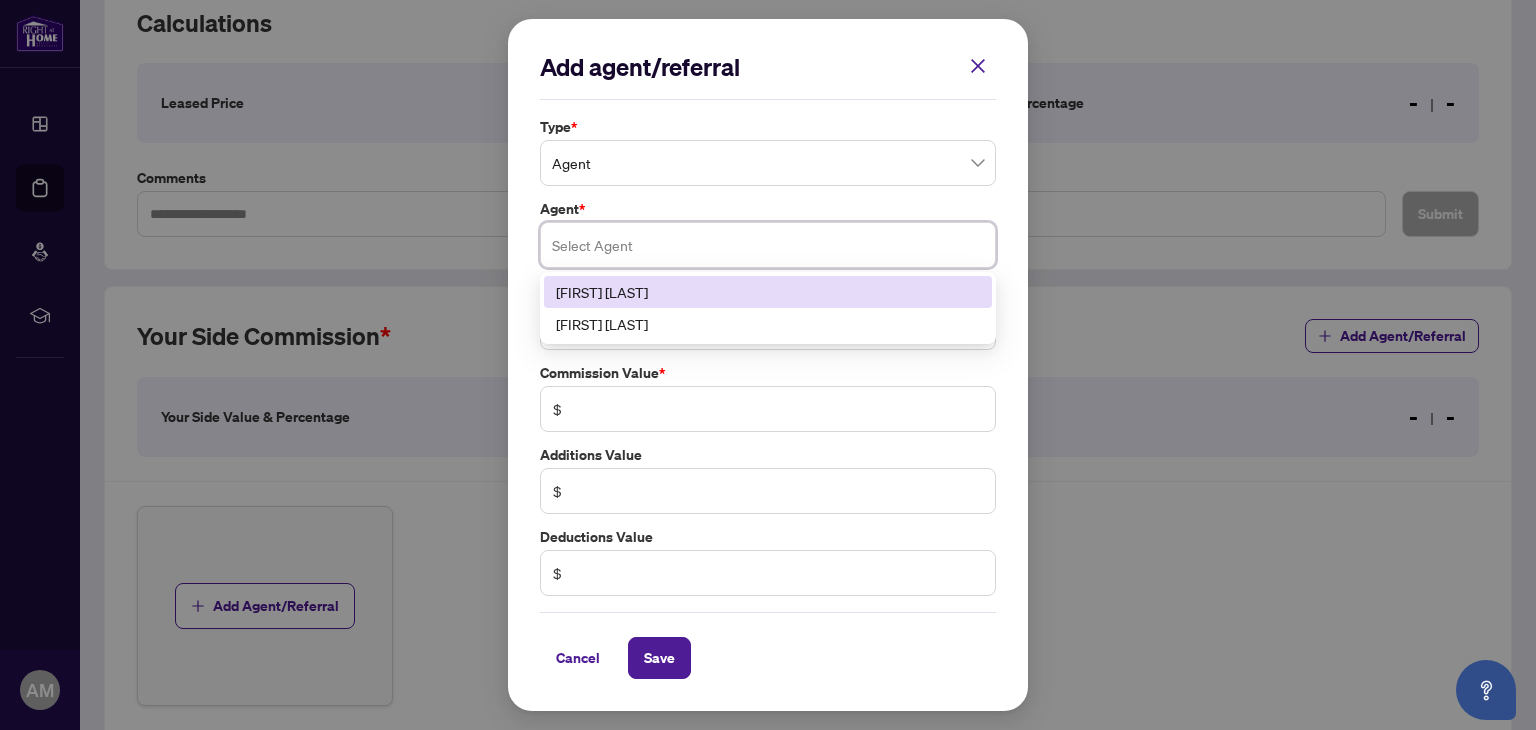 click at bounding box center (768, 245) 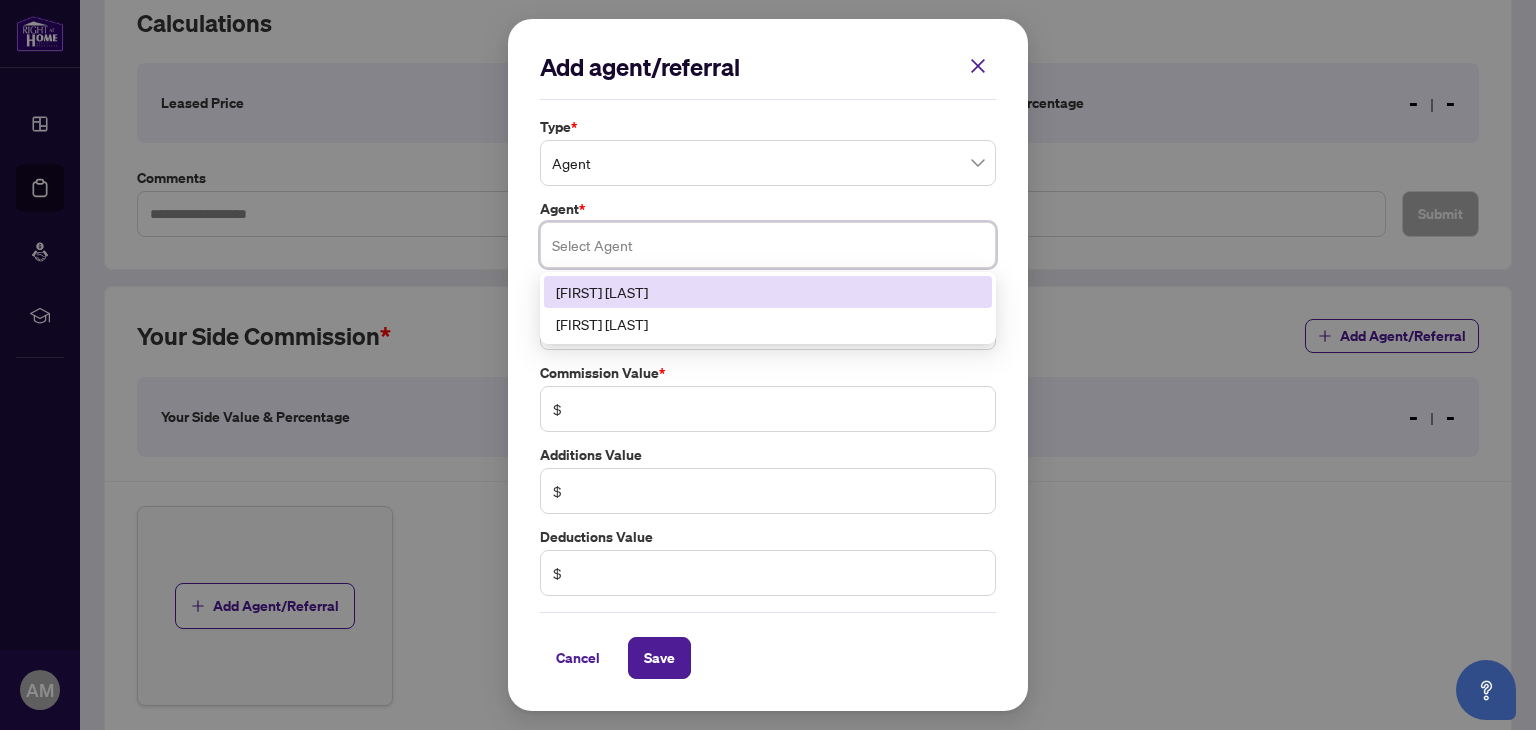 click on "[FIRST] [LAST]" at bounding box center [768, 292] 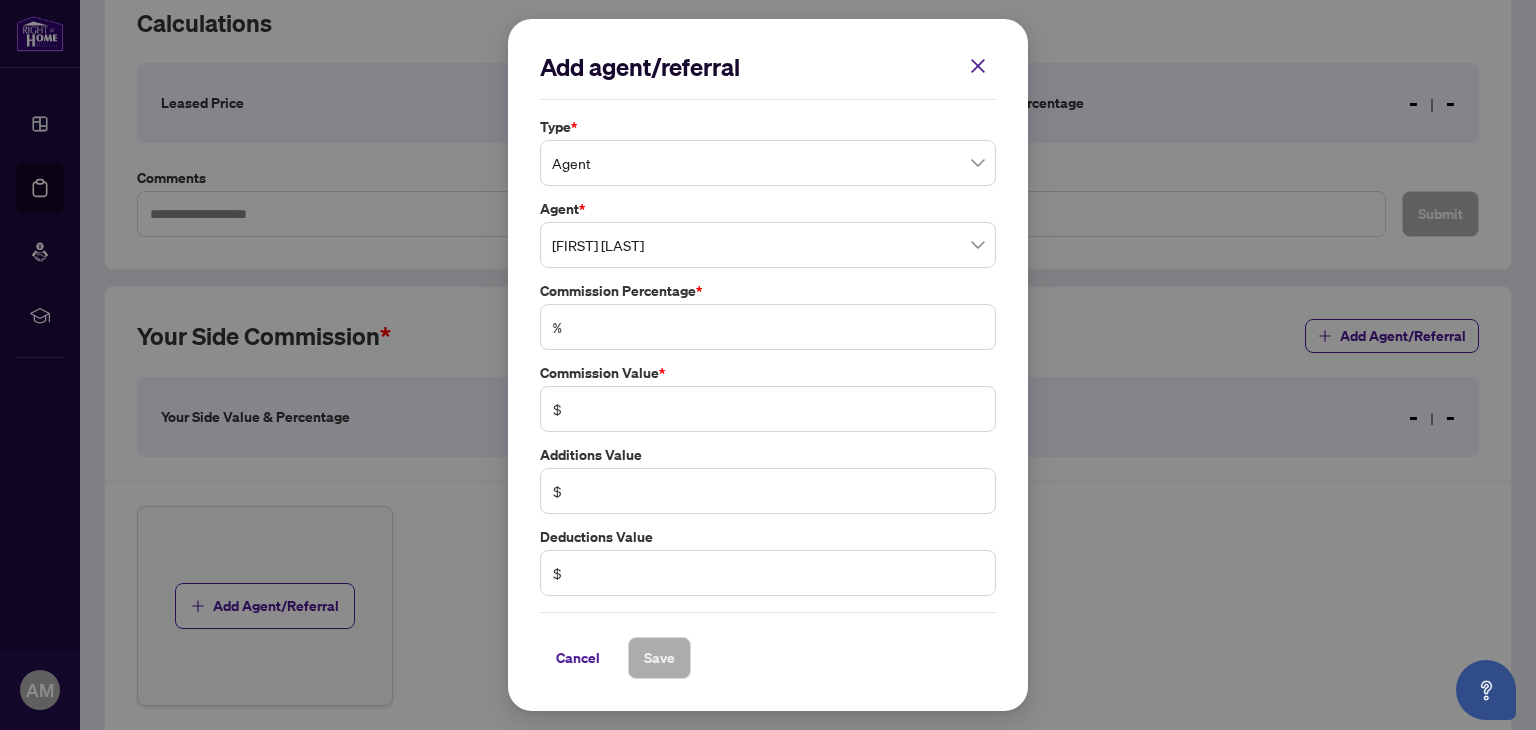 click on "%" at bounding box center [768, 327] 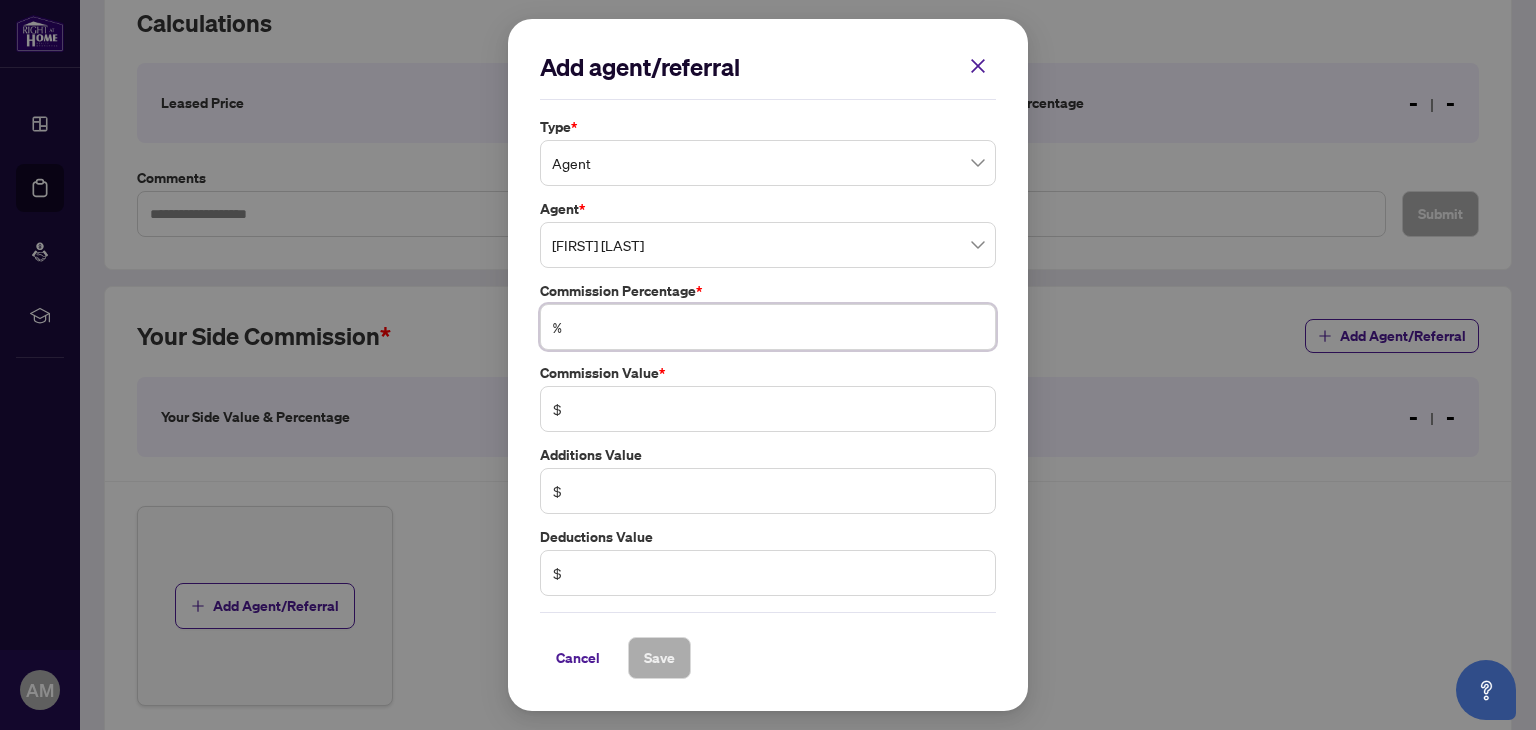 type on "*" 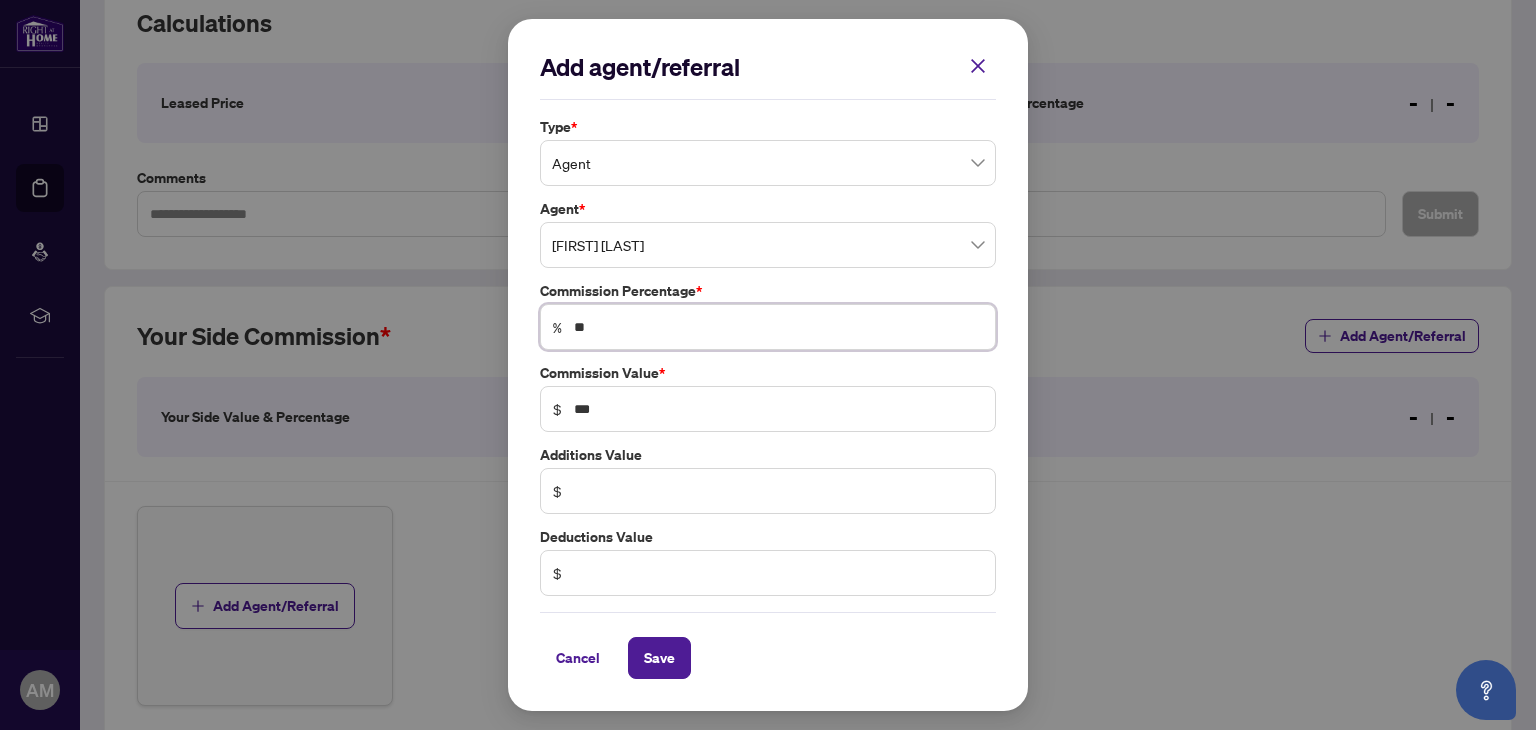 type on "***" 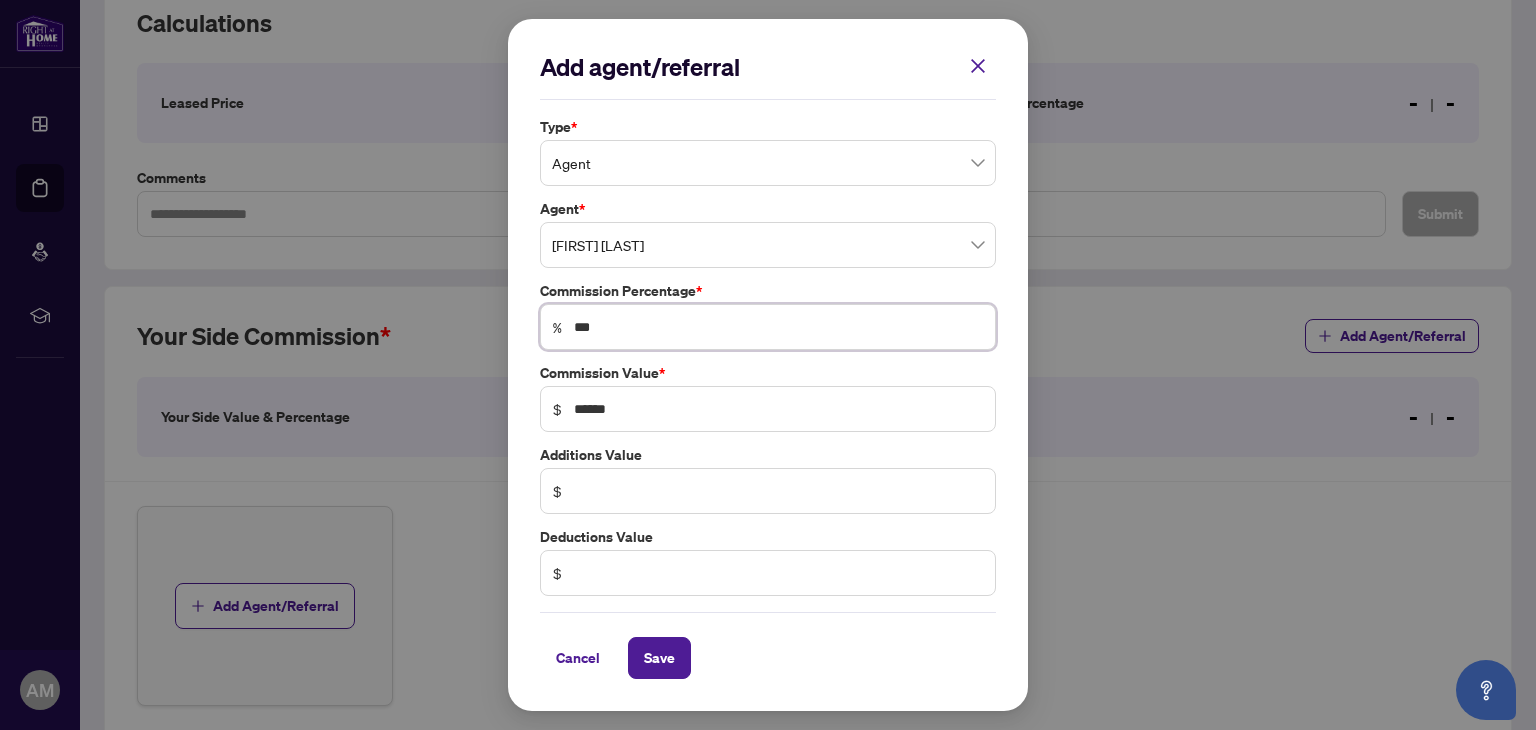 type on "****" 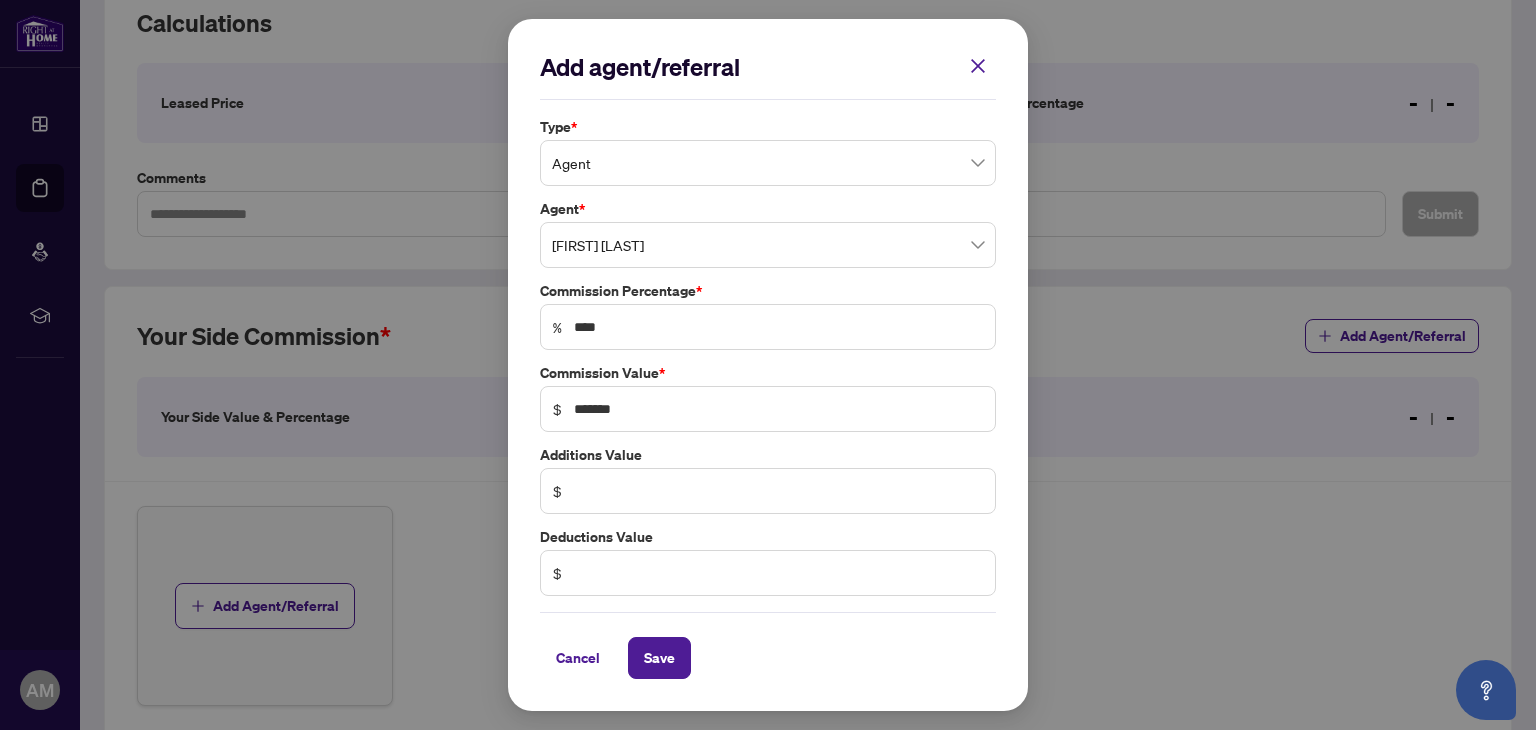 click on "% ****" at bounding box center (768, 327) 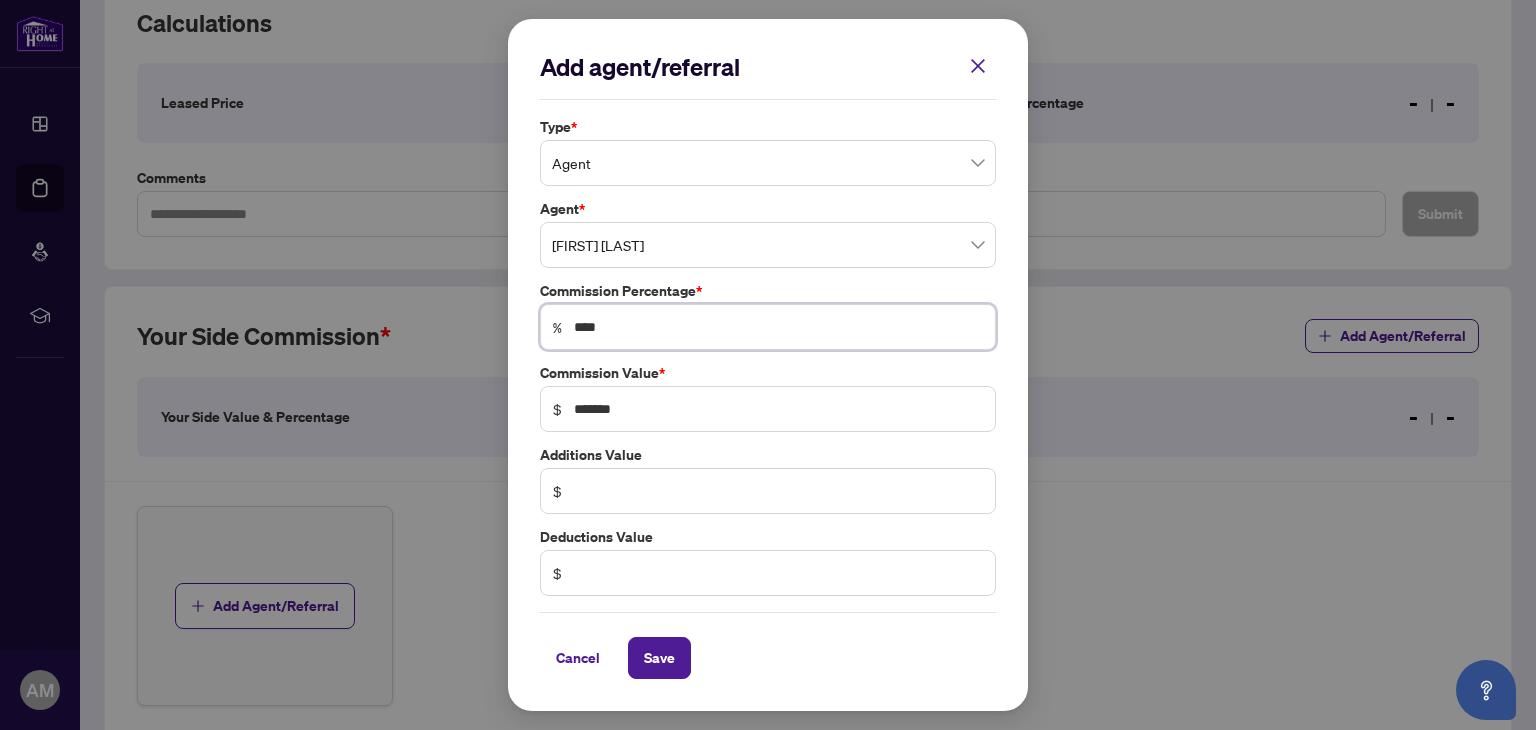type on "***" 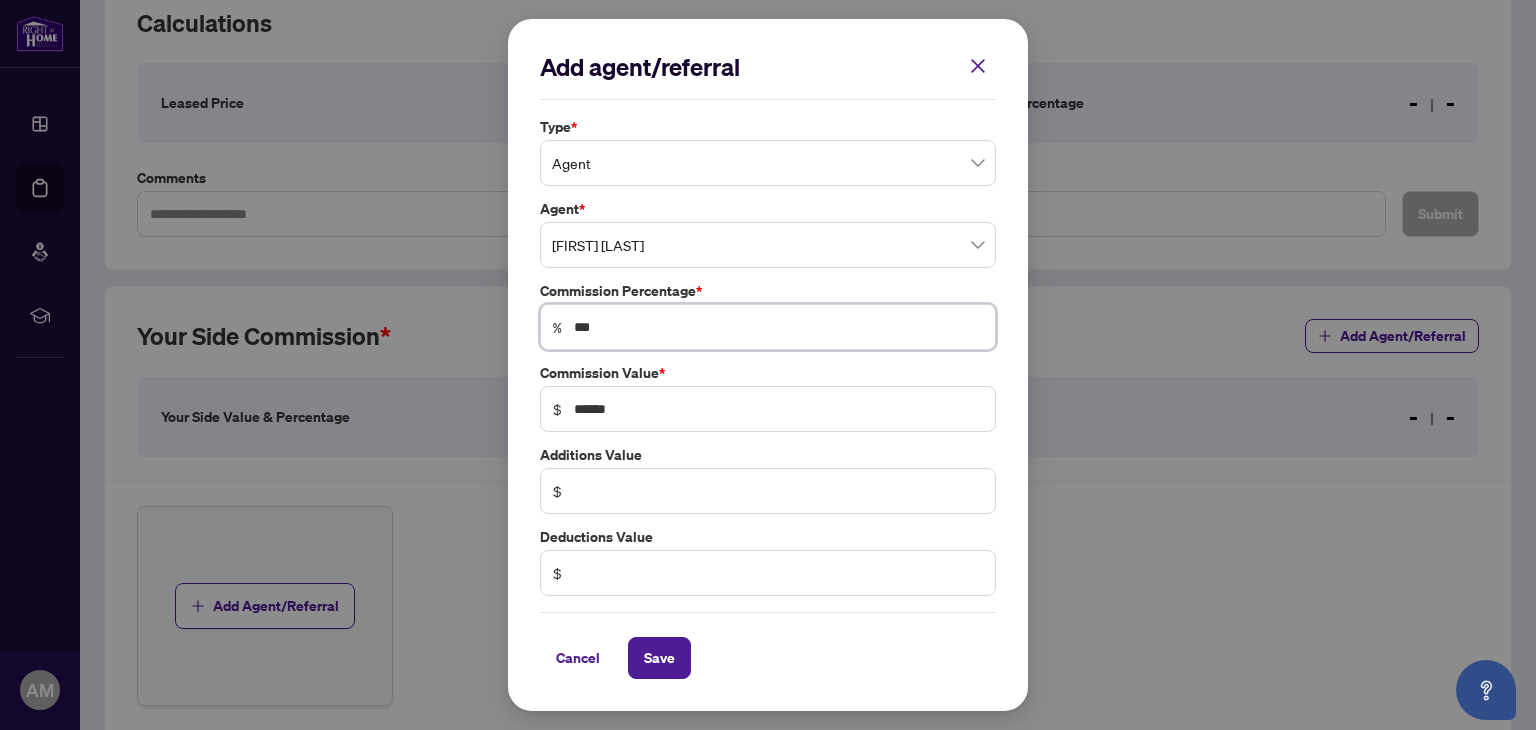 type on "**" 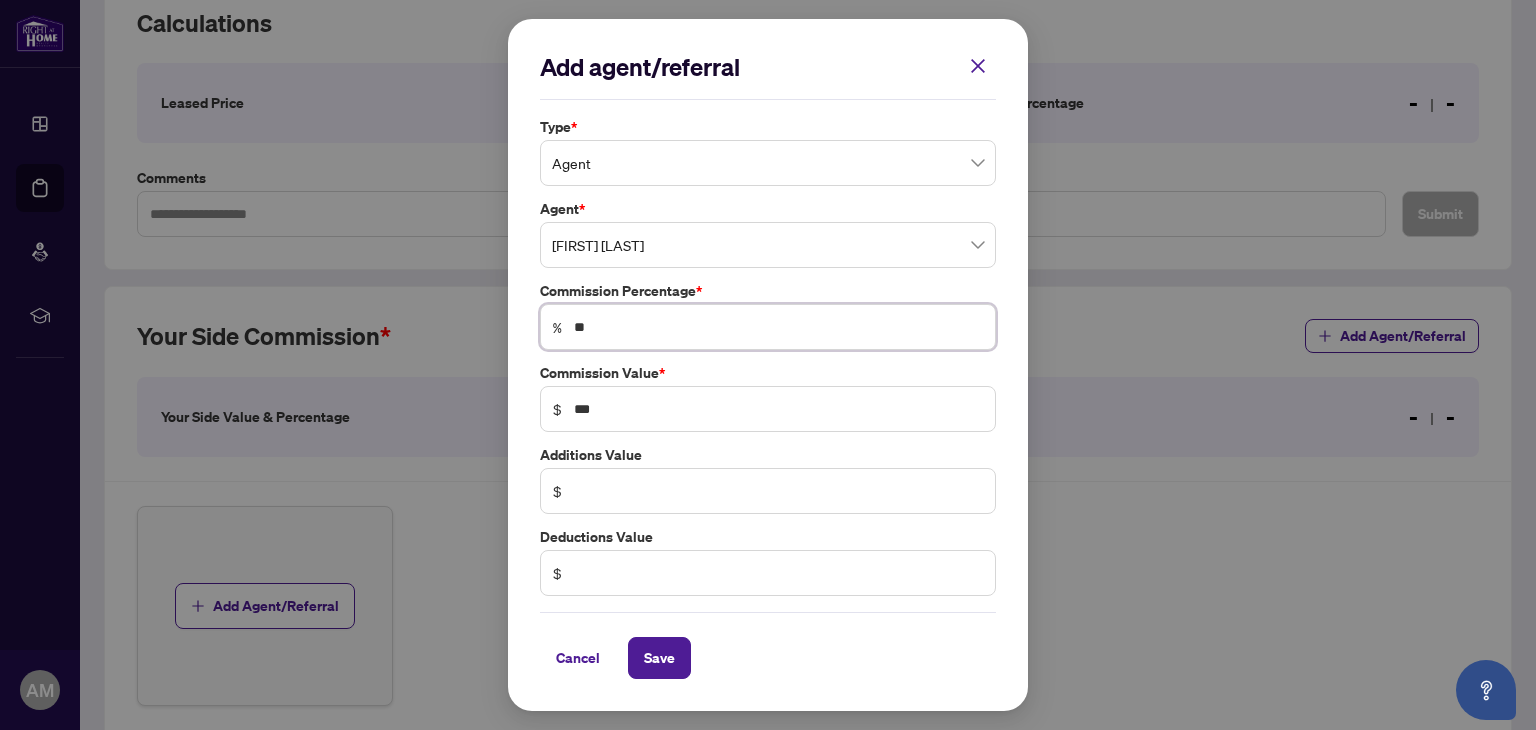 type on "*" 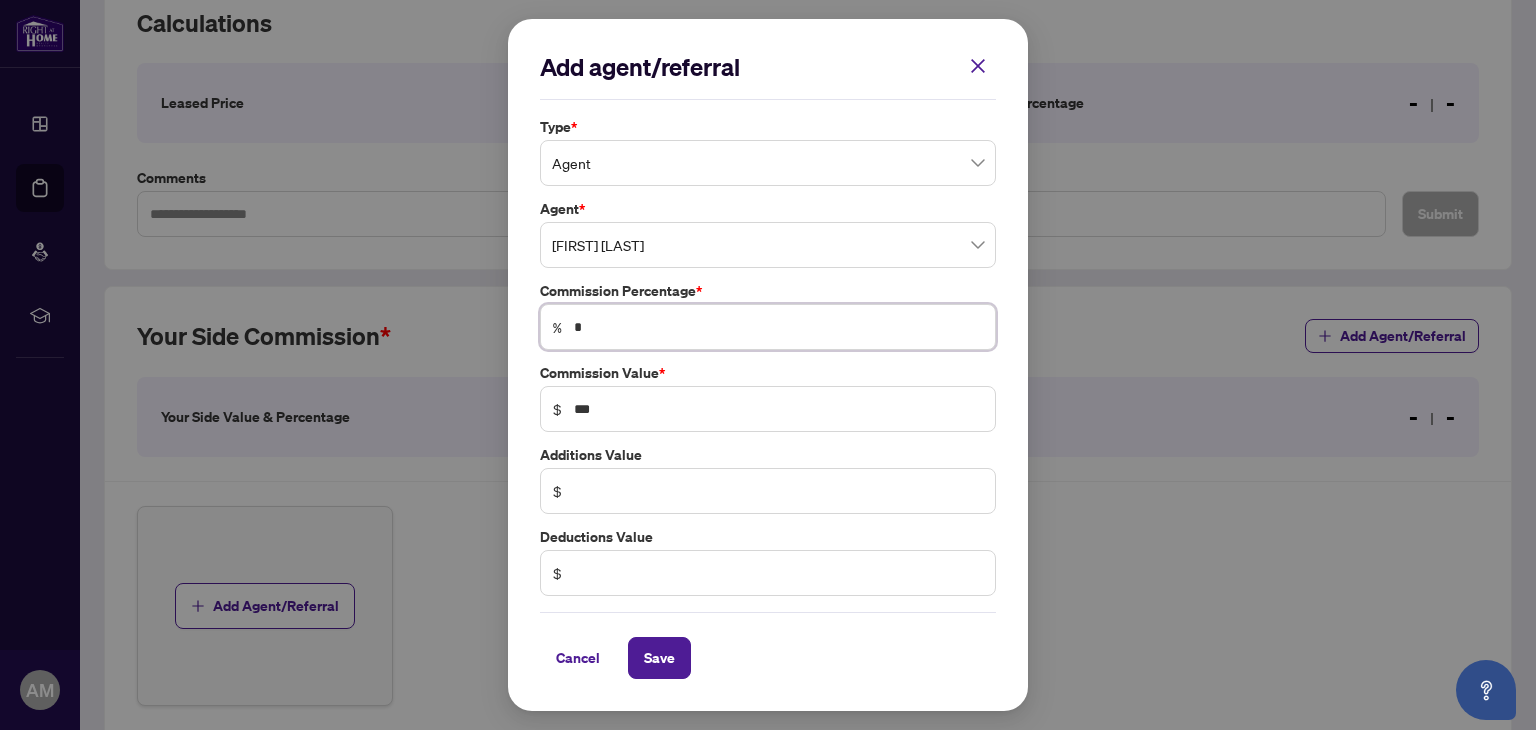 type 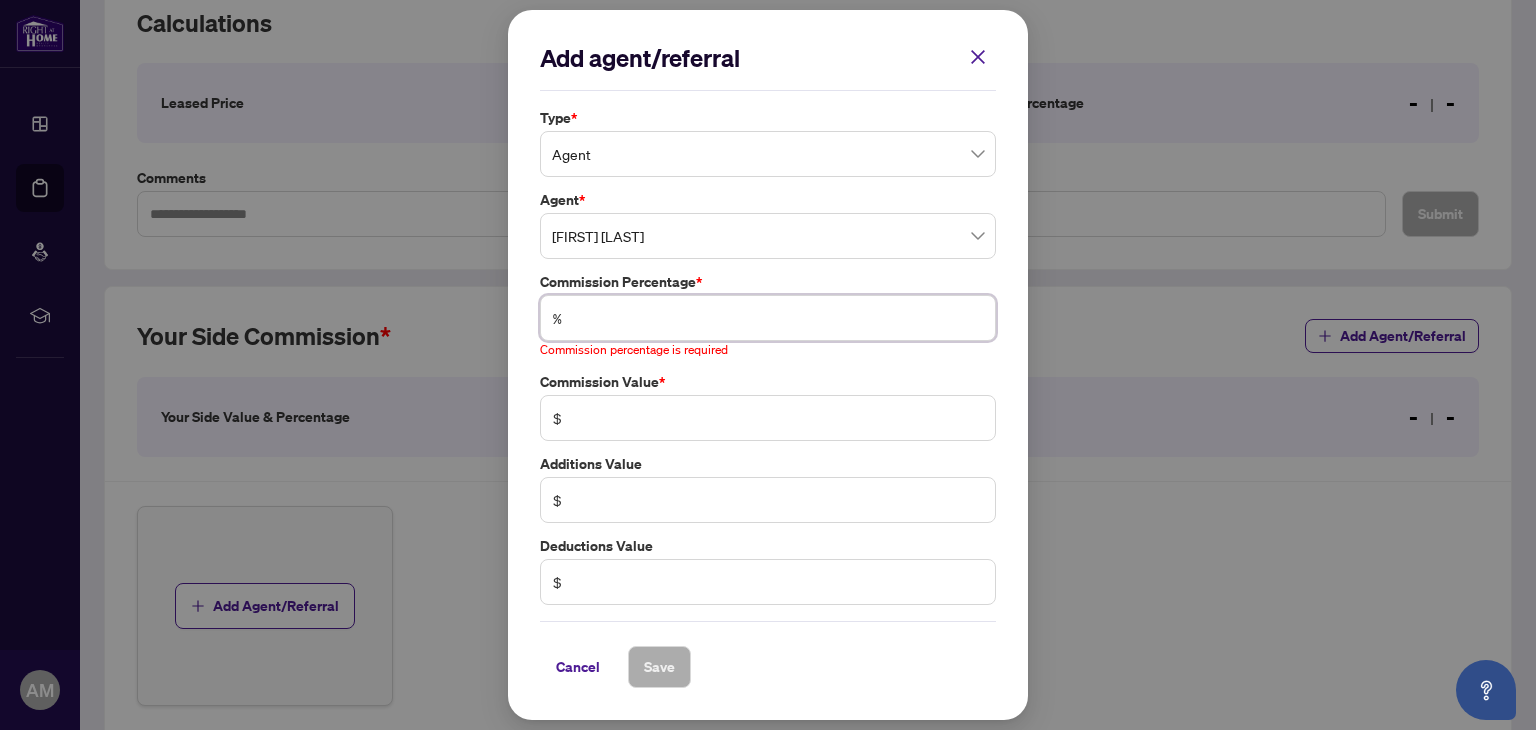 type on "*" 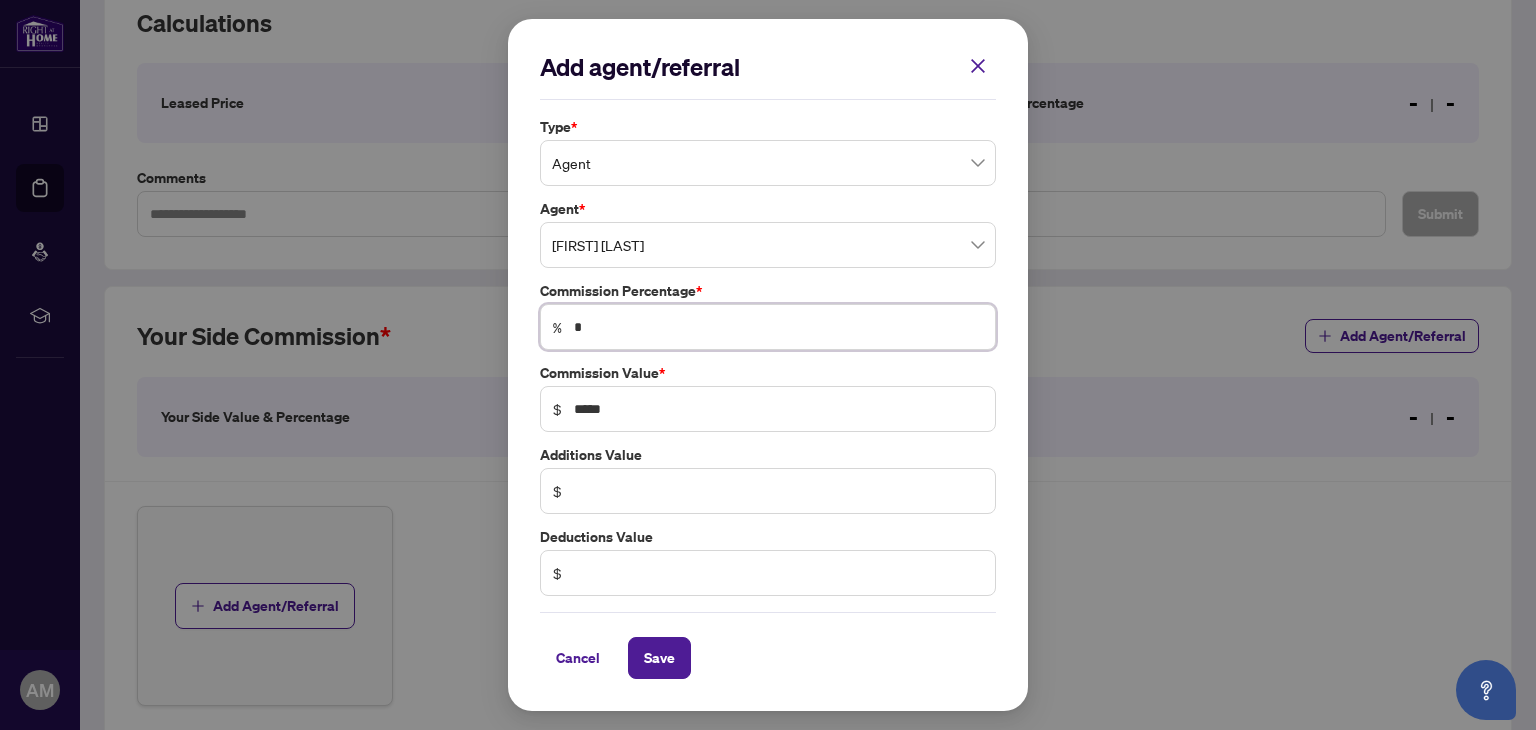 type on "**" 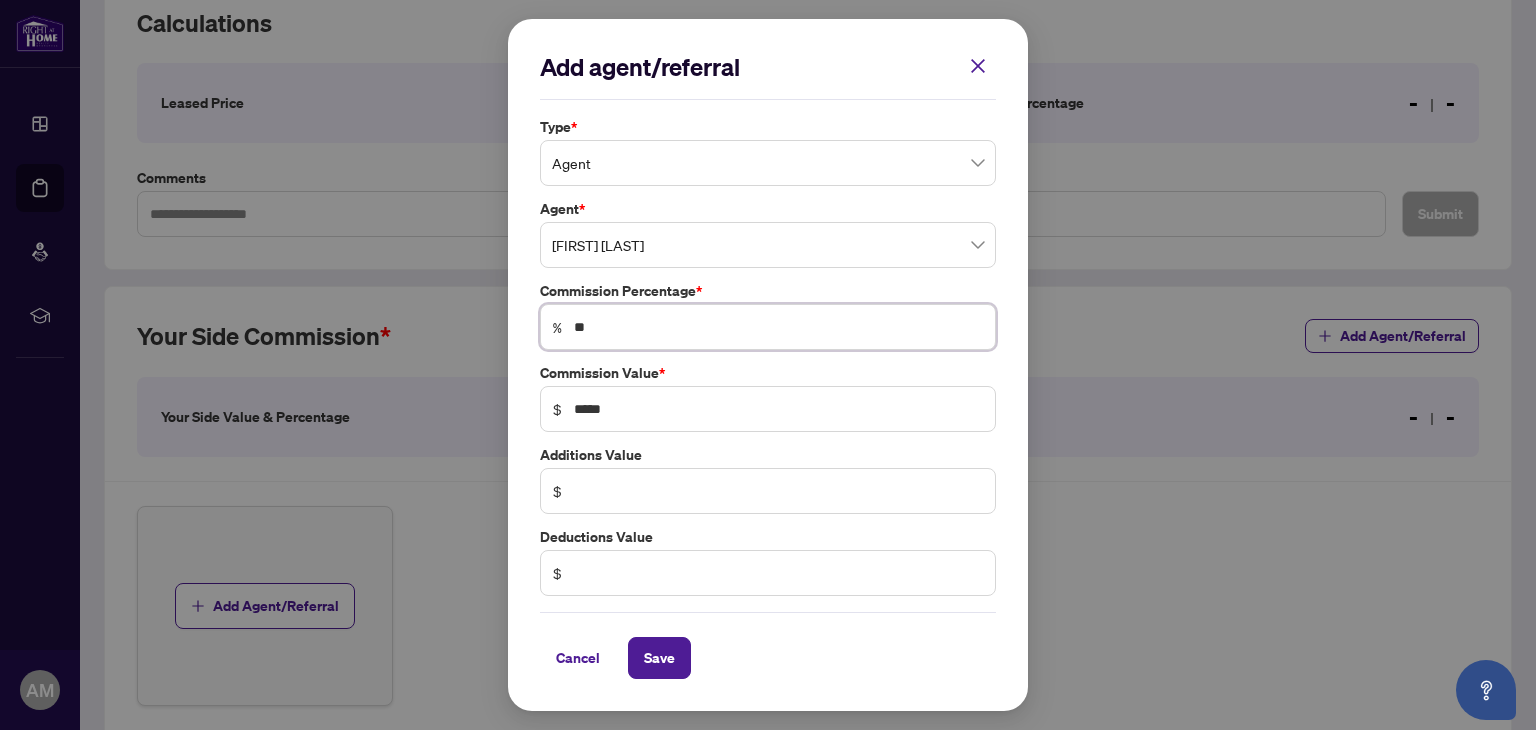 type on "**" 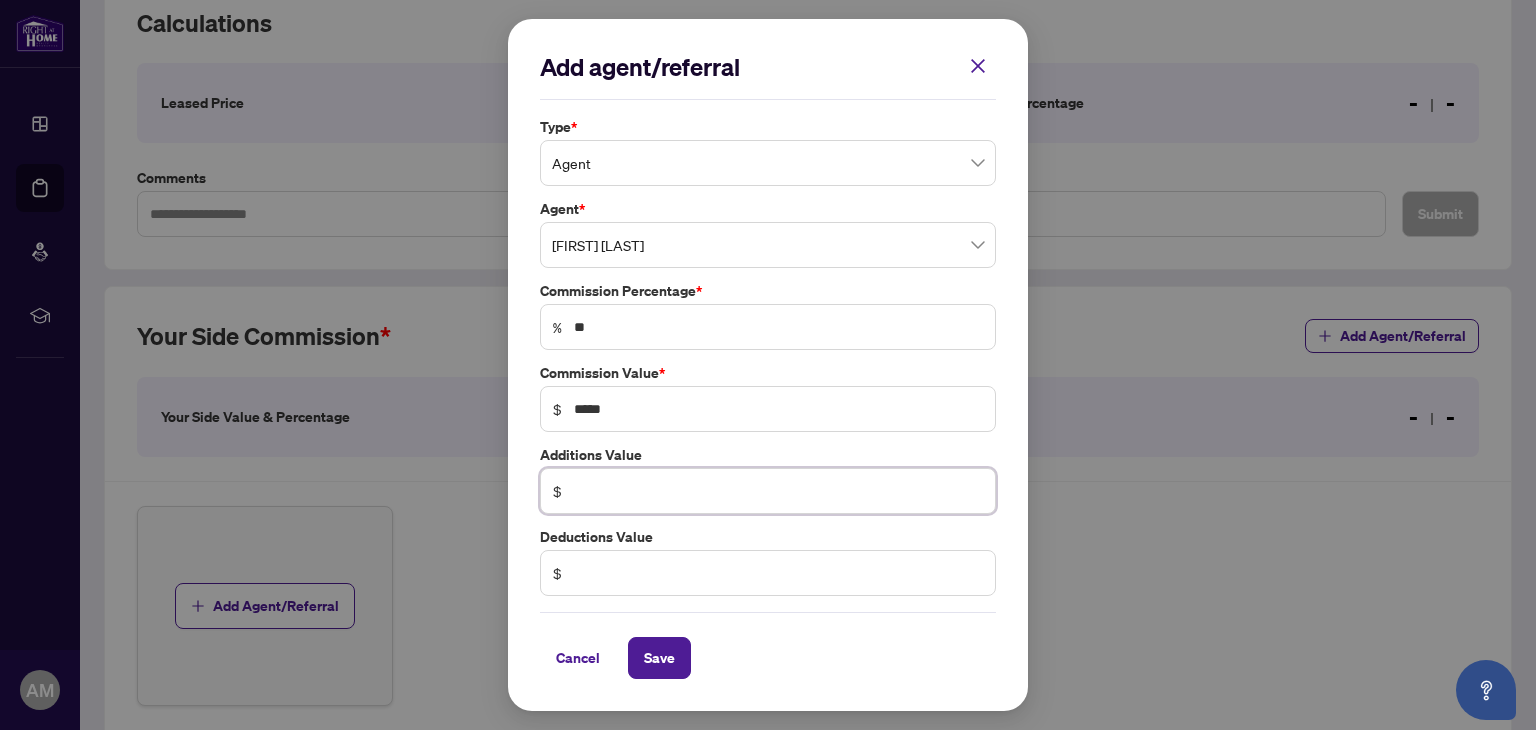 click at bounding box center (778, 491) 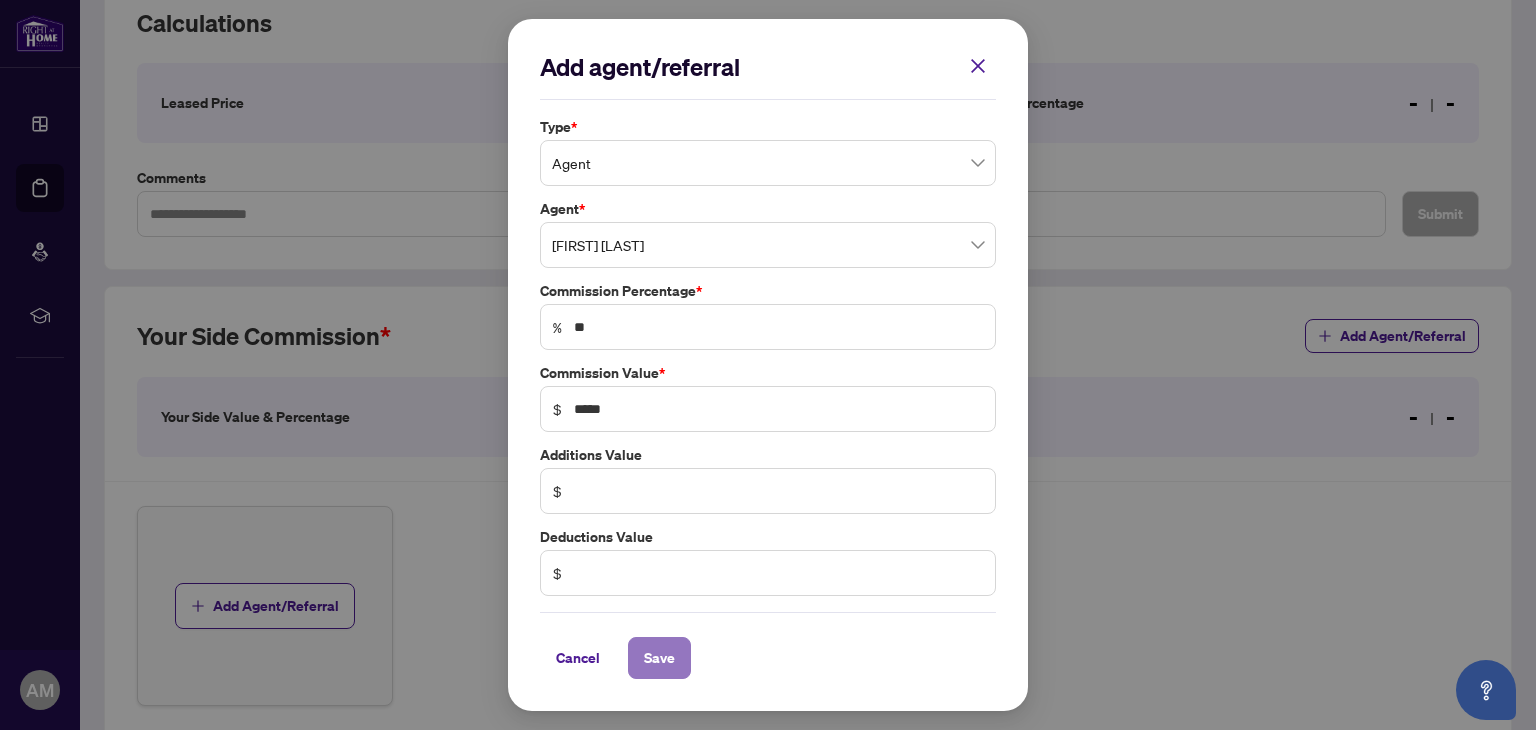 click on "Save" at bounding box center [659, 658] 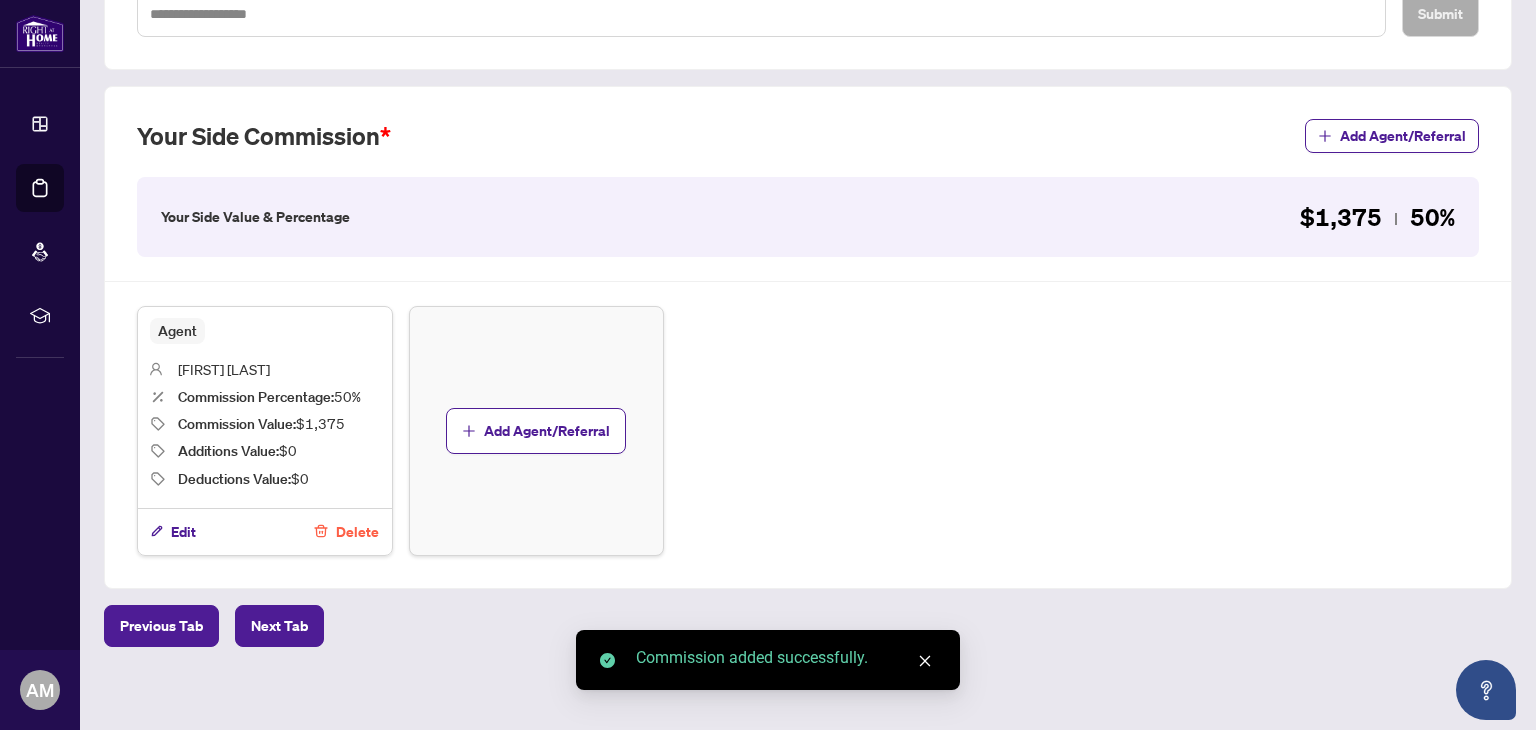 scroll, scrollTop: 500, scrollLeft: 0, axis: vertical 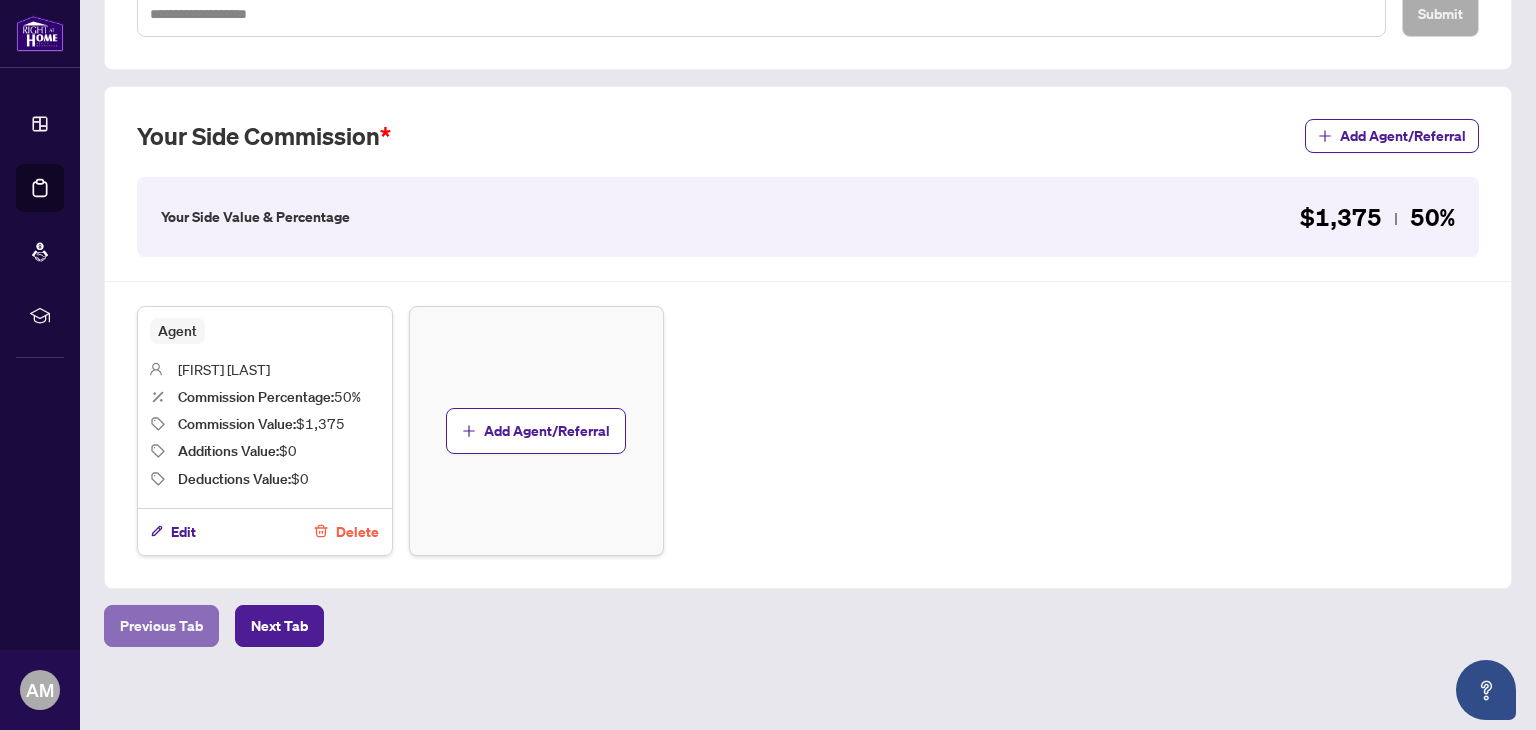 click on "Previous Tab" at bounding box center [161, 626] 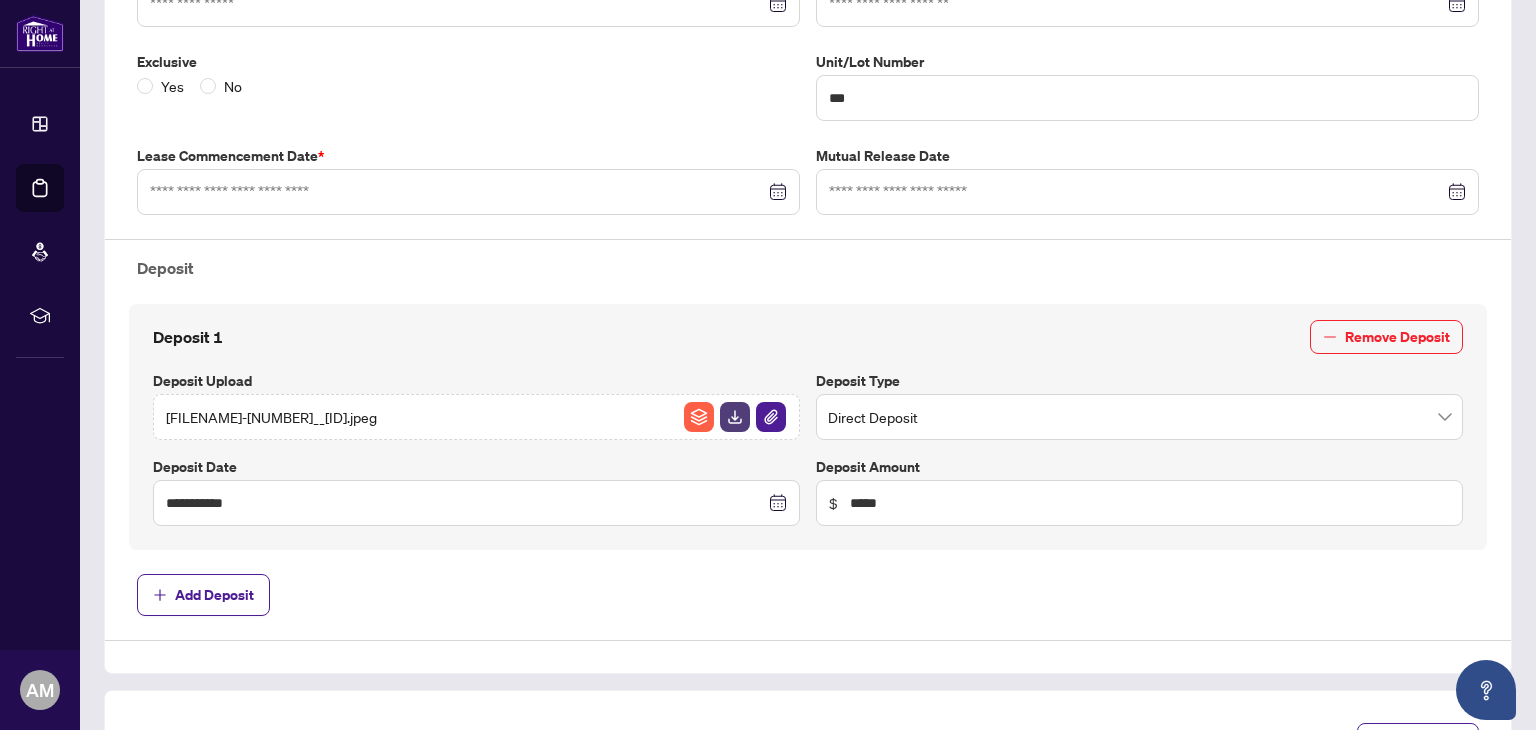 type on "**********" 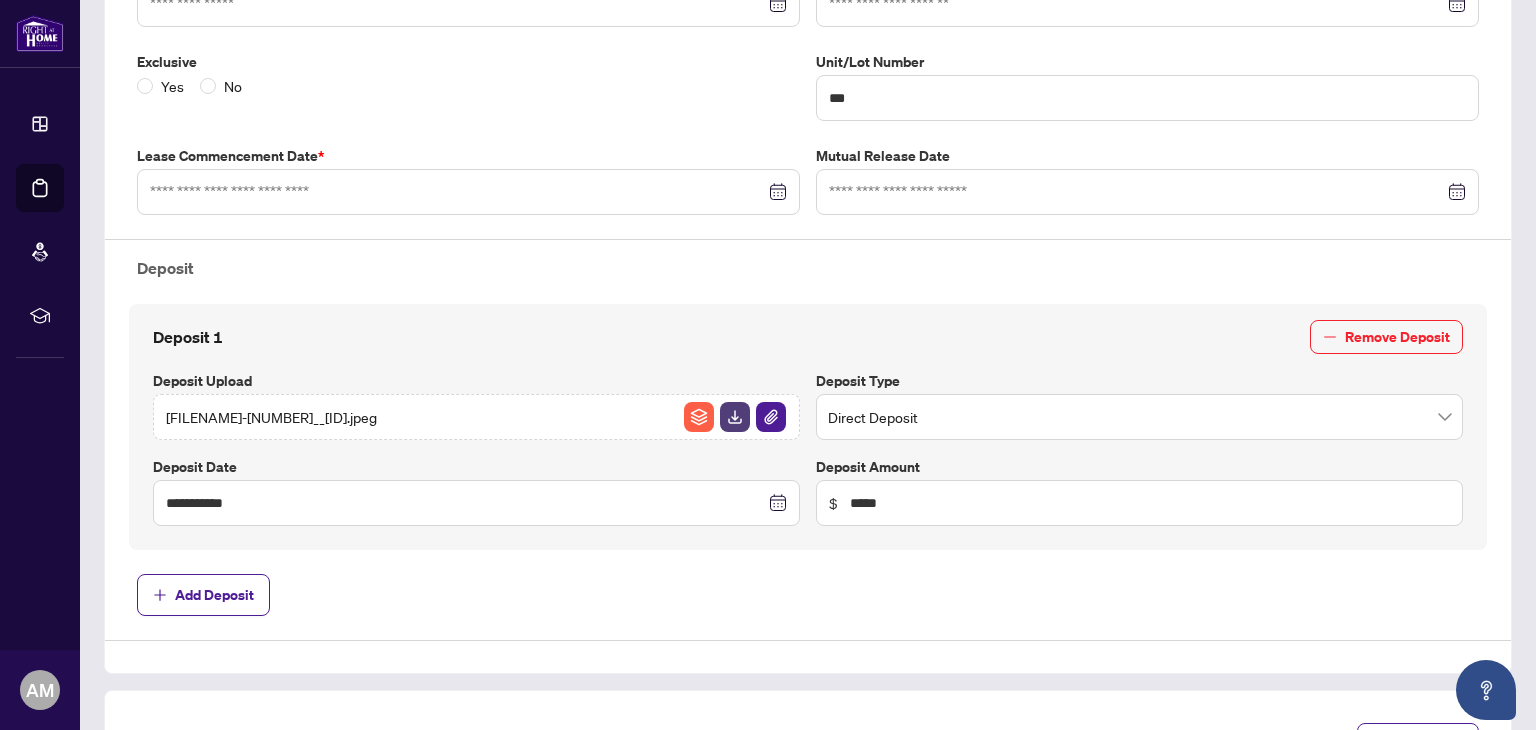 type on "**********" 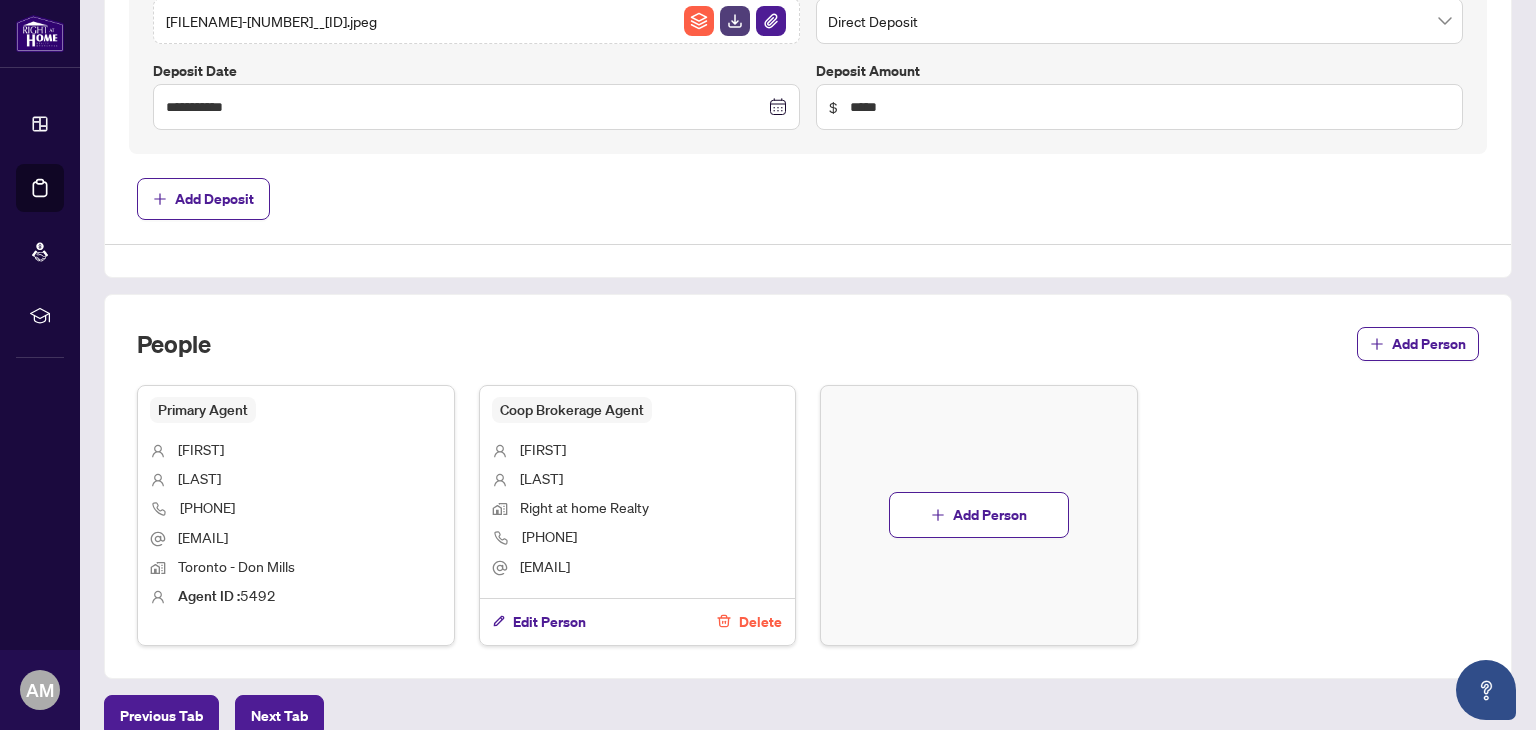 scroll, scrollTop: 1000, scrollLeft: 0, axis: vertical 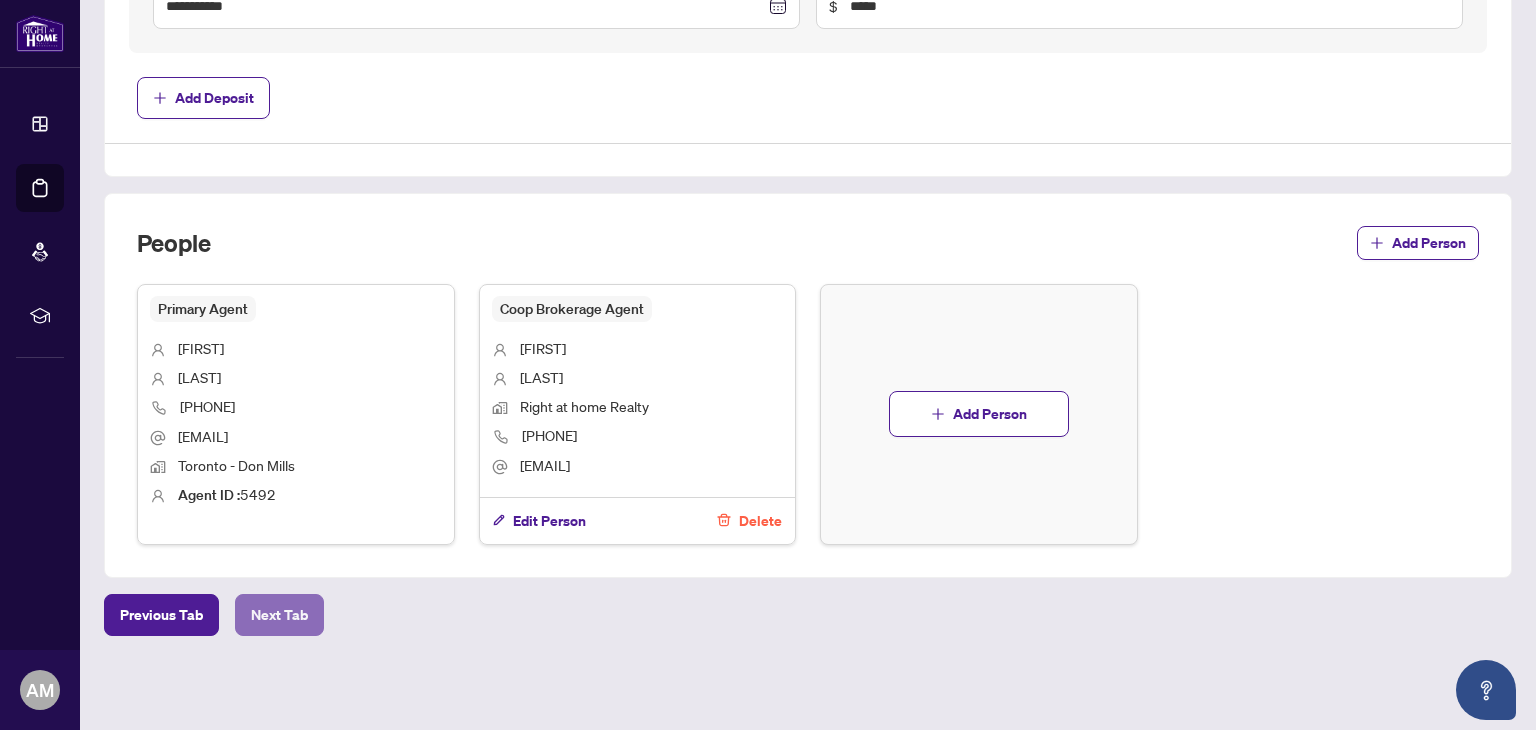 click on "Next Tab" at bounding box center (279, 615) 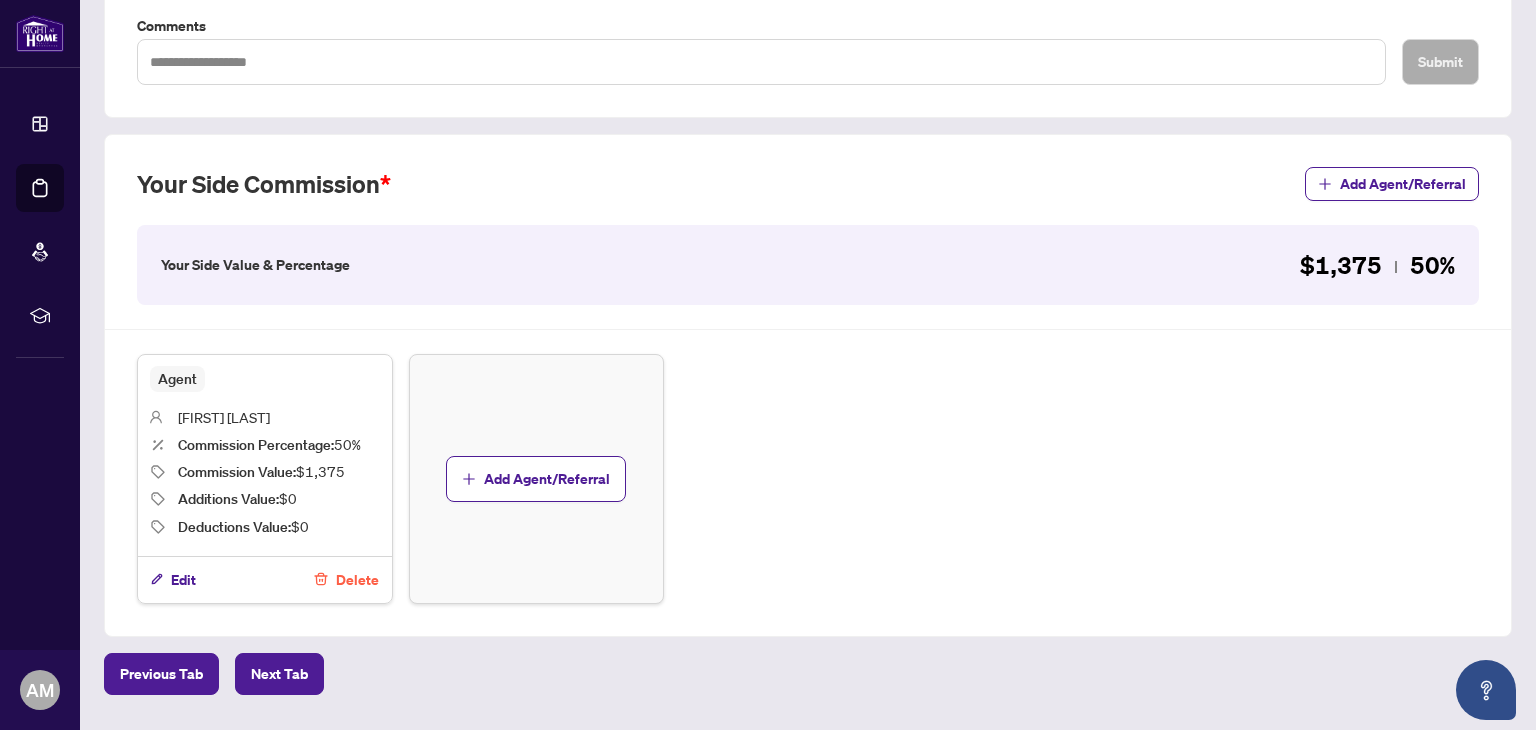 scroll, scrollTop: 500, scrollLeft: 0, axis: vertical 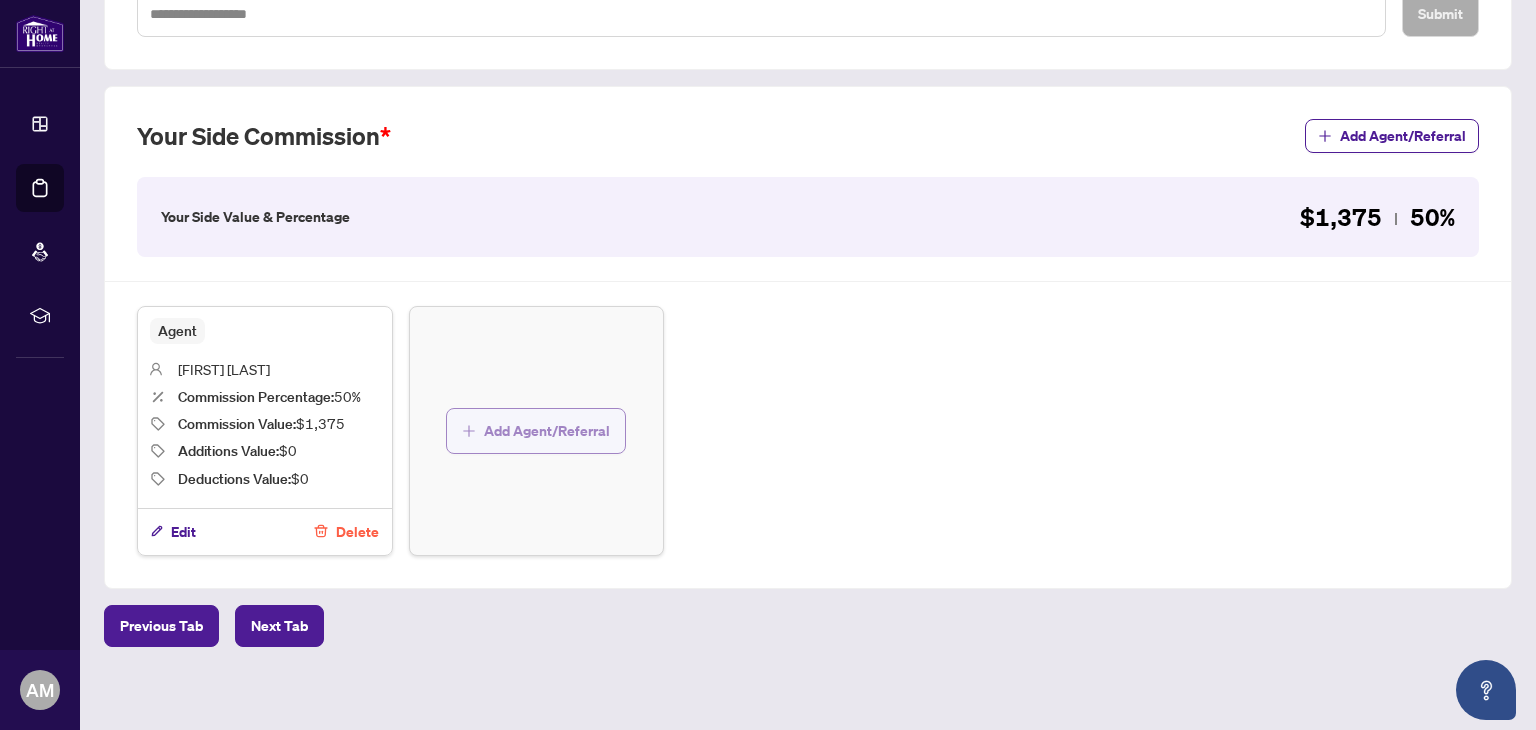 click on "Add Agent/Referral" at bounding box center (547, 431) 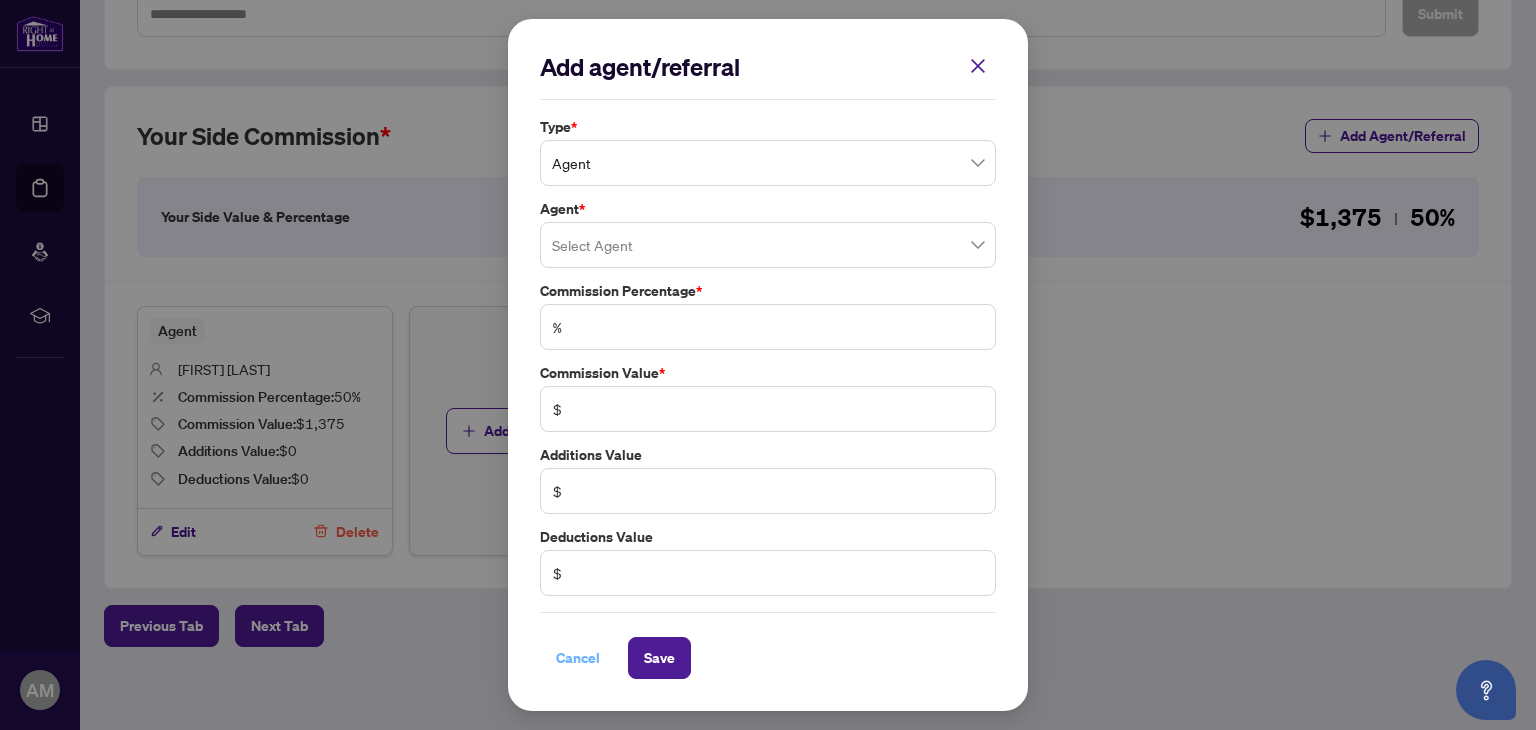 click on "Cancel" at bounding box center (578, 658) 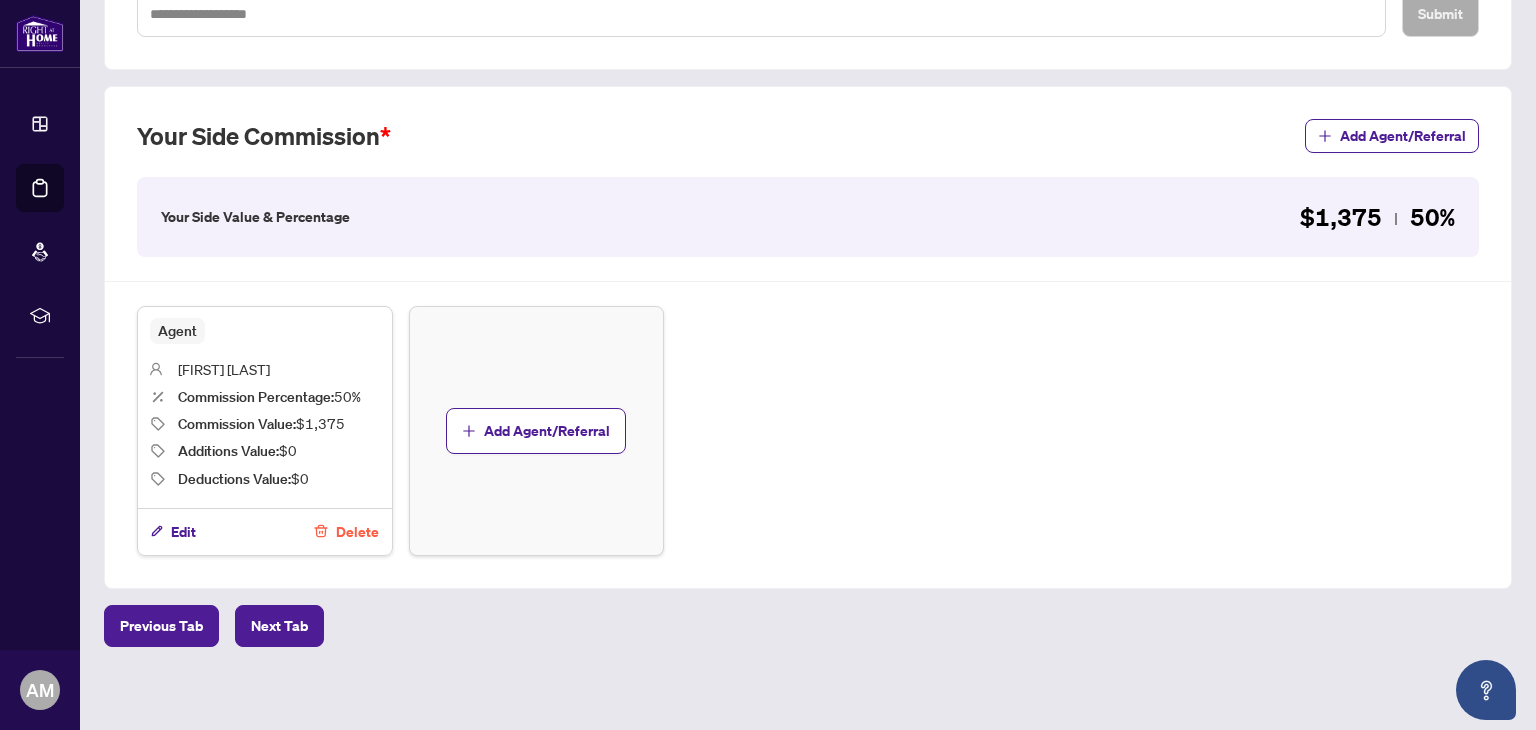 scroll, scrollTop: 500, scrollLeft: 0, axis: vertical 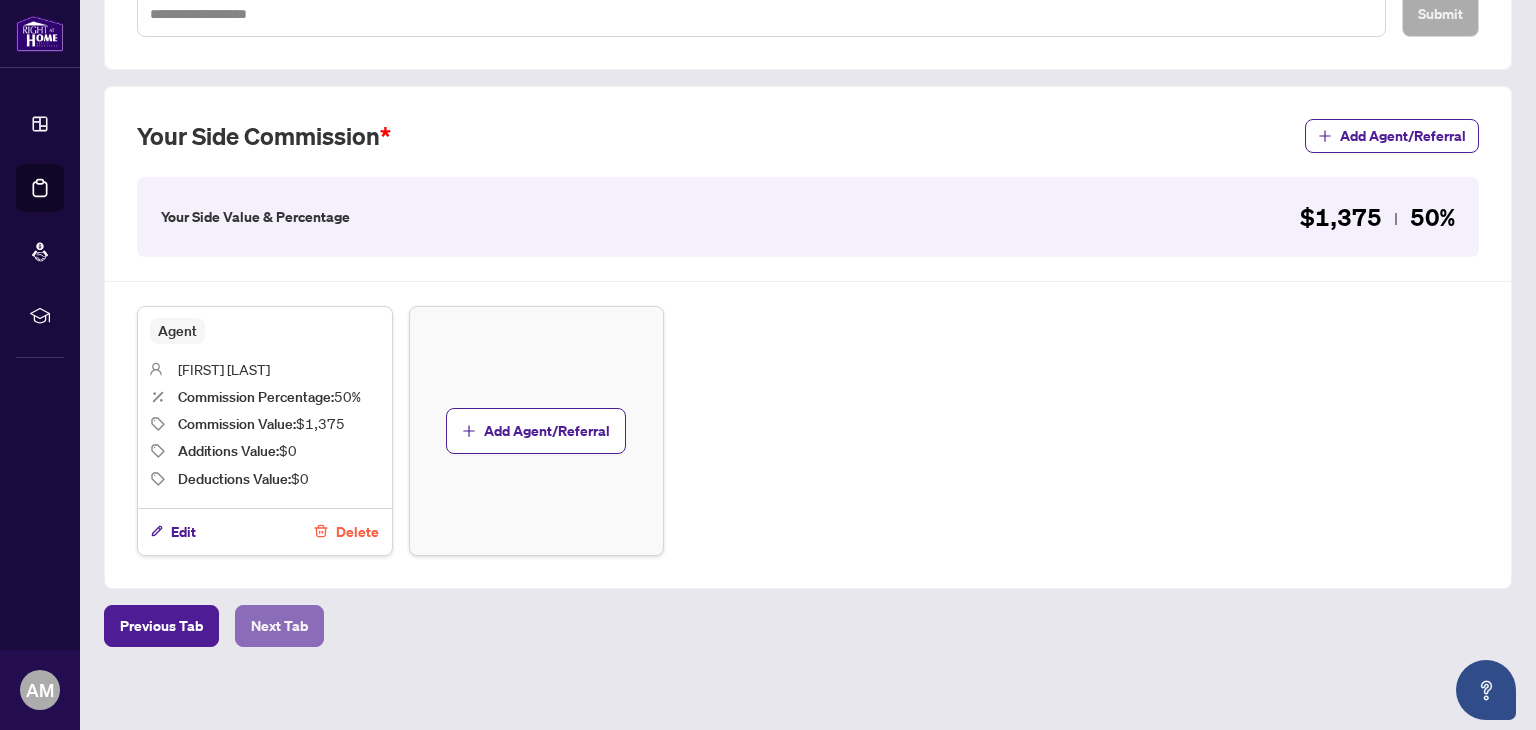 click on "Next Tab" at bounding box center (279, 626) 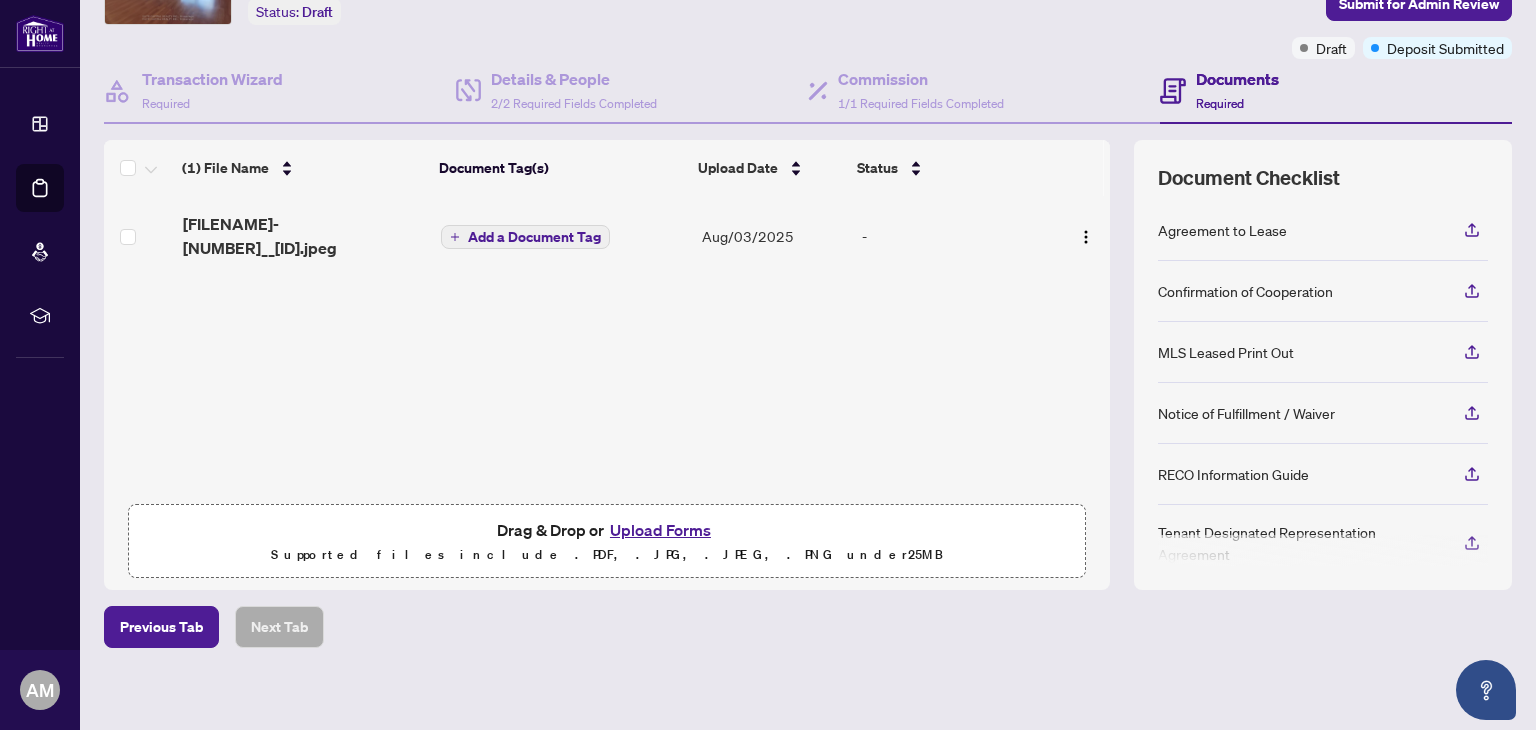 scroll, scrollTop: 143, scrollLeft: 0, axis: vertical 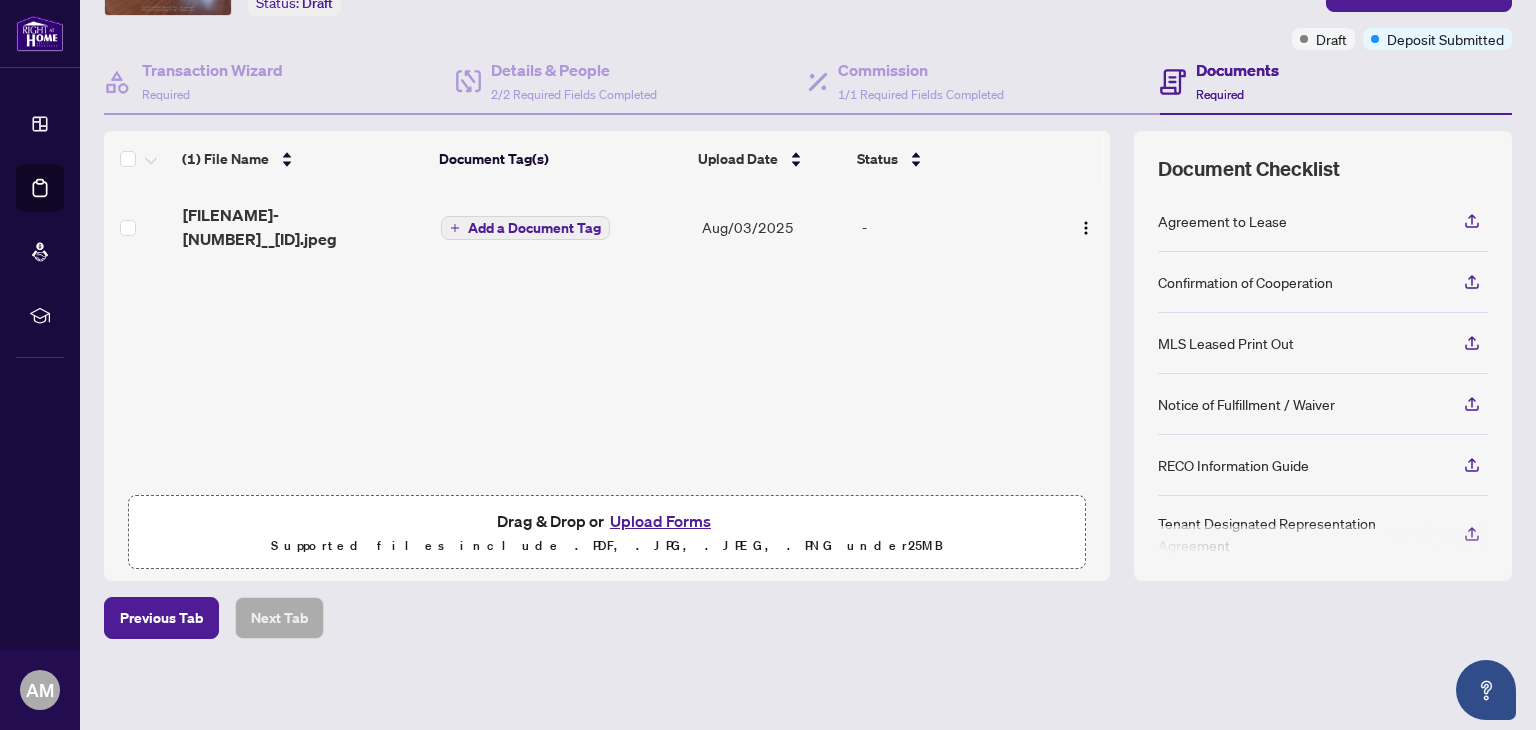 click on "Upload Forms" at bounding box center [660, 521] 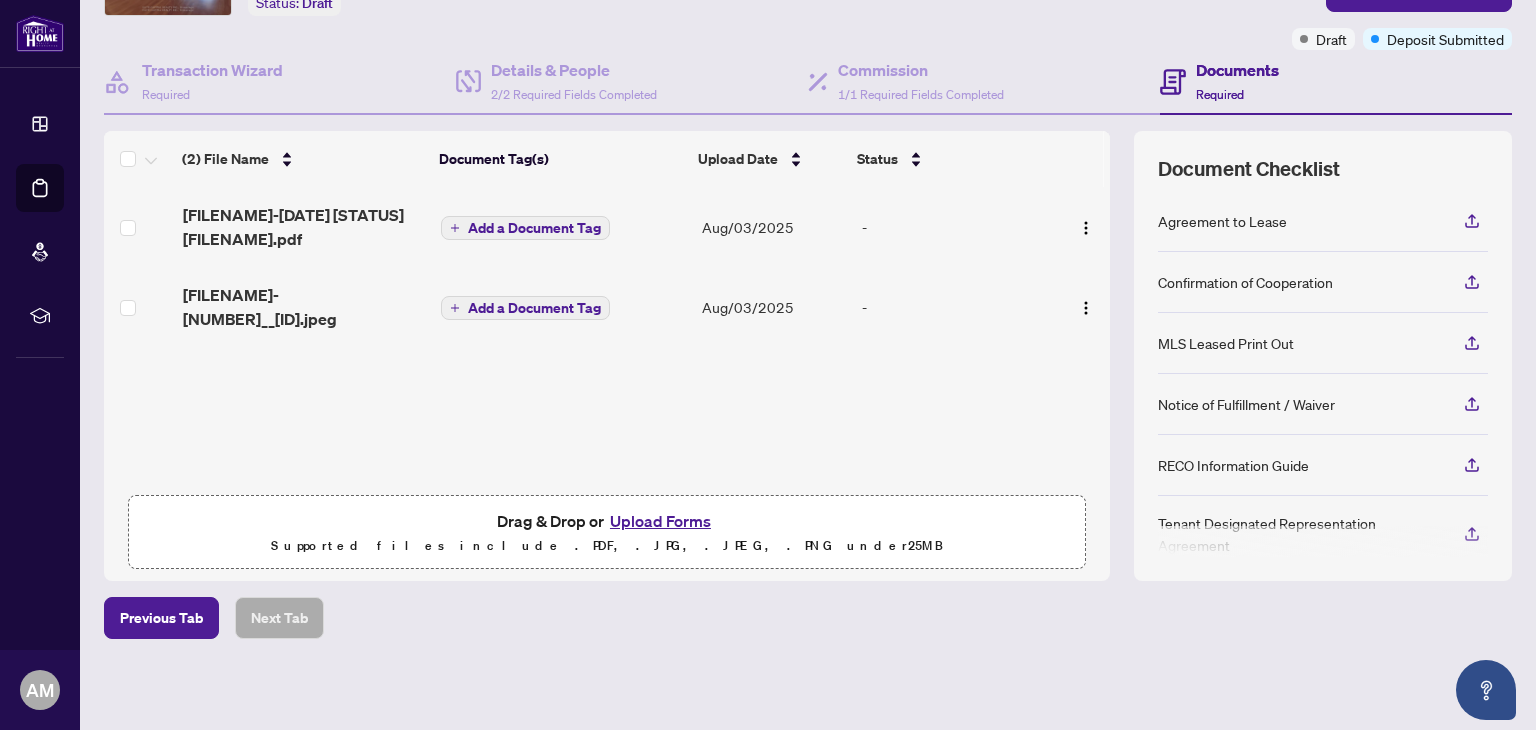 click on "Agreement to Lease" at bounding box center [1222, 221] 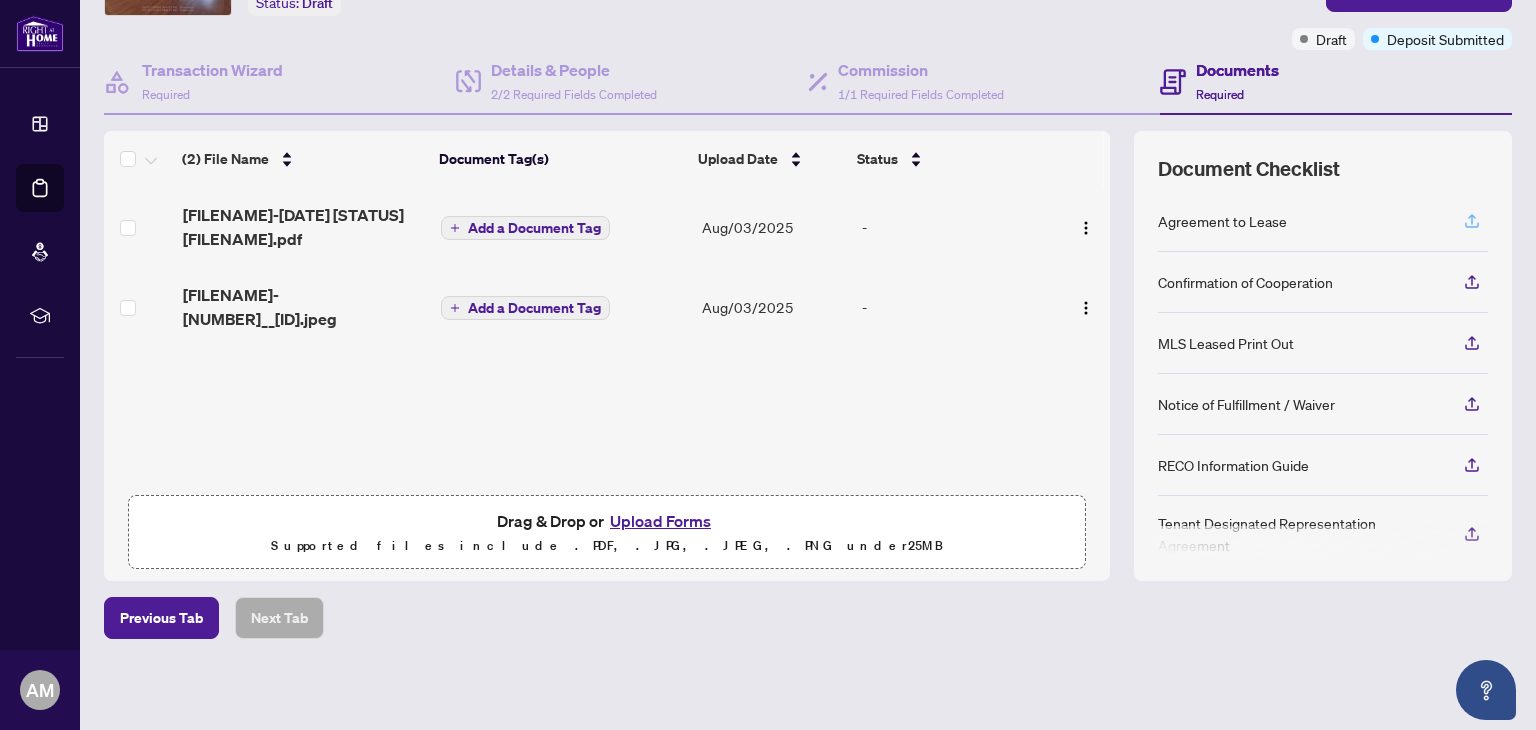 click 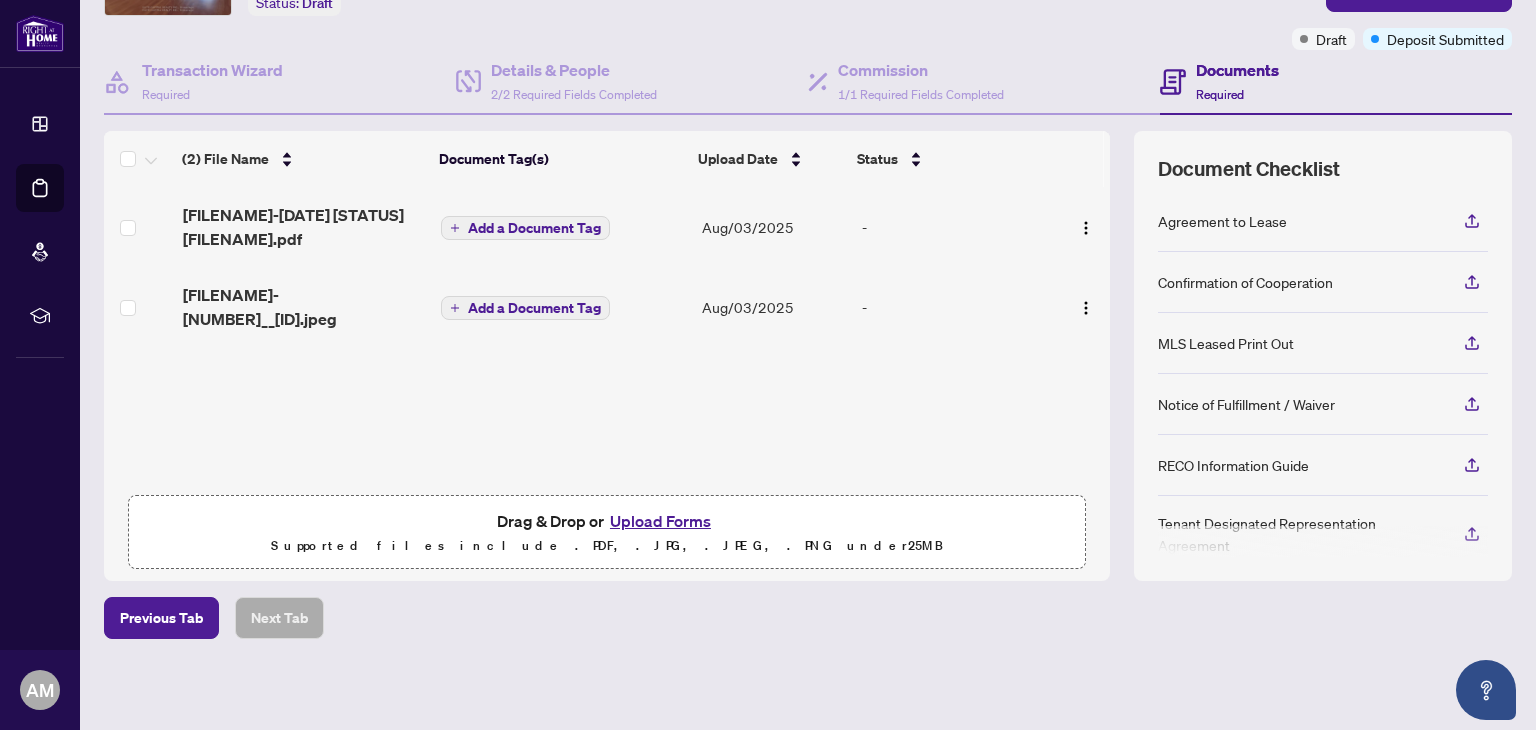 click on "Upload Forms" at bounding box center [660, 521] 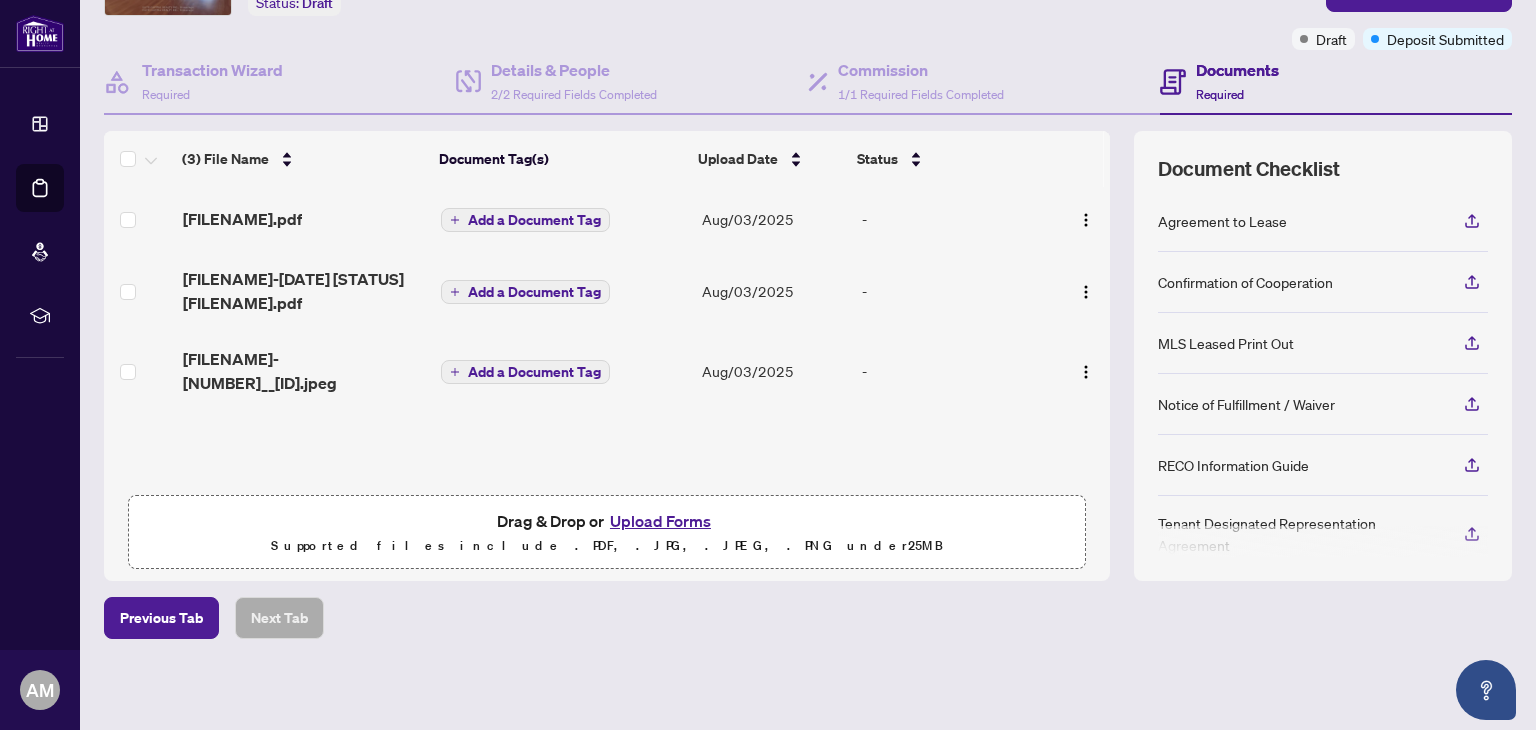 click on "Upload Forms" at bounding box center (660, 521) 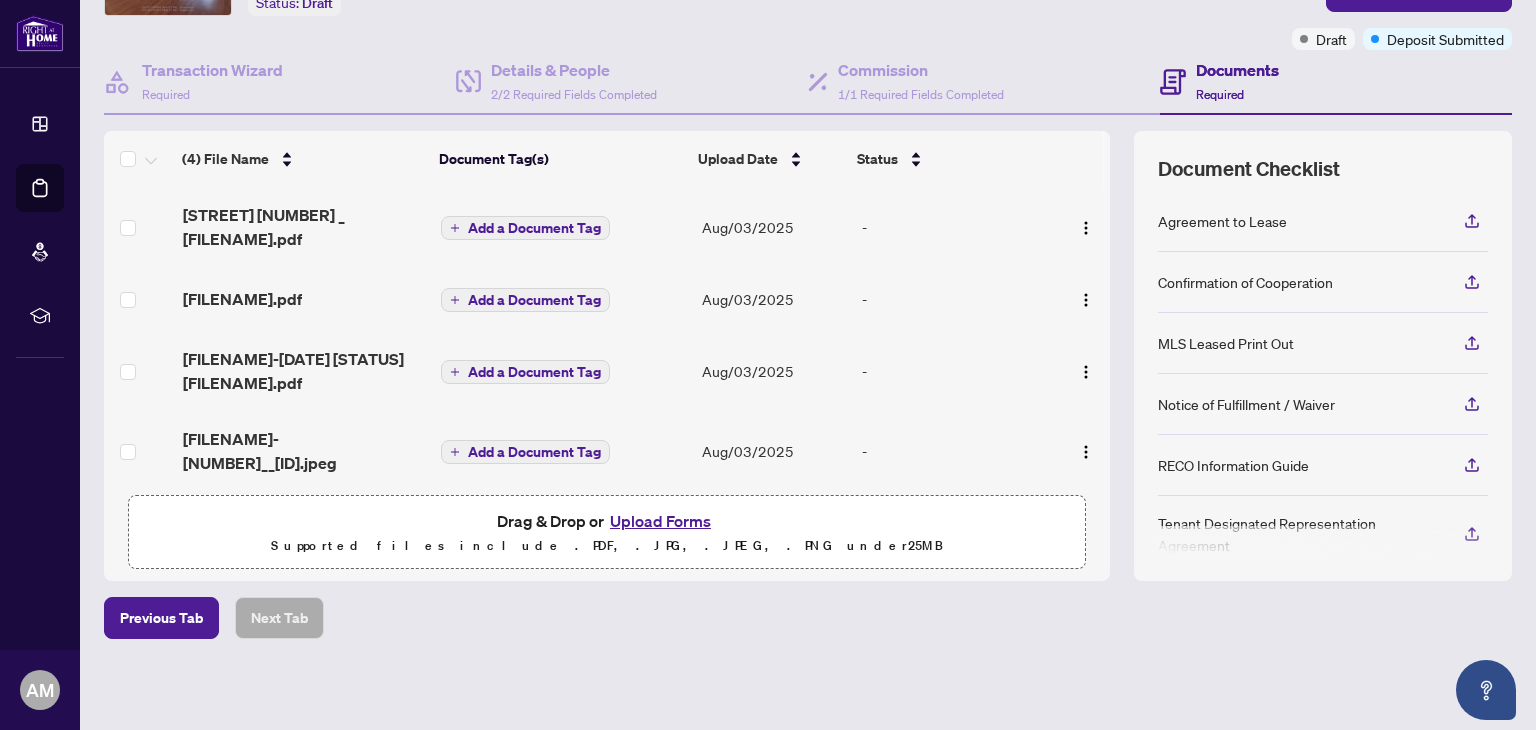 scroll, scrollTop: 28, scrollLeft: 0, axis: vertical 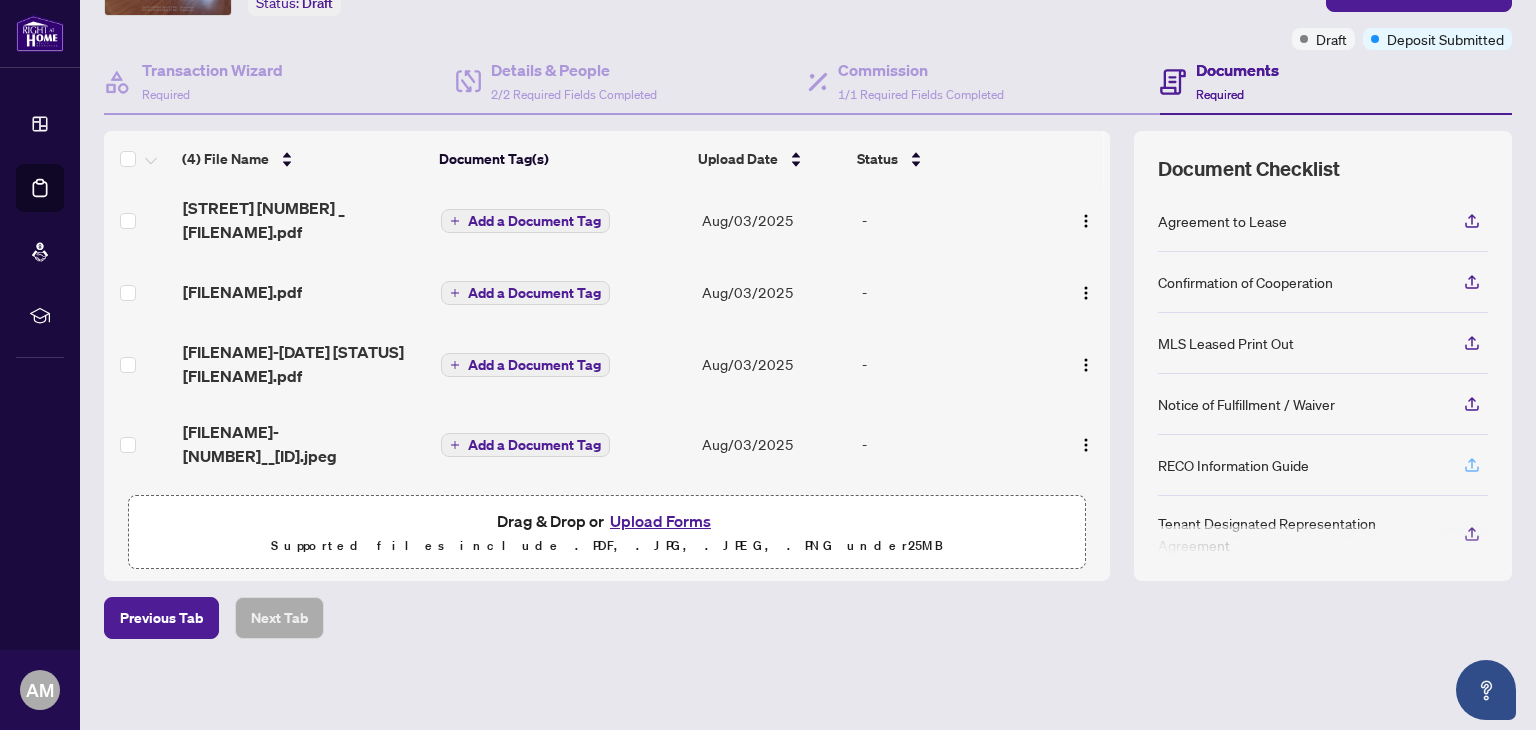 click 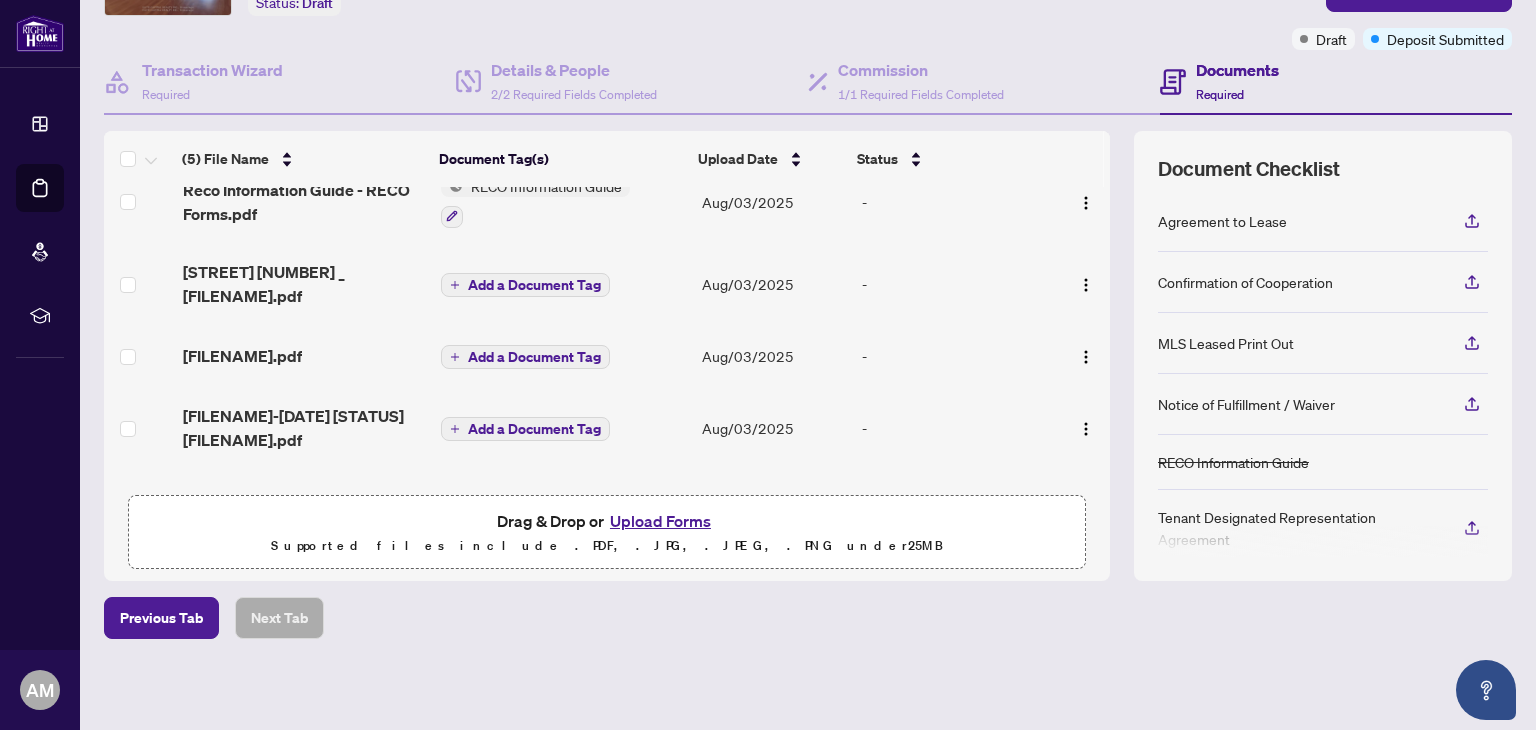 click at bounding box center (1323, 542) 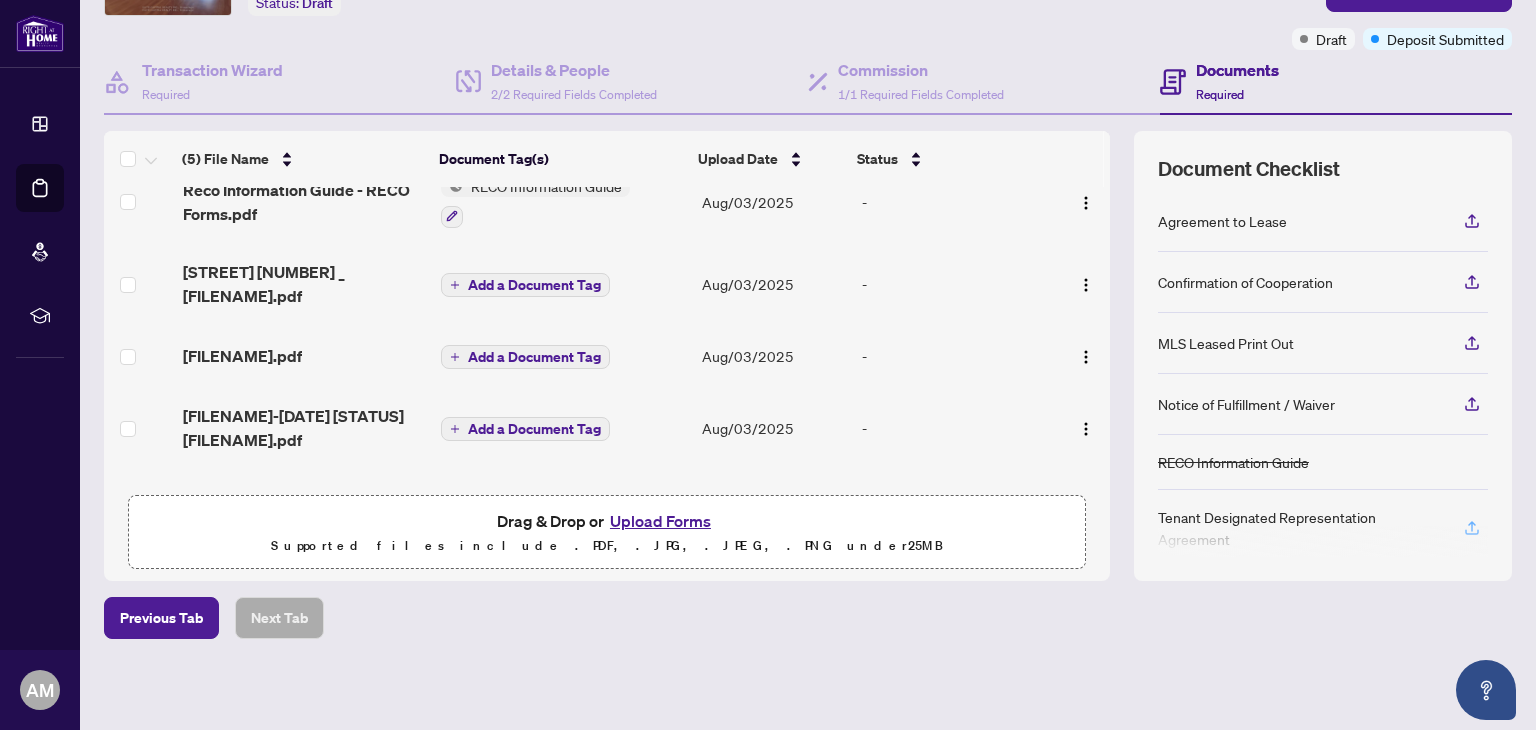 click 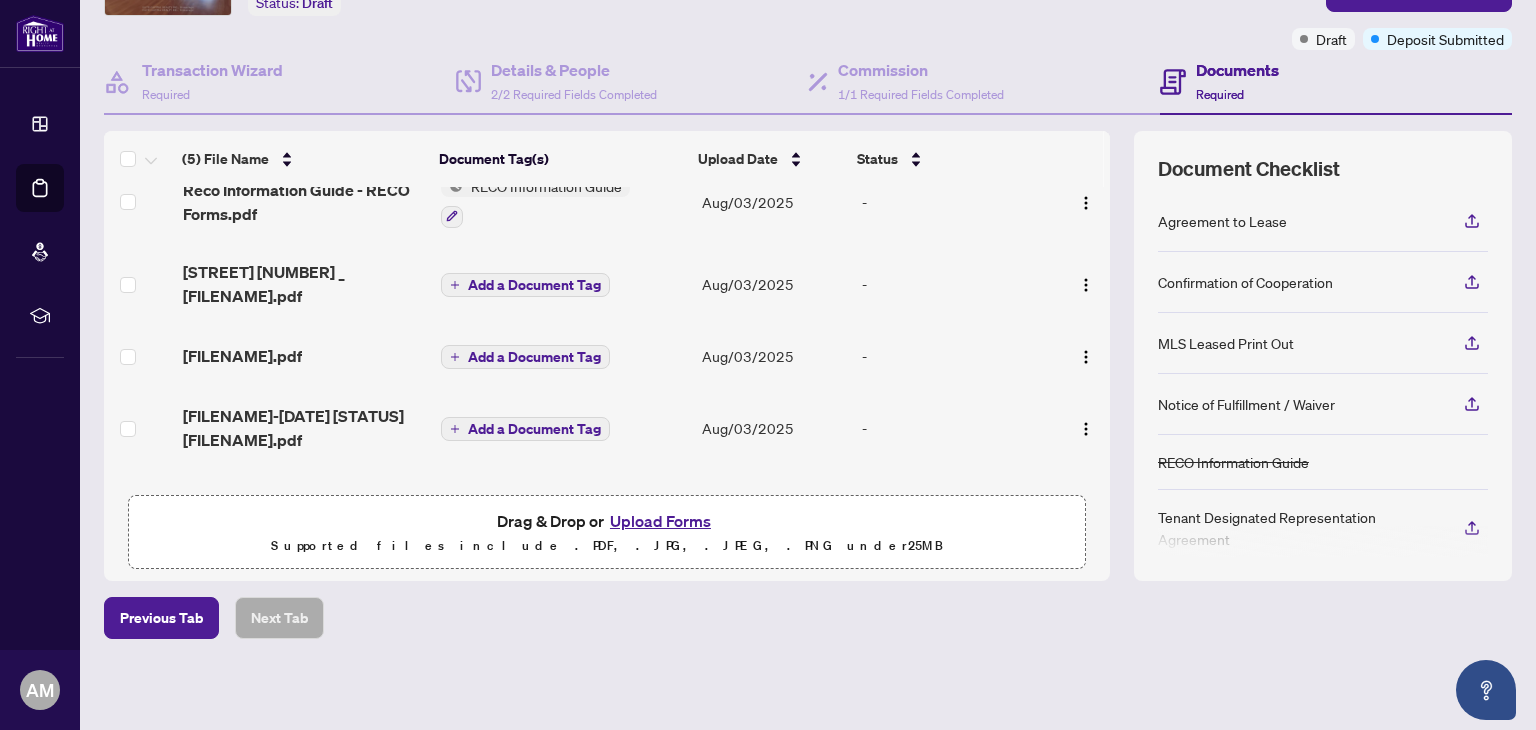 click on "Notice of Fulfillment / Waiver" at bounding box center [1246, 404] 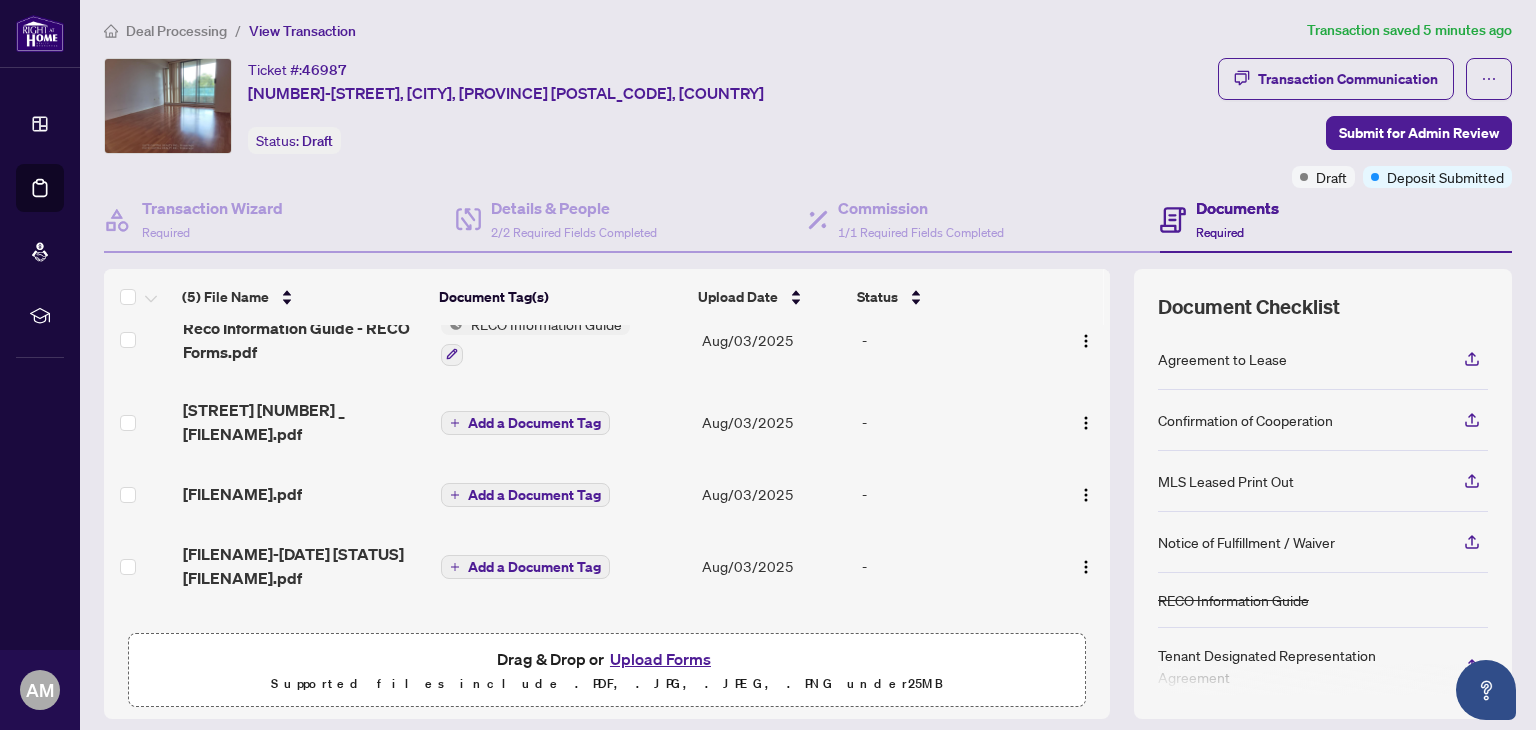 scroll, scrollTop: 0, scrollLeft: 0, axis: both 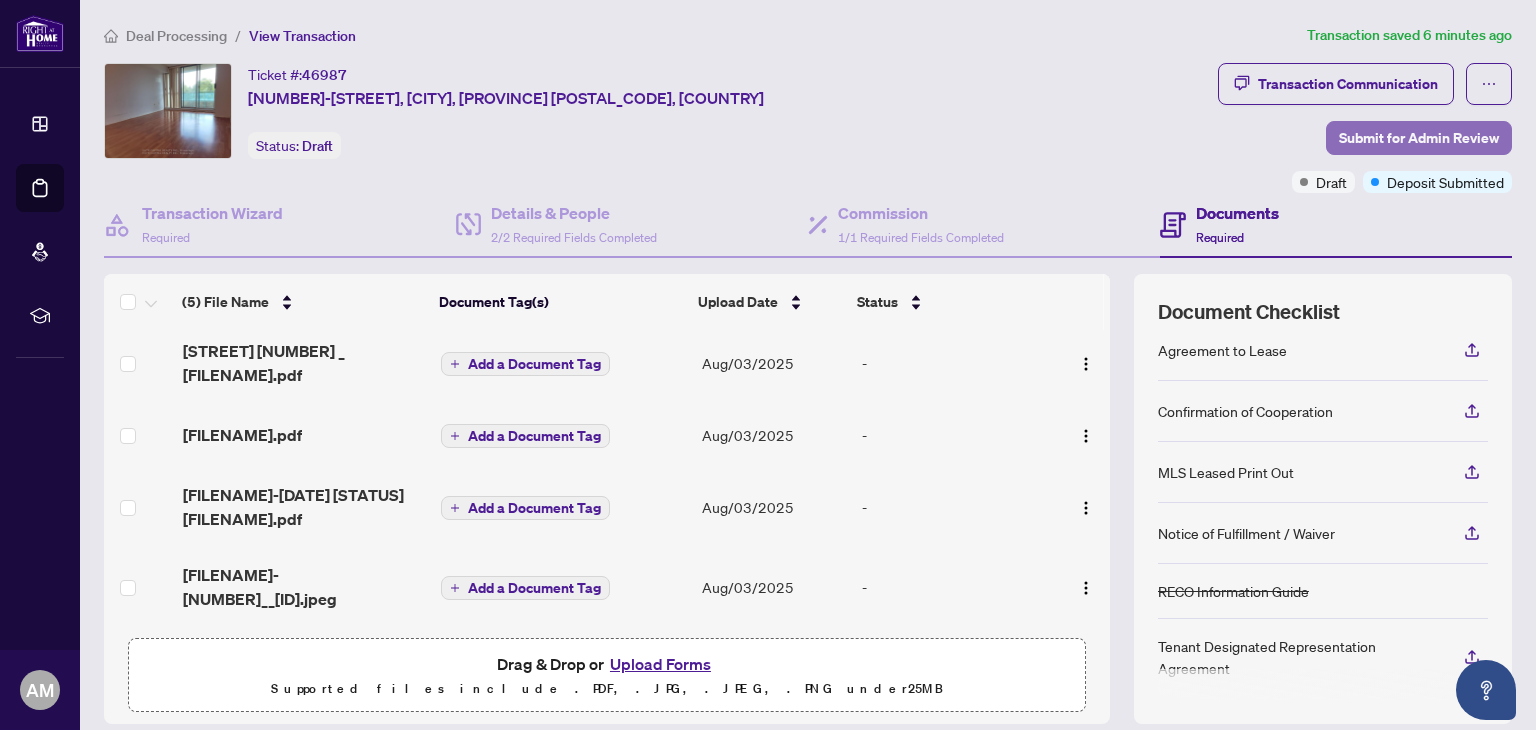 click on "Submit for Admin Review" at bounding box center (1419, 138) 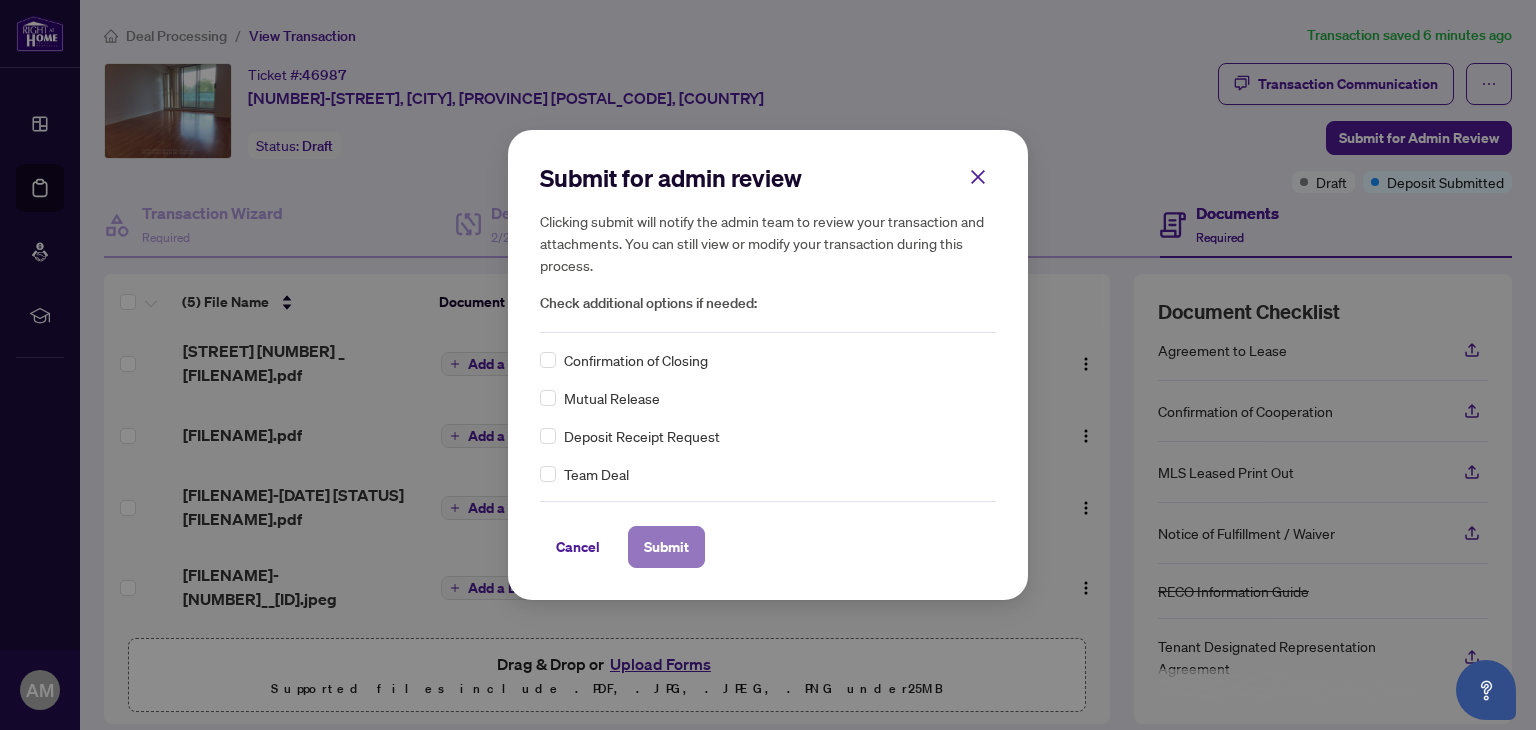 click on "Submit" at bounding box center (666, 547) 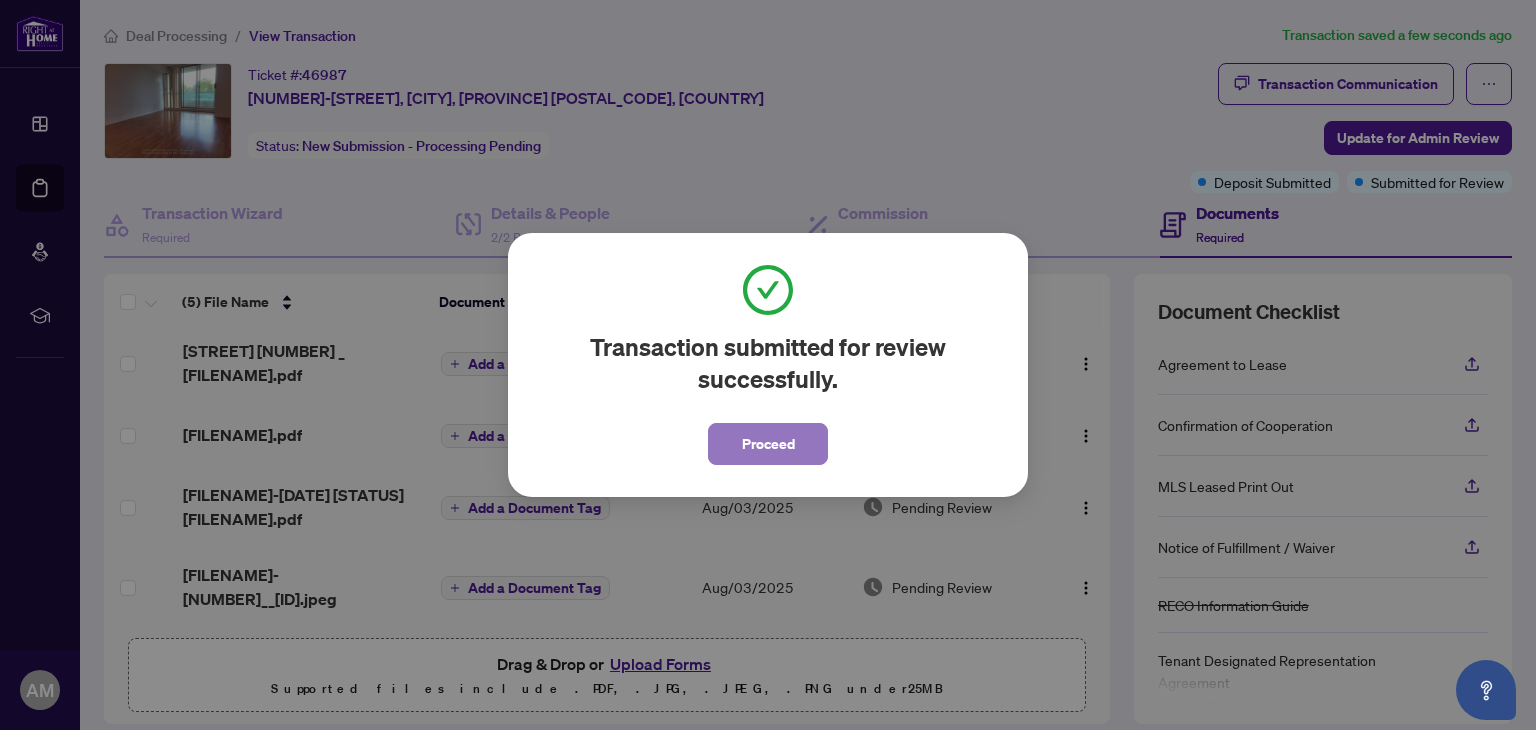 click on "Proceed" at bounding box center (768, 444) 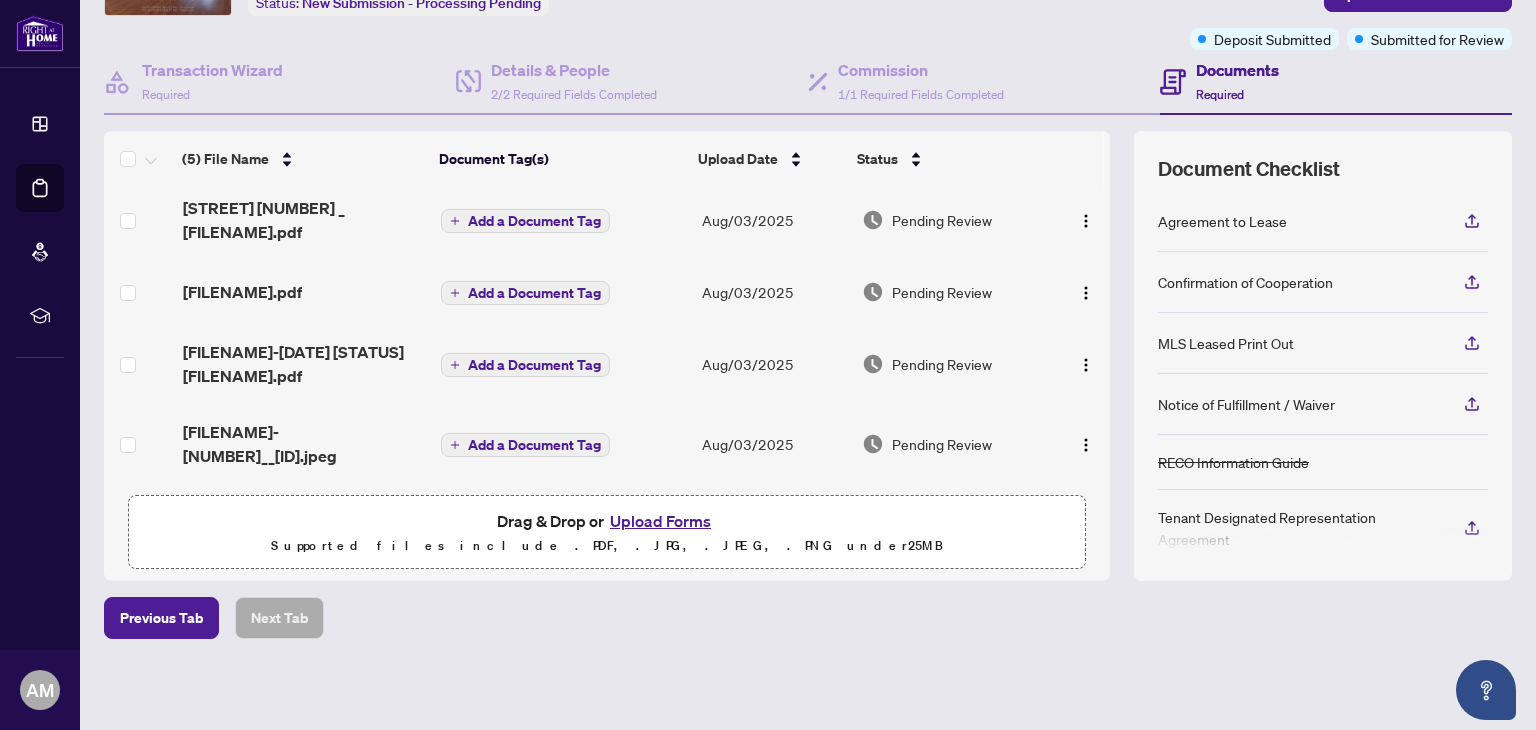 scroll, scrollTop: 0, scrollLeft: 0, axis: both 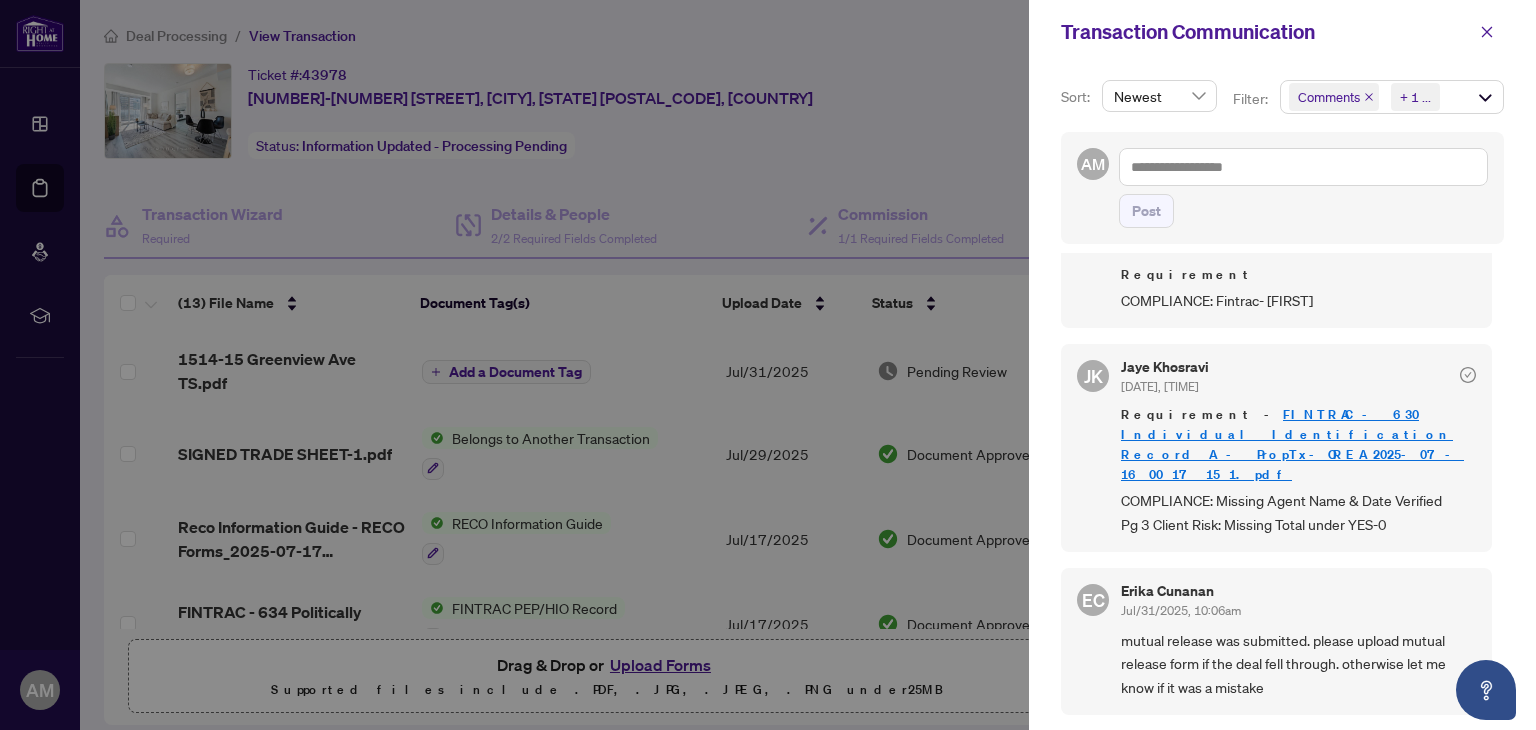 click on "Sort: Newest Filter: Comments Requirements + 1 ...   AM Post JK [LAST] [LAST]   [DATE], [TIME] Hi [FIRST],
CONGRATULATIONS!!!!
Your Trade Sheet is uploaded to the document section for review. If there are any Discrepancies or Errors please let us know through the TRANSACTION COMMUNICATION.  Otherwise, upload a signed copy of your Trade Sheet by clicking on Submit for Admin Review and click on “Submit”.
Thank you! JK [LAST] [LAST]   [DATE], [TIME] Requirement   COMPLIANCE: Signed Trade Sheet JK [LAST] [LAST]   [DATE], [TIME] Requirement   Amendment/ Waiver-Financing JK [LAST] [LAST]   [DATE], [TIME] Requirement   Amendment/ Waiver- Home Inspection JK [LAST] [LAST]   [DATE], [TIME] Requirement   Hi [FIRST],
We processed  your deal, can you please confirm if this is Mutual Release or active or close, once confirm we will assigned your Trade sheet adn send the invoice. Removed  on   [DATE], [TIME] Removed  by   [LAST] [LAST] JK [LAST] [LAST]   [DATE], [TIME]" at bounding box center [1282, 397] 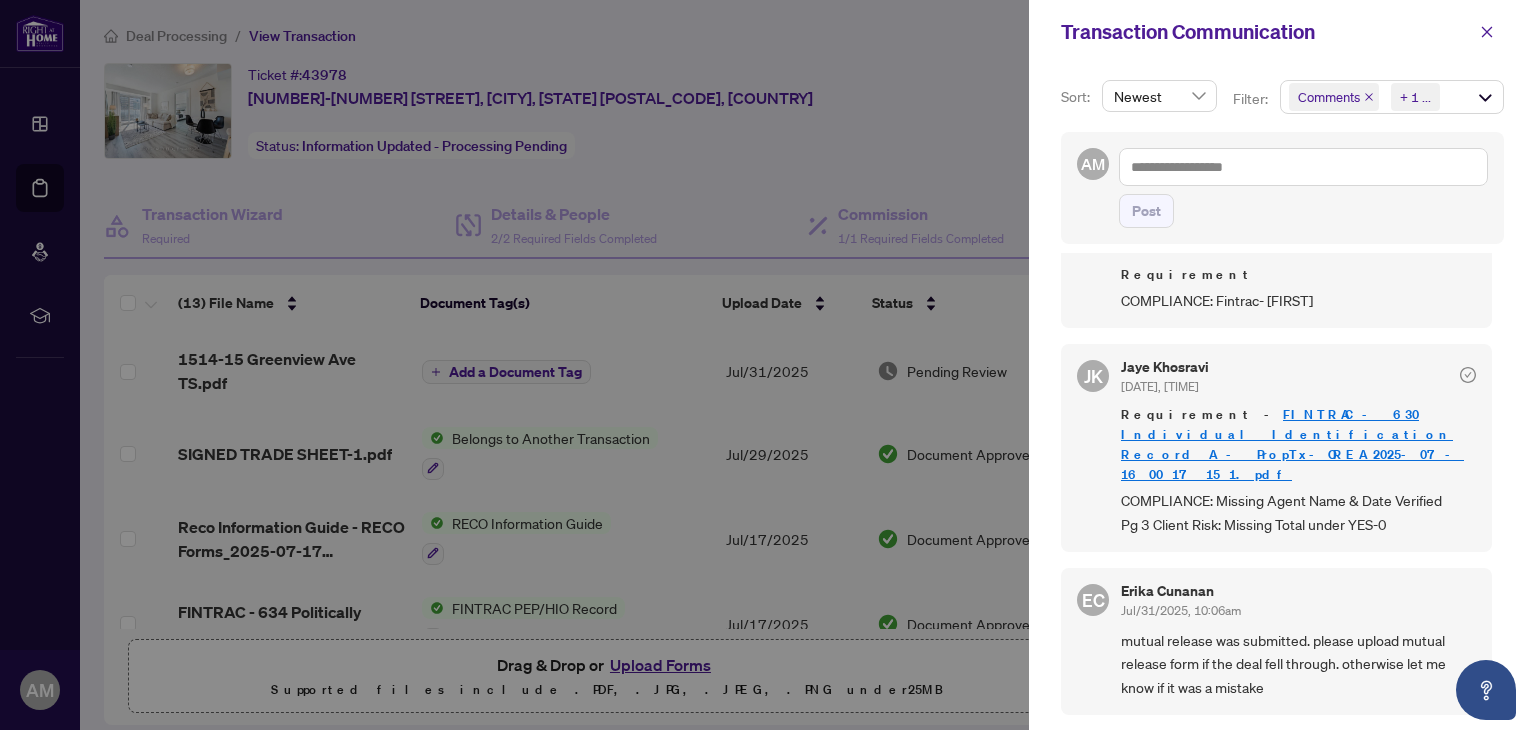 click at bounding box center [768, 365] 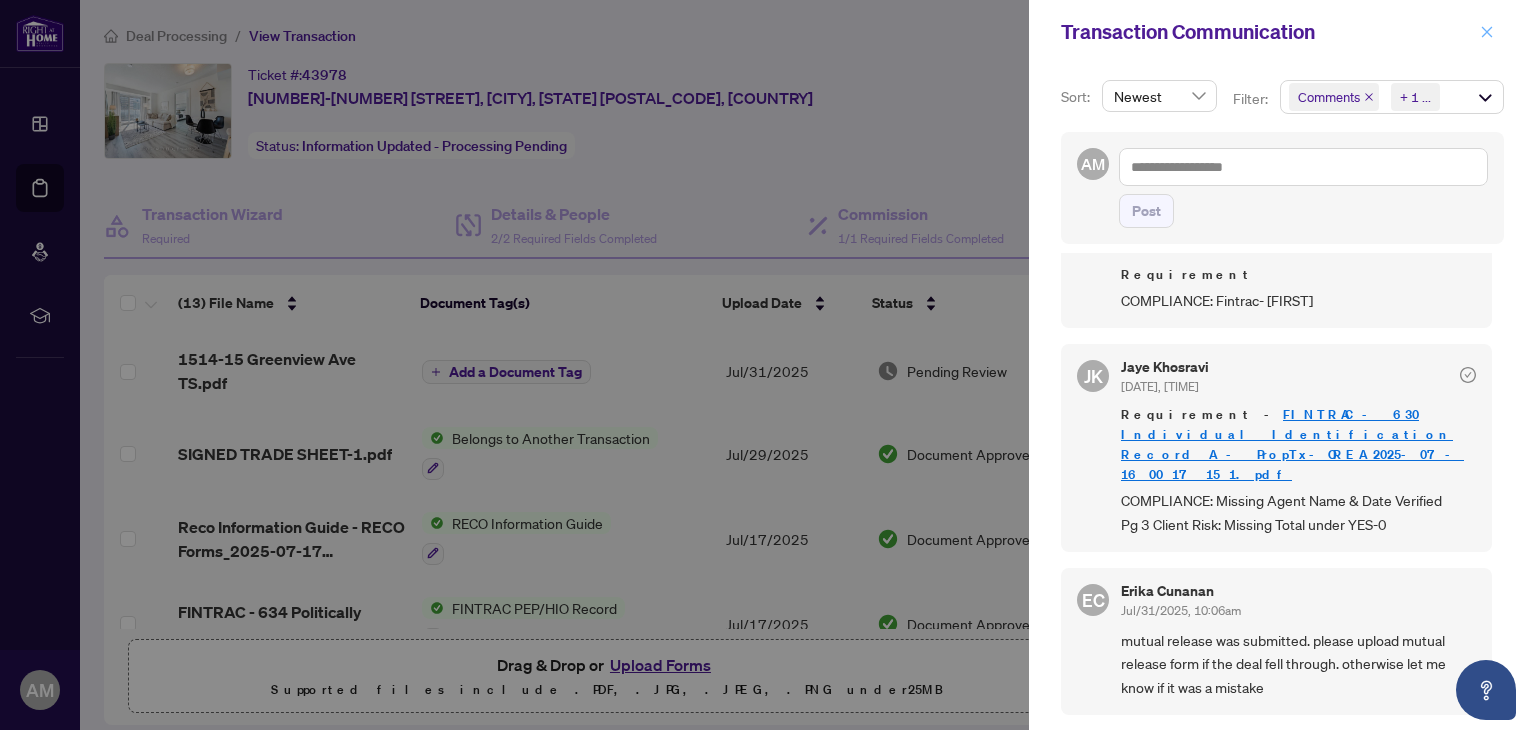 click 